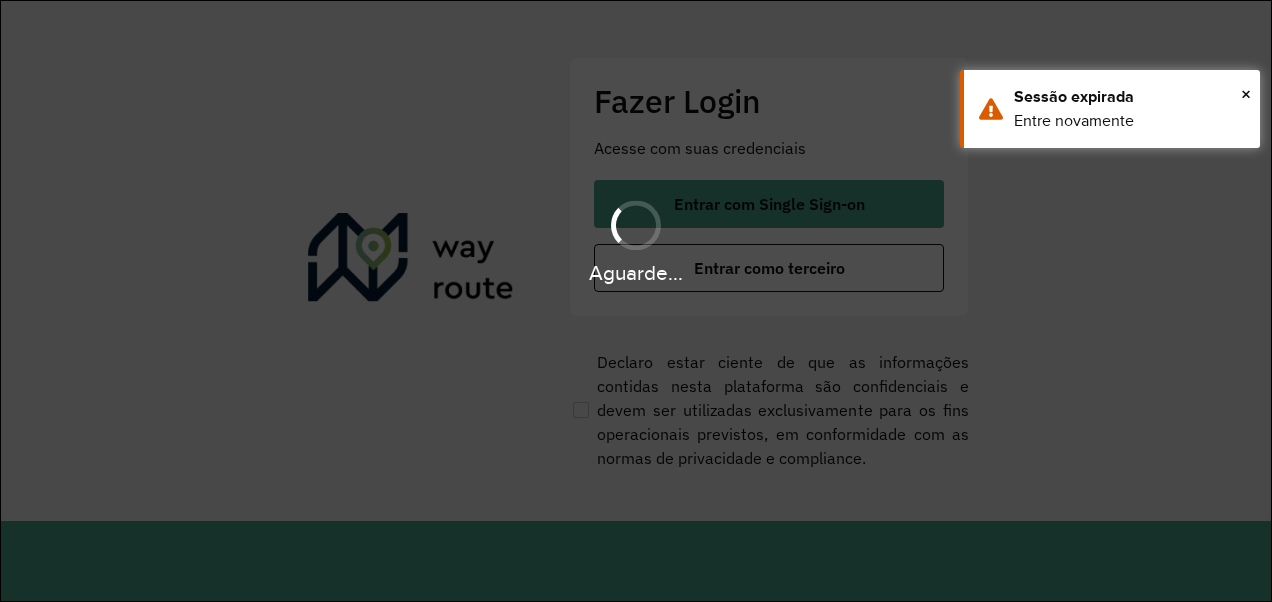scroll, scrollTop: 0, scrollLeft: 0, axis: both 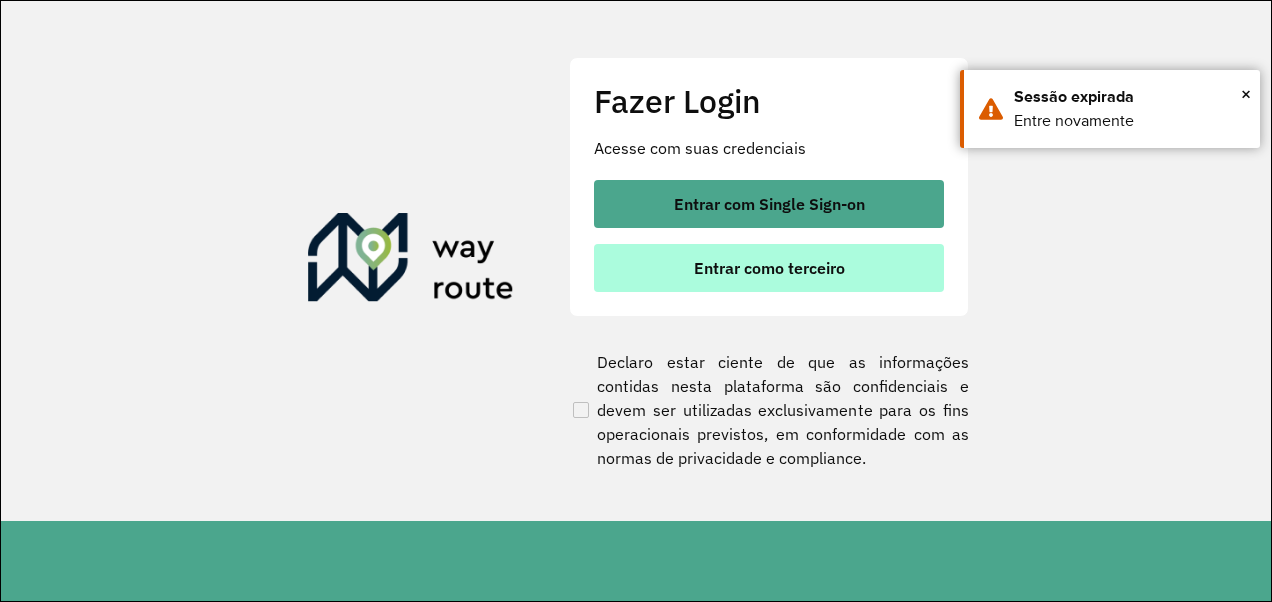 click on "Entrar como terceiro" at bounding box center (769, 268) 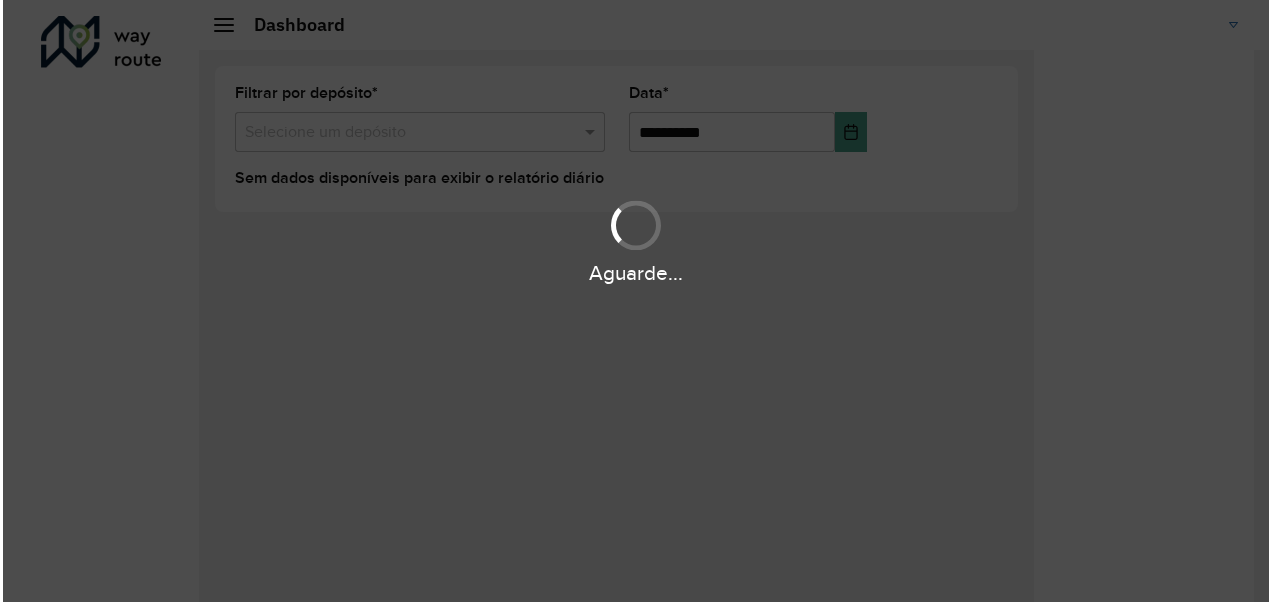 scroll, scrollTop: 0, scrollLeft: 0, axis: both 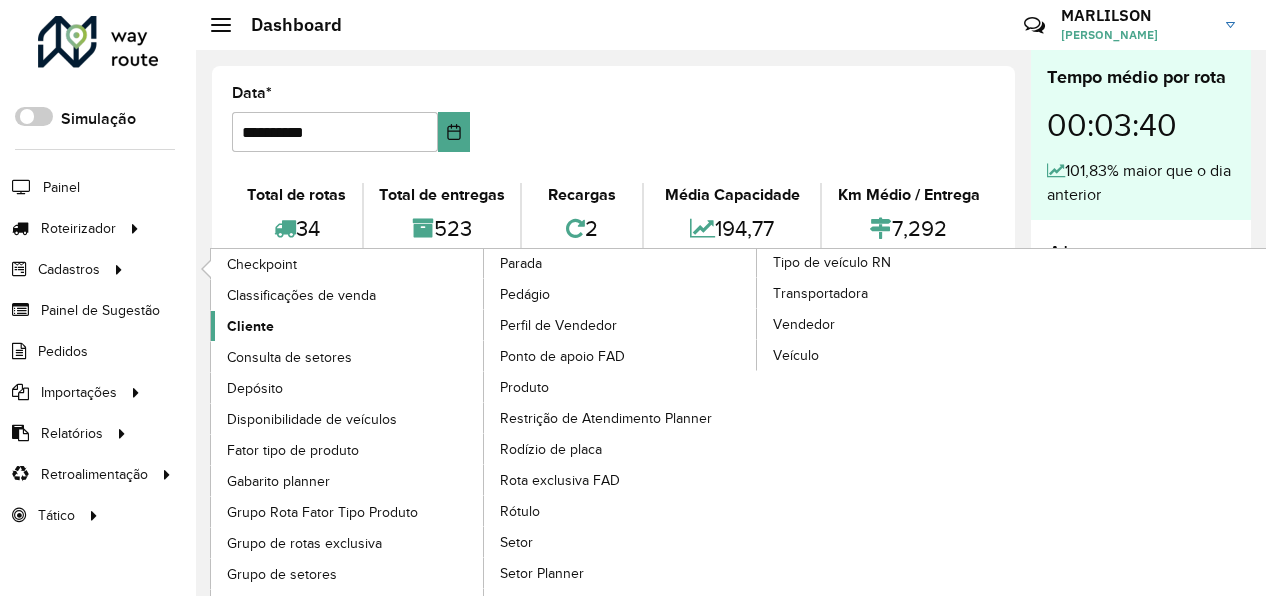 click on "Cliente" 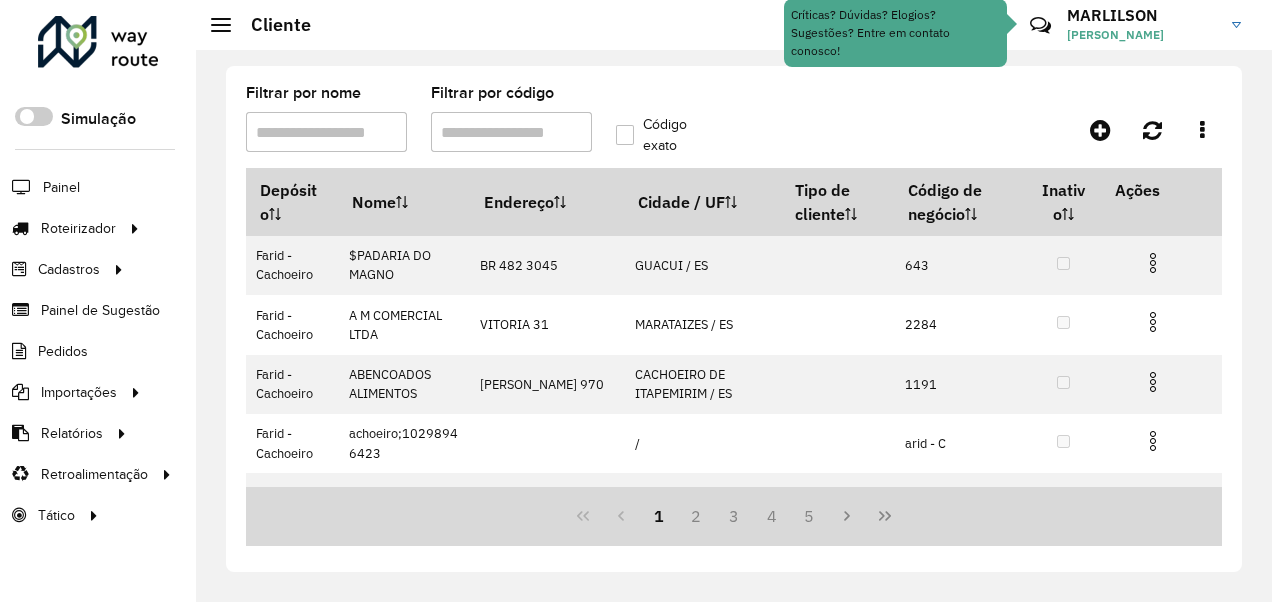 click on "Filtrar por nome" at bounding box center (326, 132) 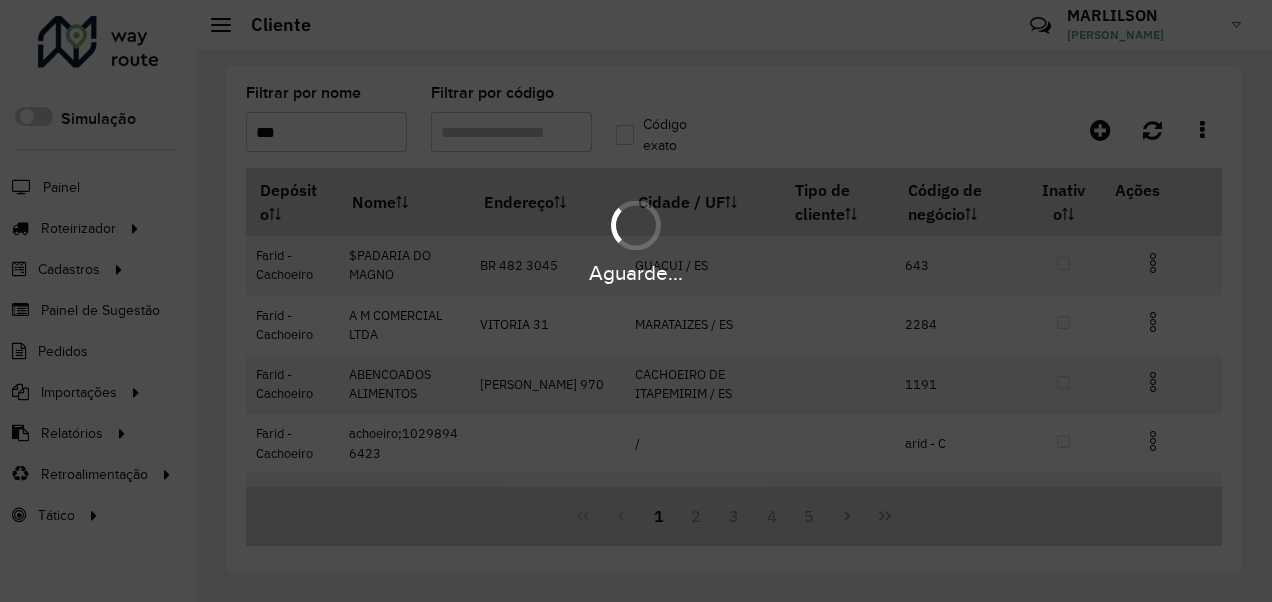 type on "****" 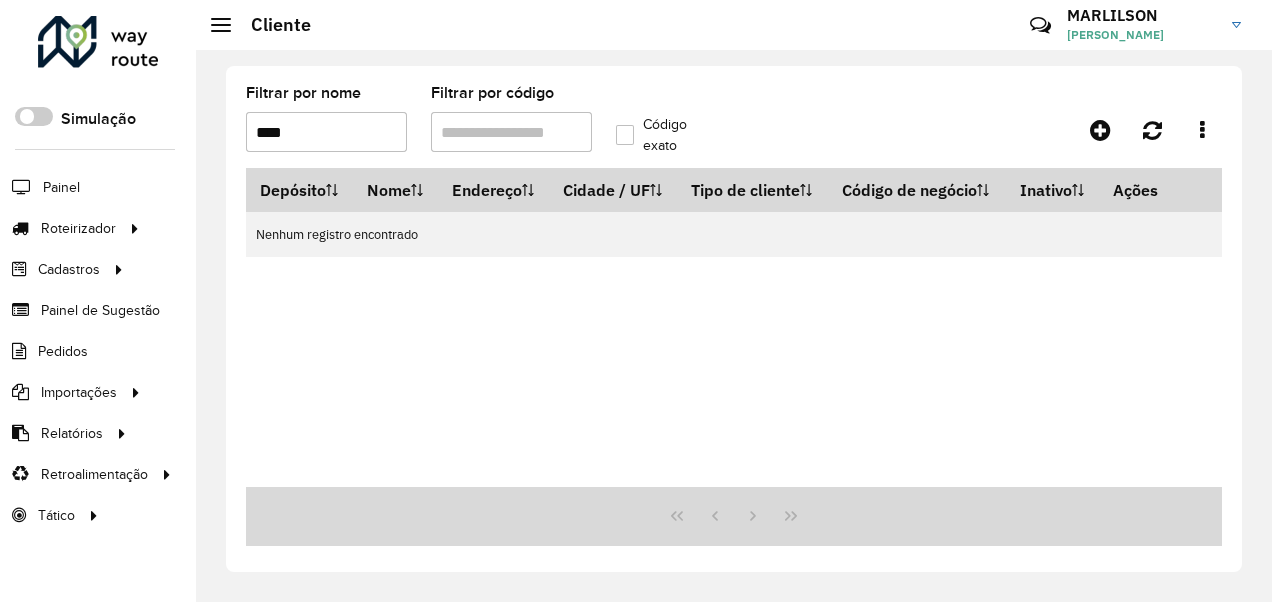 drag, startPoint x: 231, startPoint y: 132, endPoint x: 200, endPoint y: 132, distance: 31 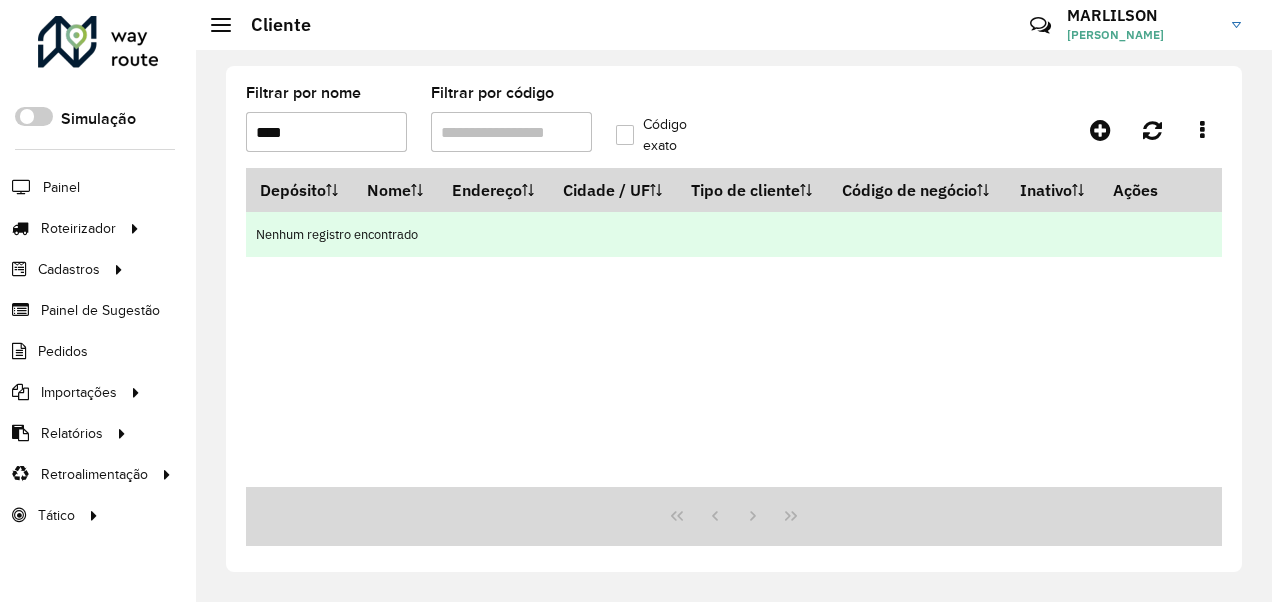type 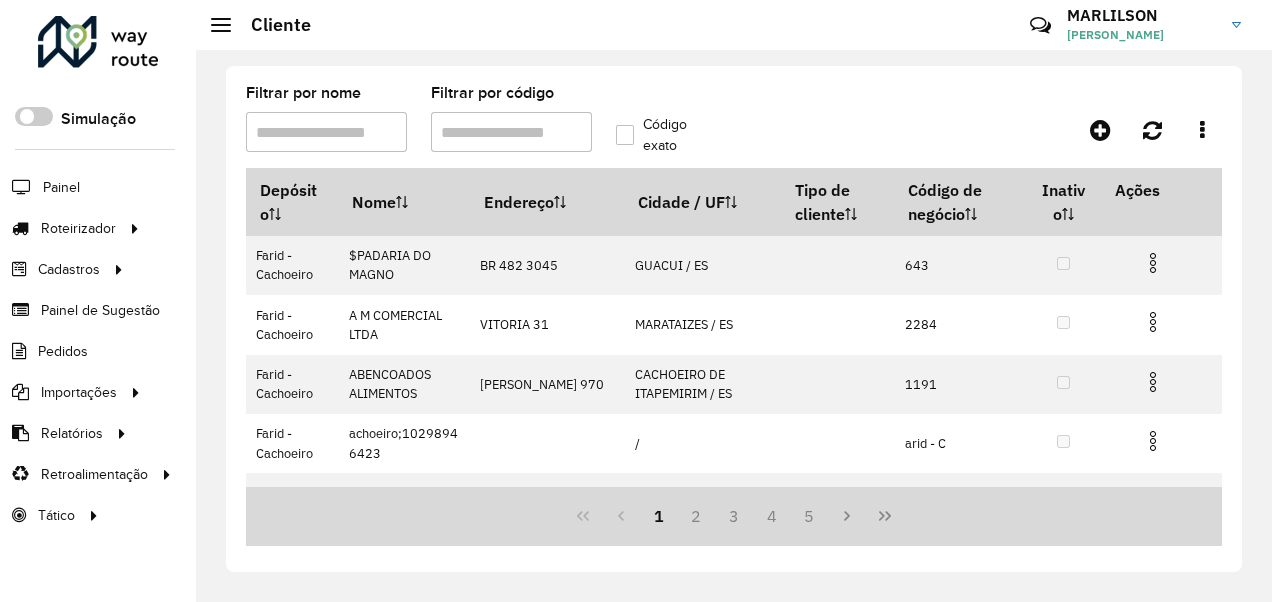 click on "Filtrar por código" at bounding box center [511, 132] 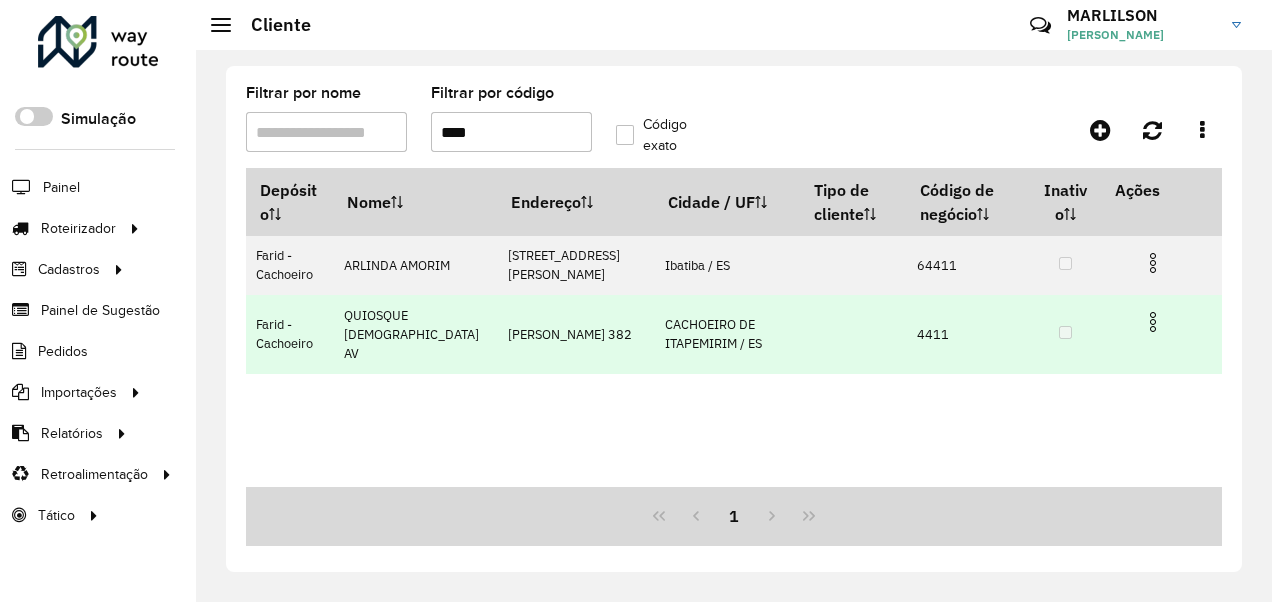 type on "****" 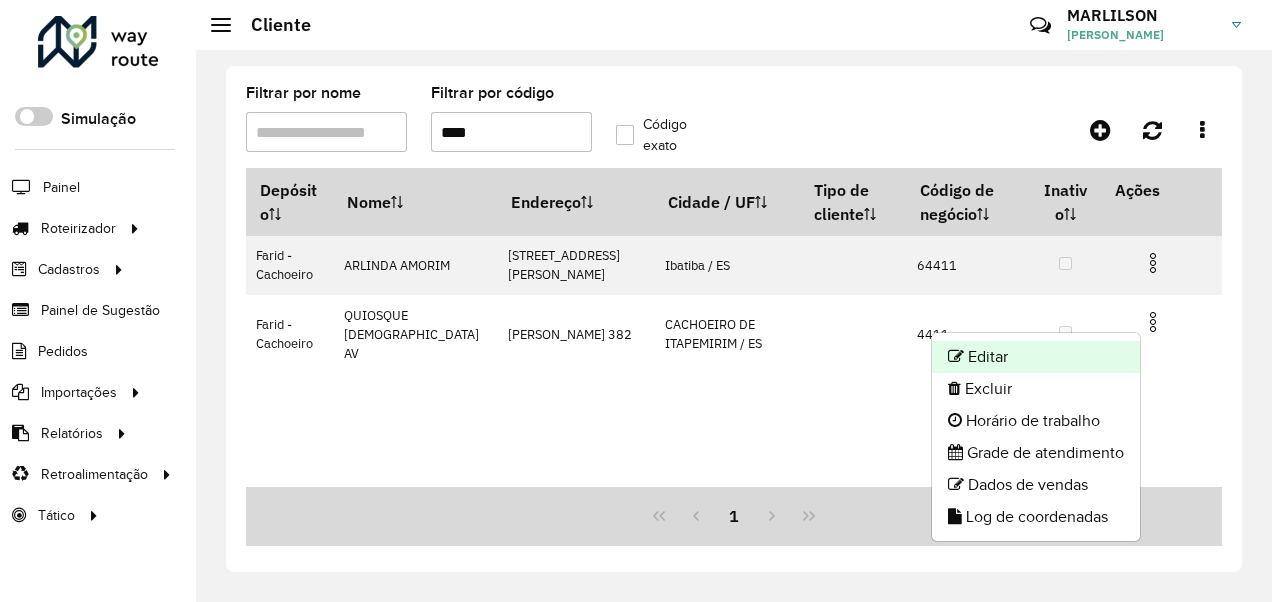 click on "Editar" 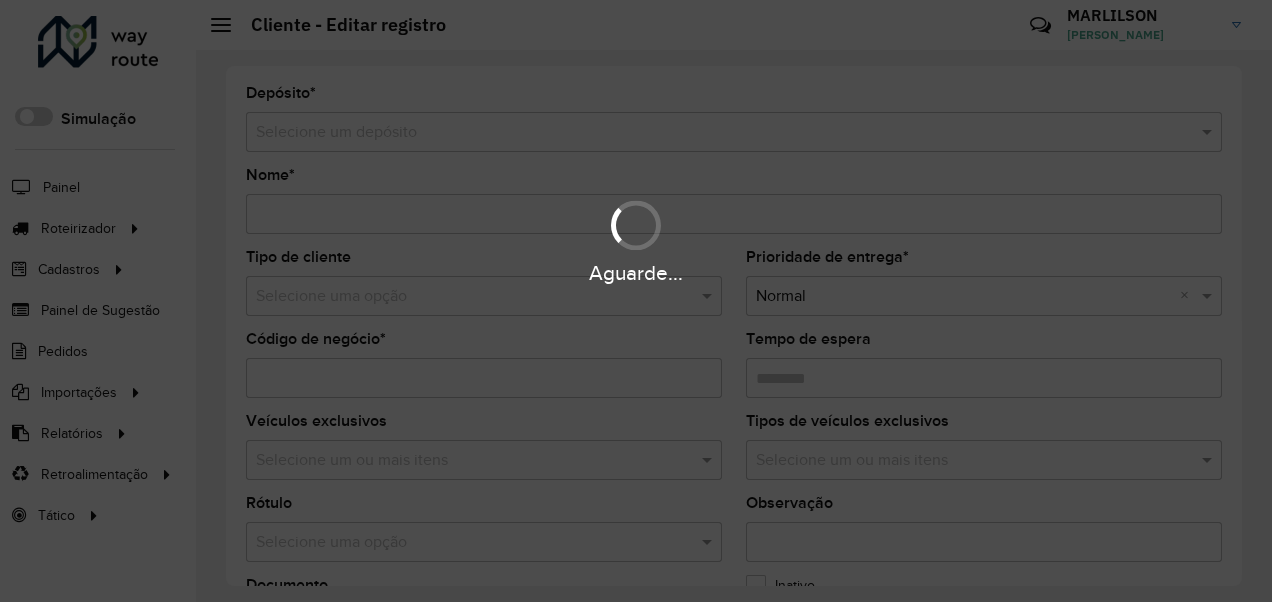 type on "**********" 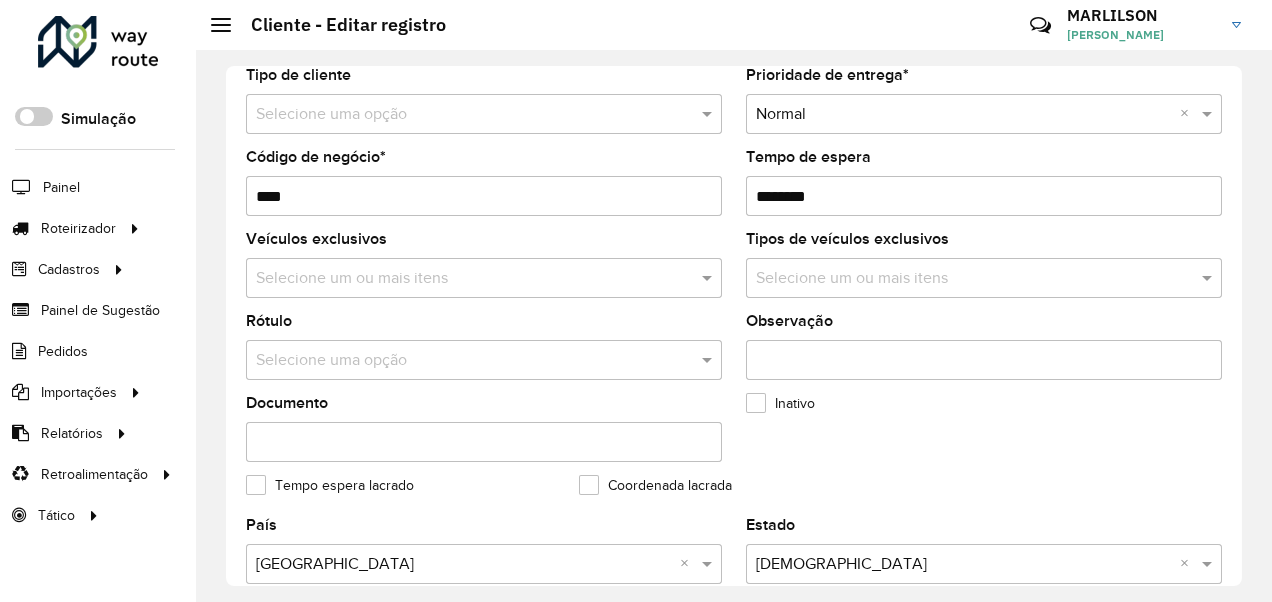 scroll, scrollTop: 200, scrollLeft: 0, axis: vertical 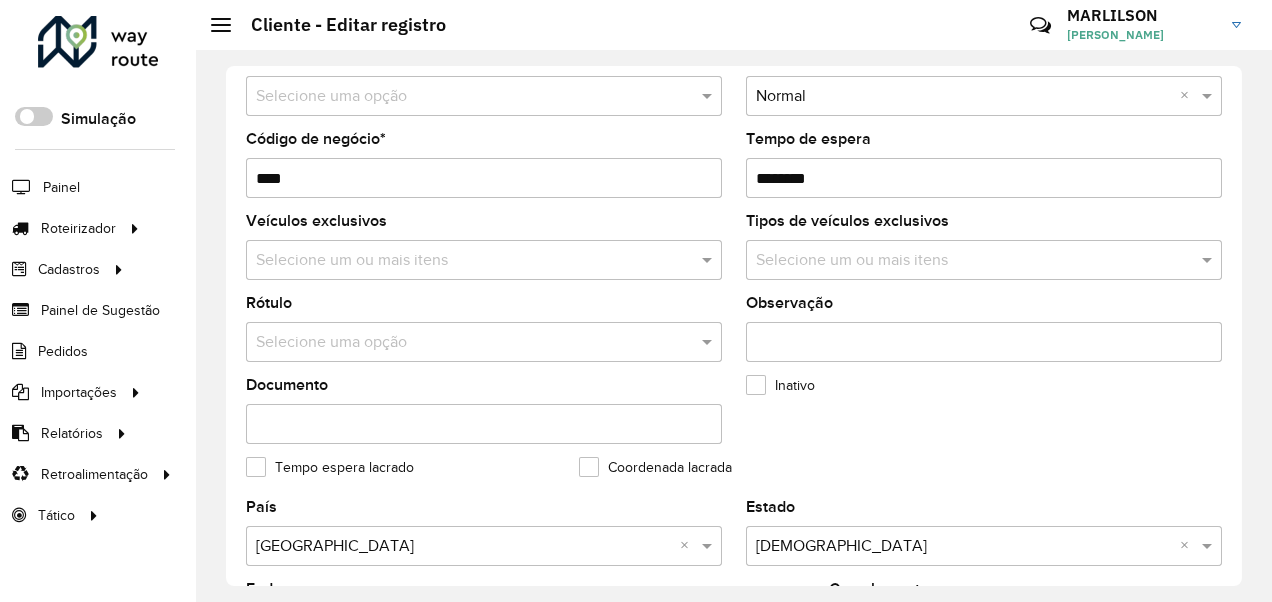 click on "Observação" at bounding box center [984, 342] 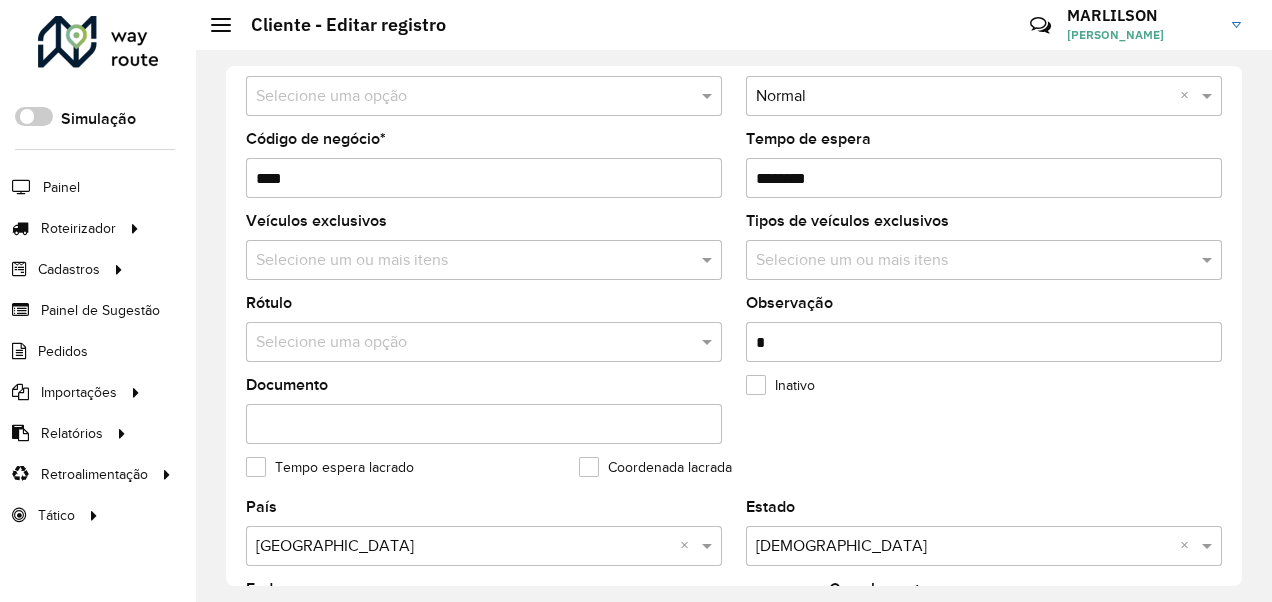 click on "*" at bounding box center (984, 342) 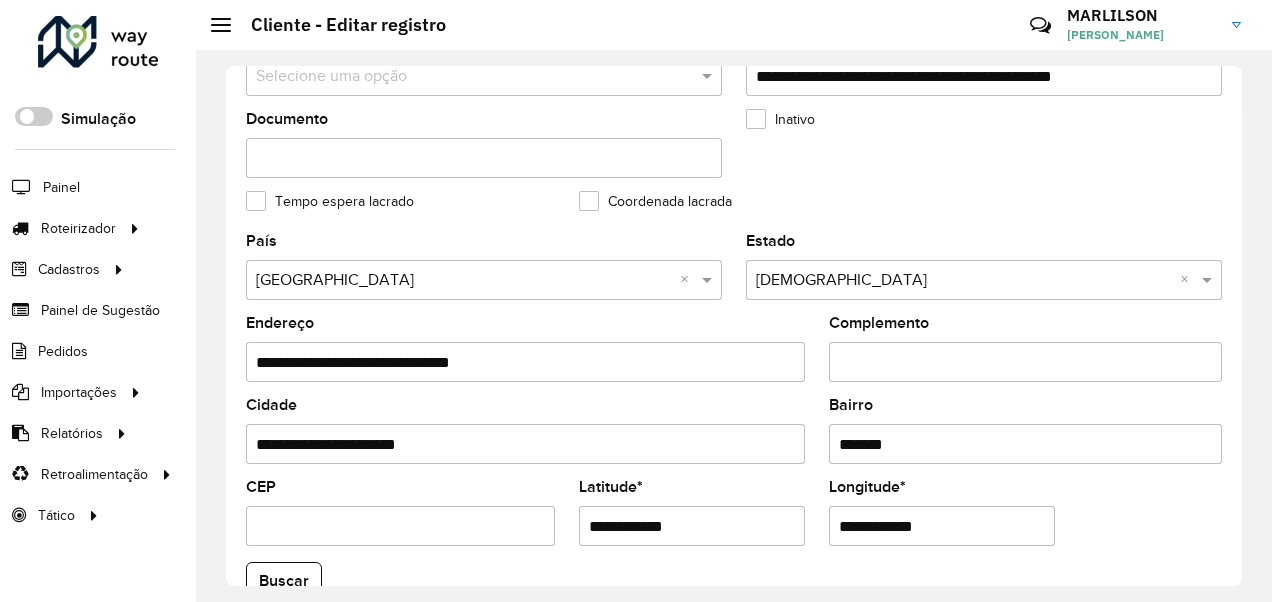 scroll, scrollTop: 500, scrollLeft: 0, axis: vertical 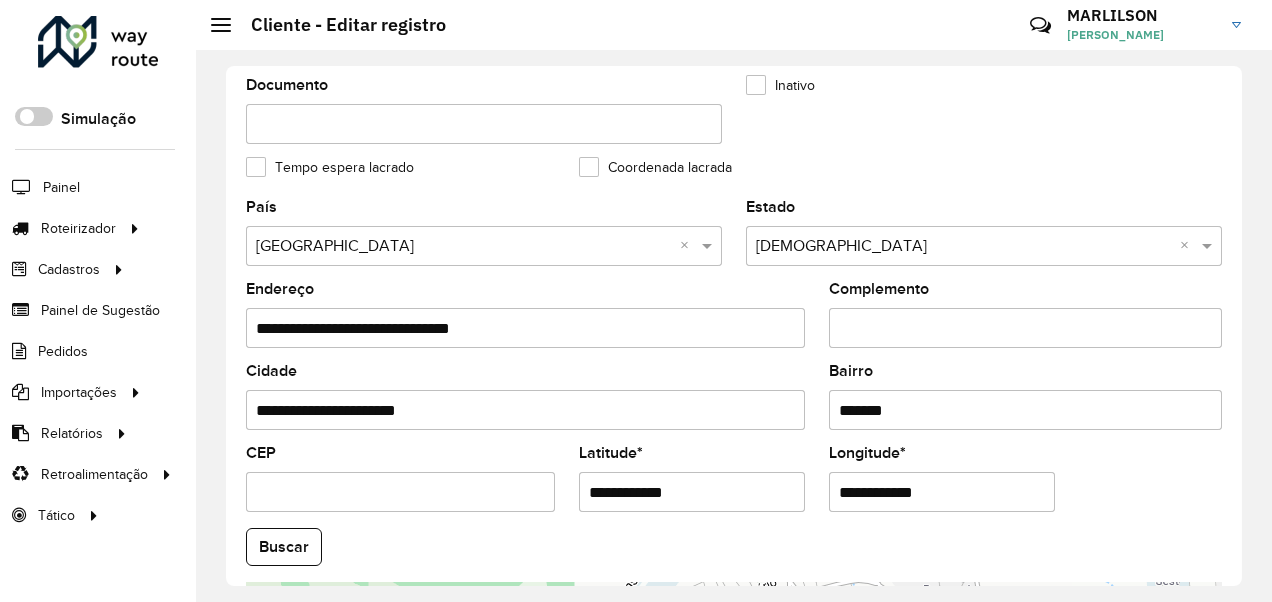 click on "**********" 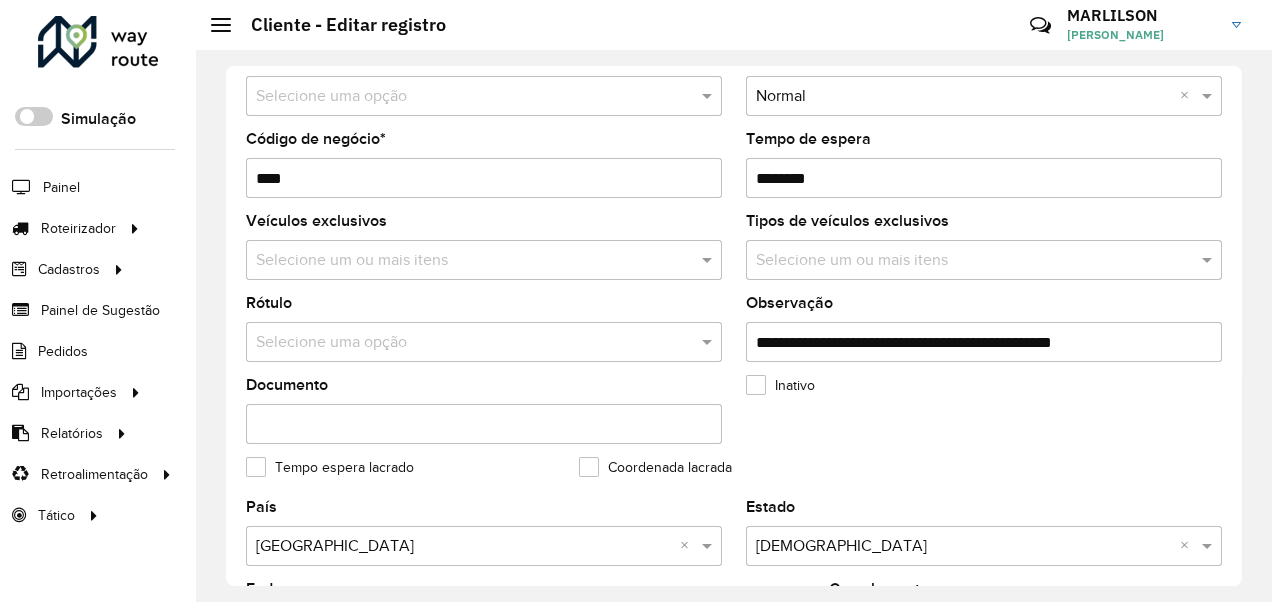 click on "**********" at bounding box center [984, 342] 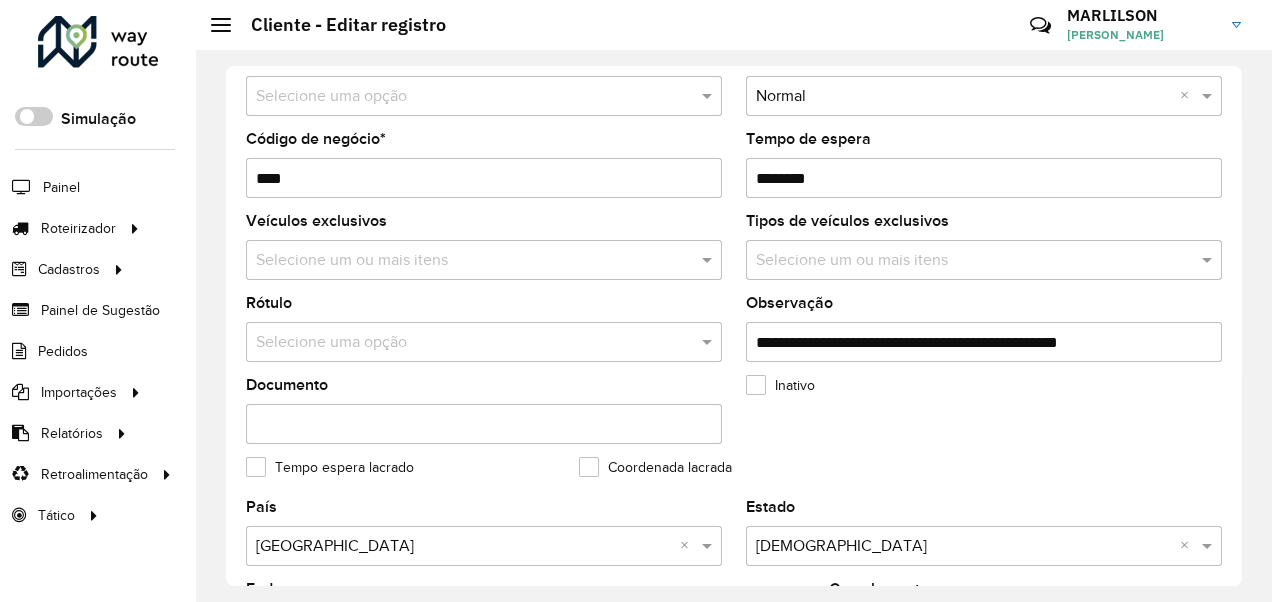 type on "**********" 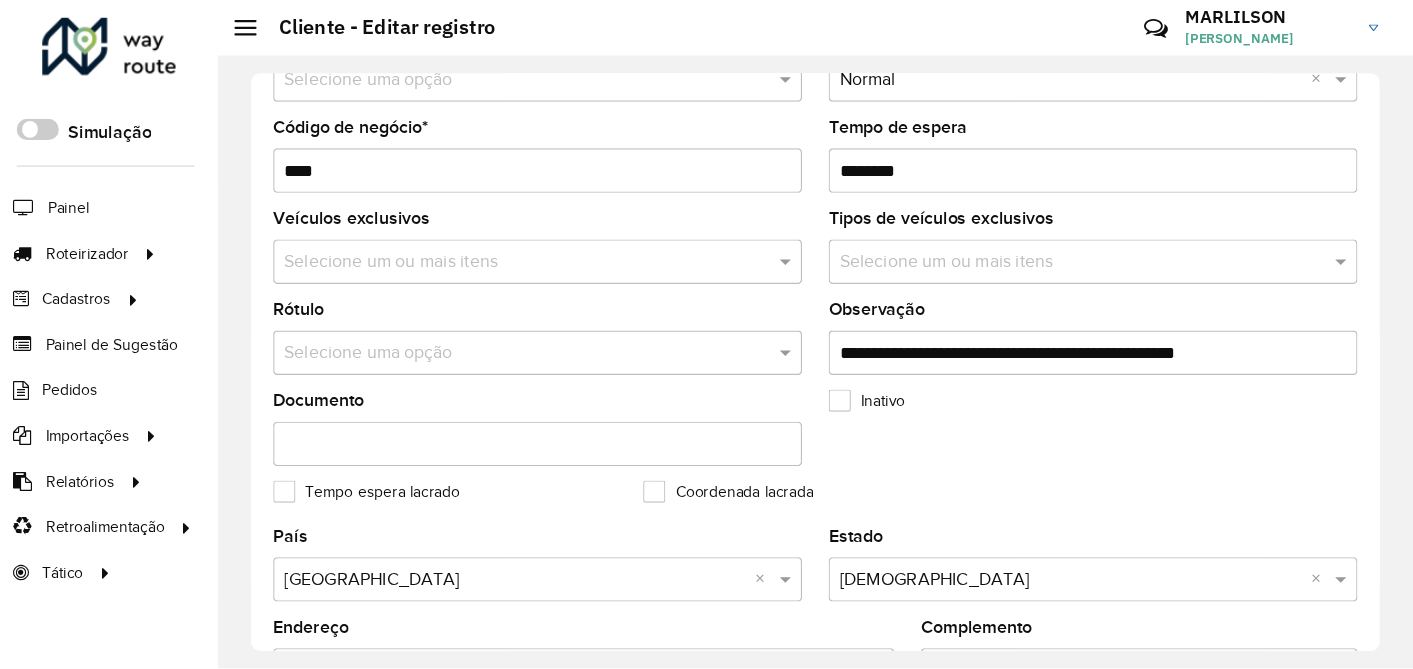 scroll, scrollTop: 0, scrollLeft: 0, axis: both 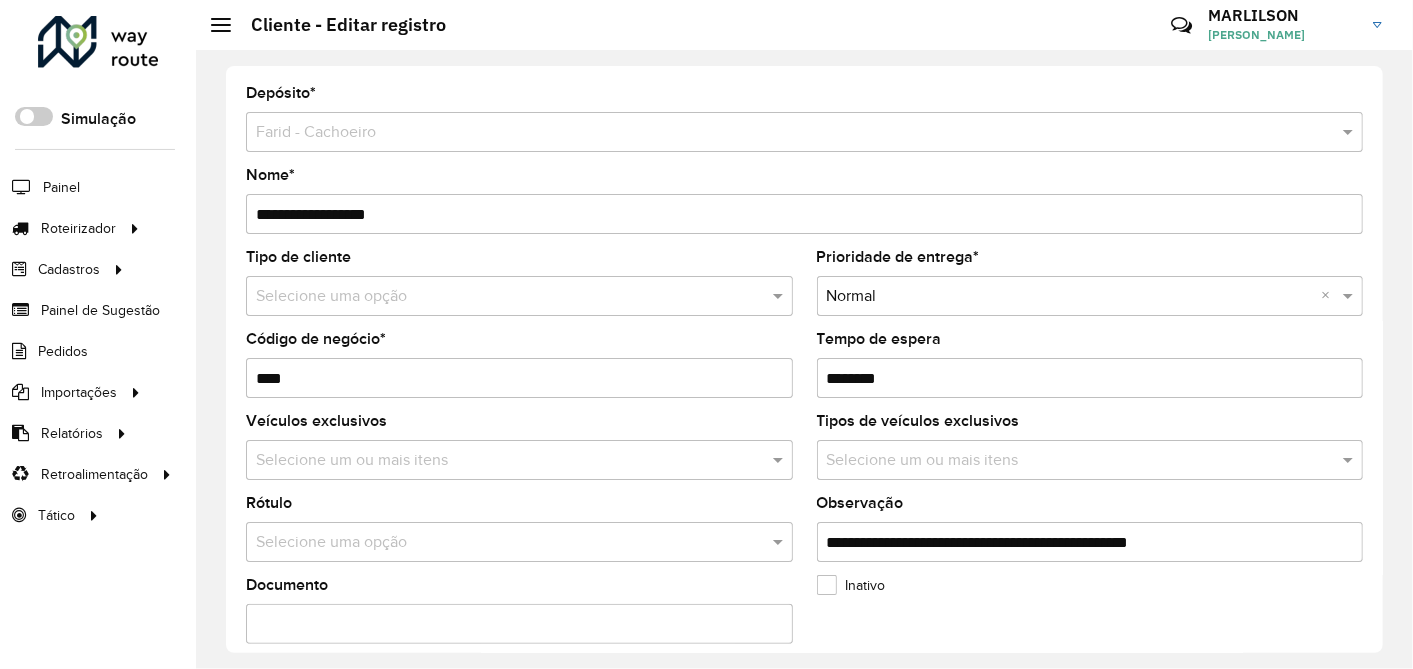 click on "**********" at bounding box center (1090, 542) 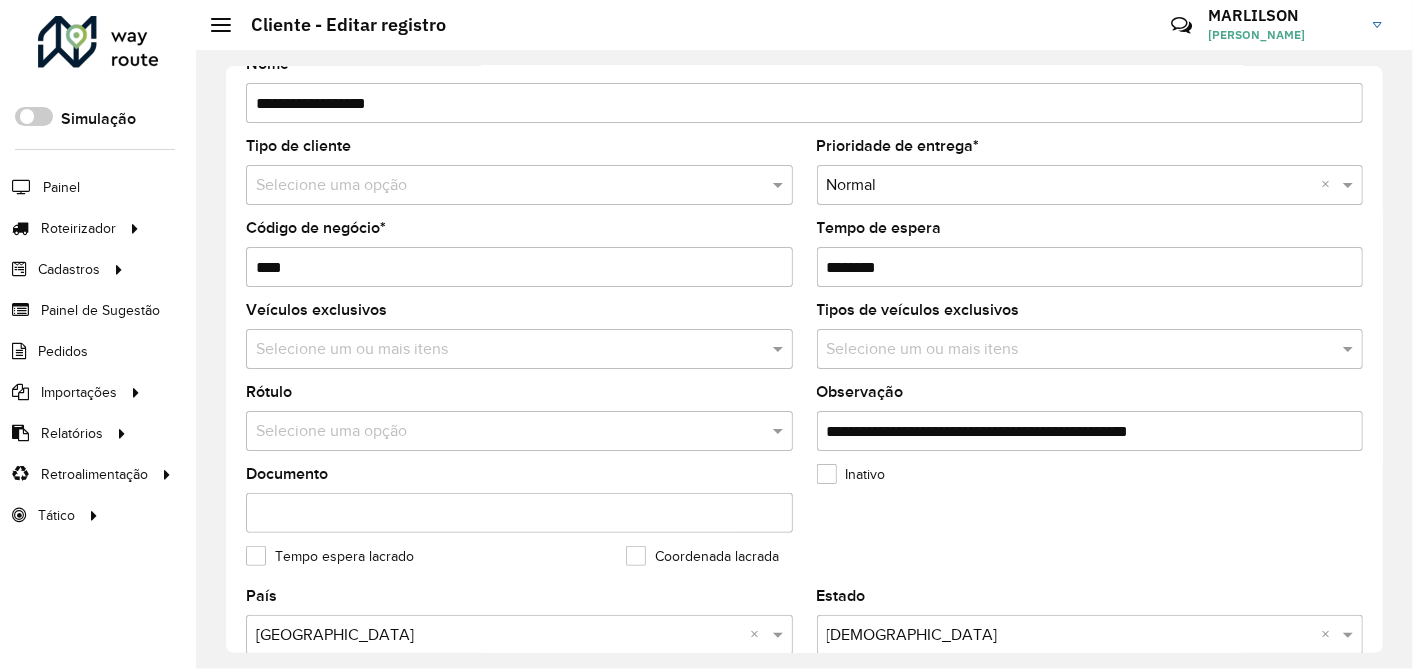 scroll, scrollTop: 0, scrollLeft: 0, axis: both 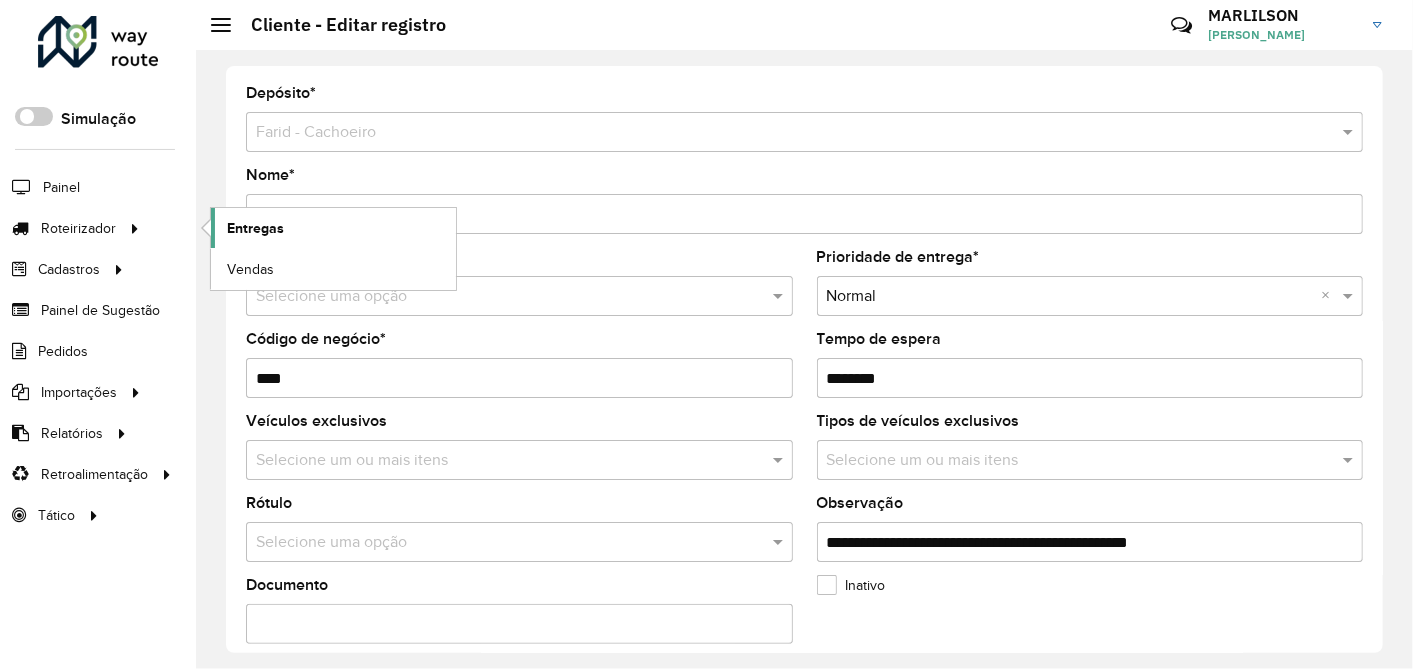 click on "Entregas" 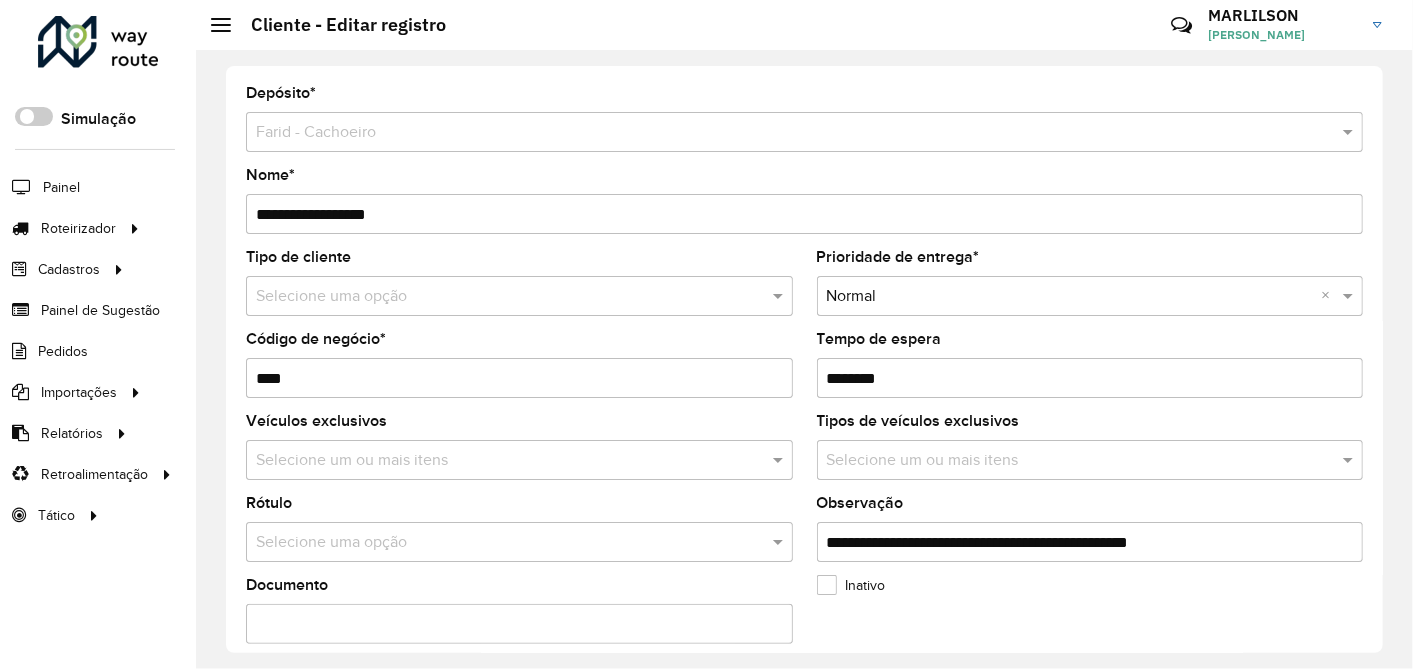 click on "**********" 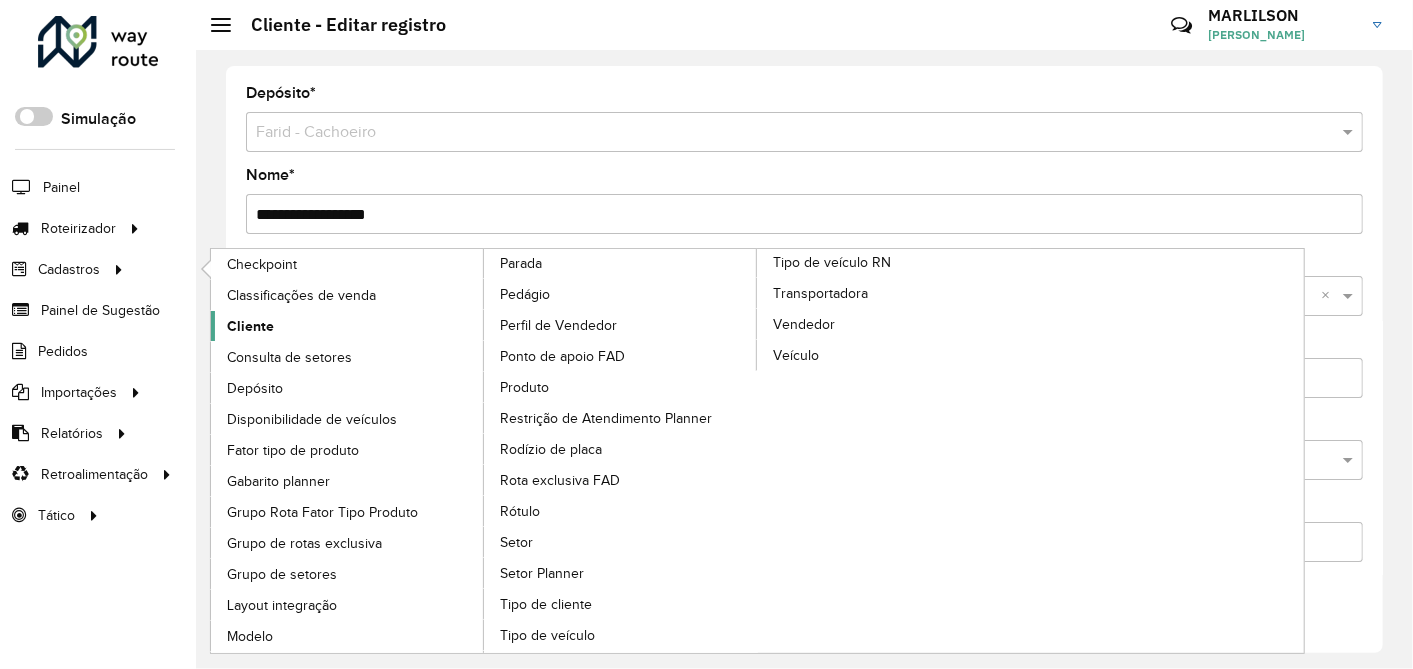 click on "Cliente" 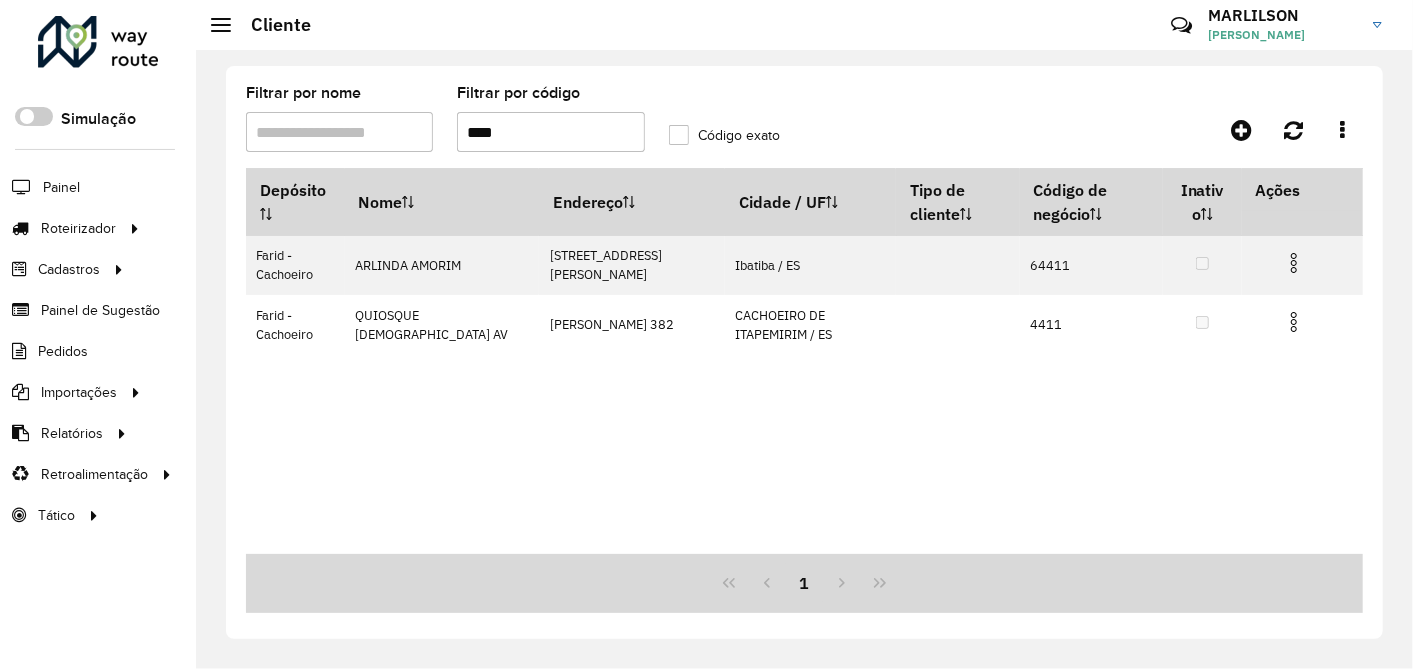 click on "****" at bounding box center [550, 132] 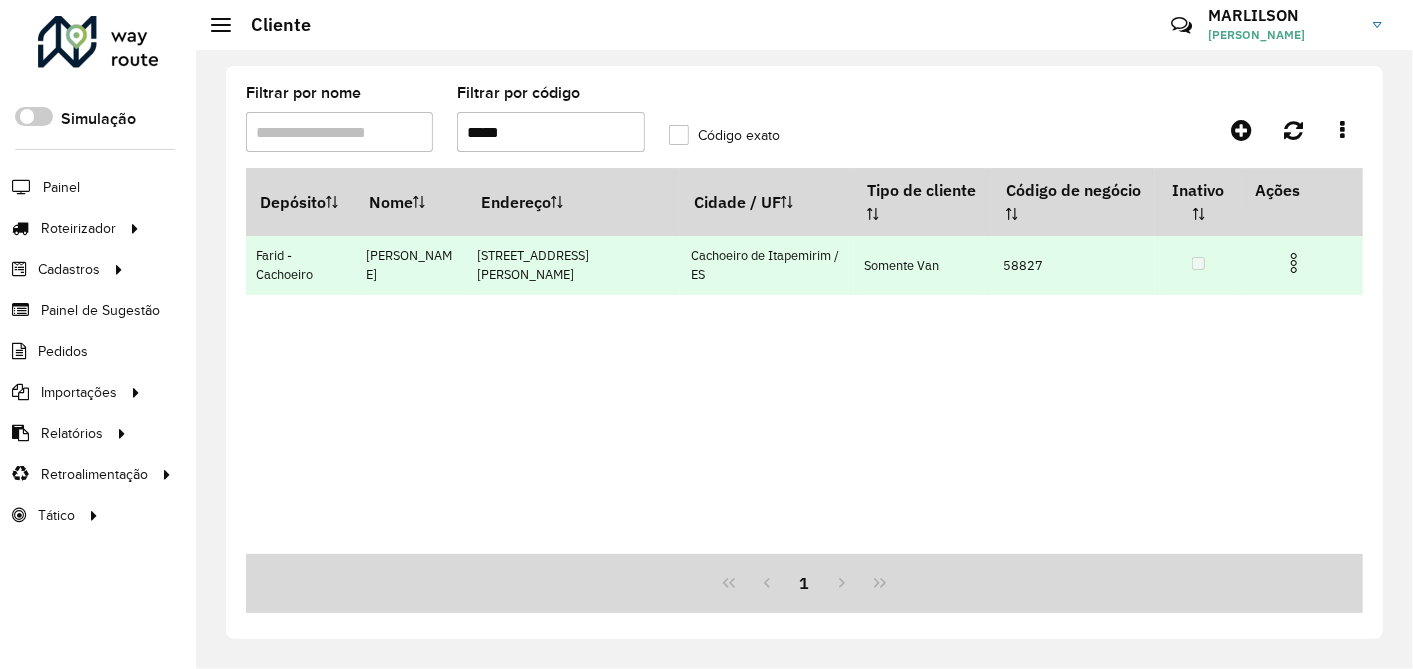 type on "*****" 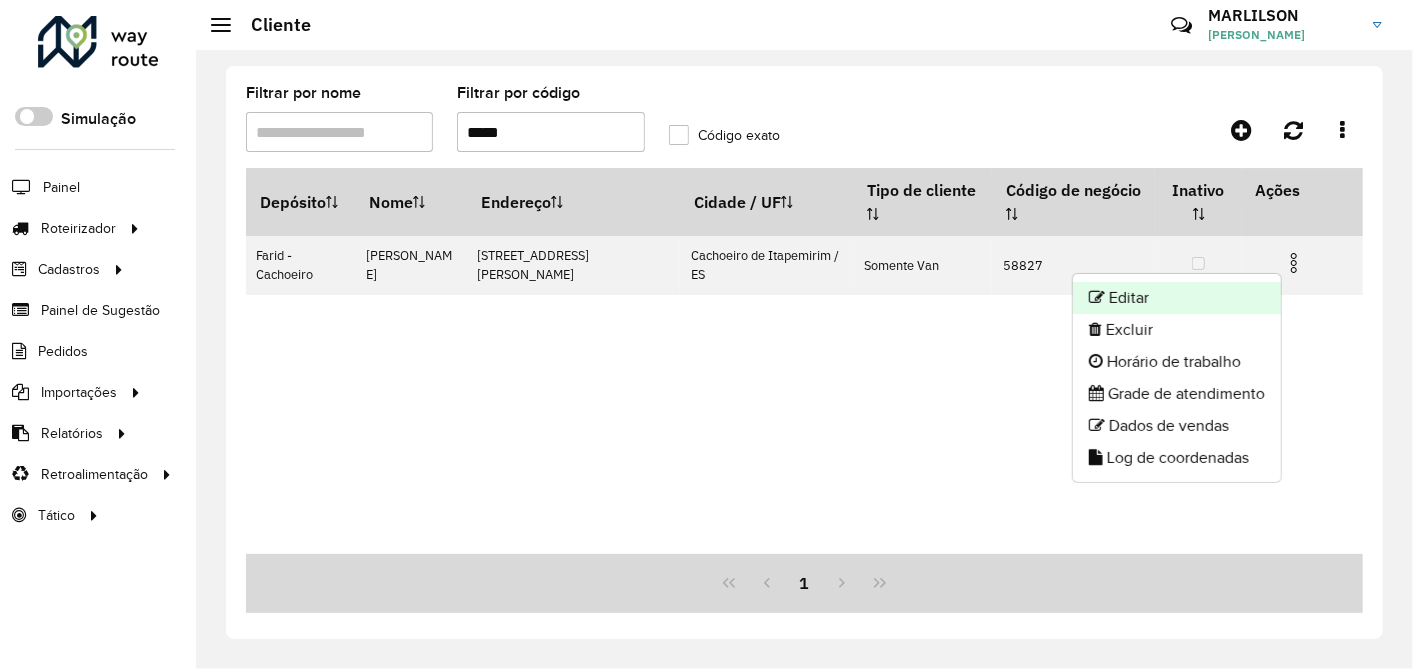 click on "Editar" 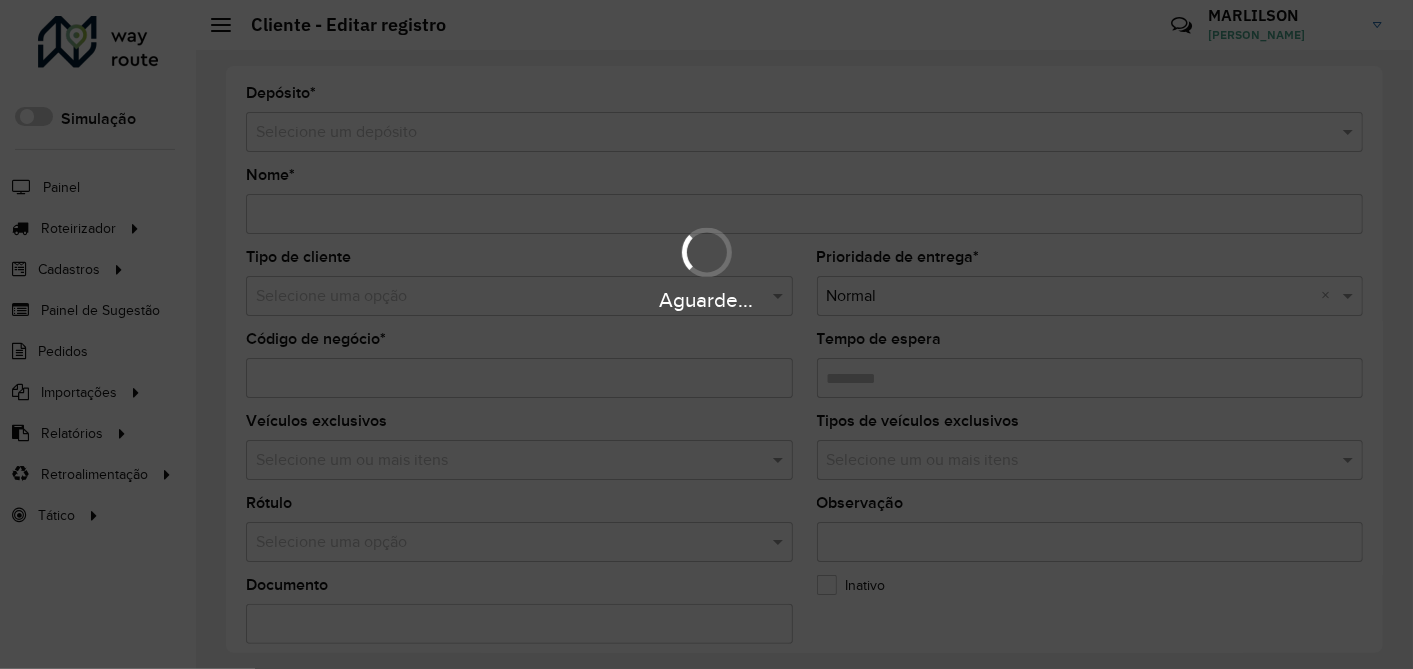 type on "**********" 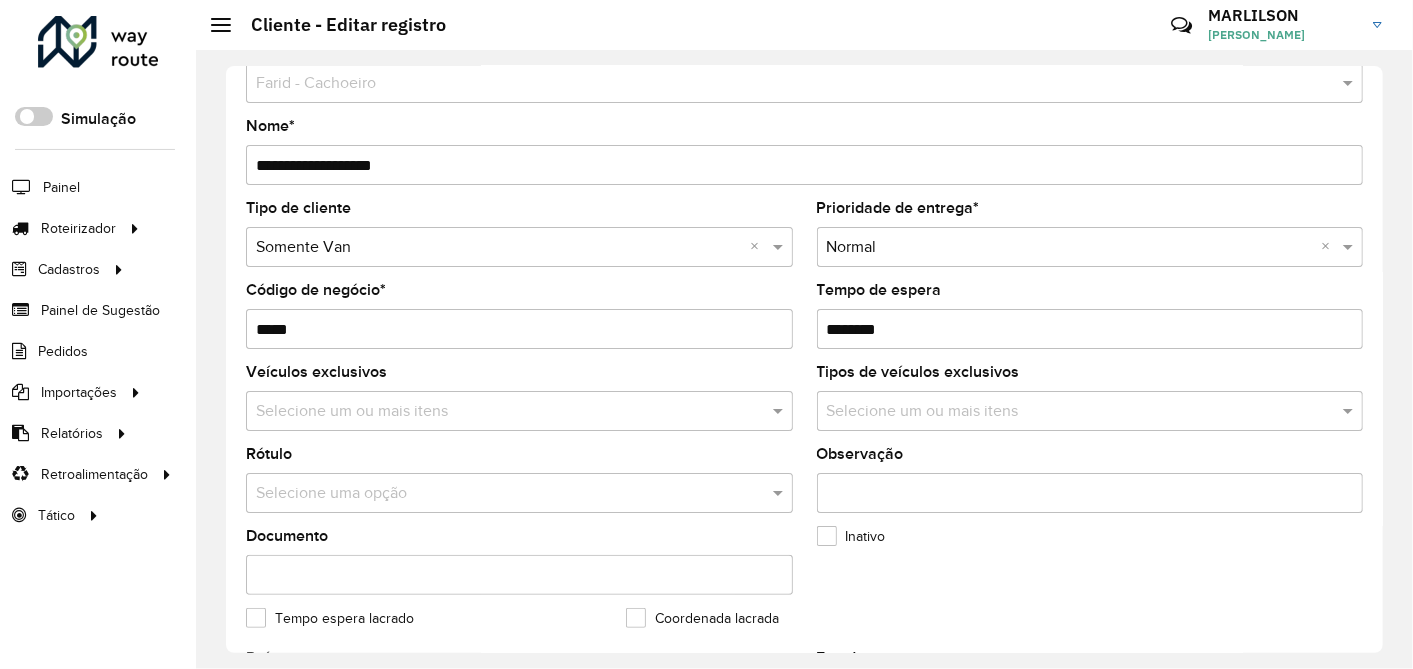 scroll, scrollTop: 0, scrollLeft: 0, axis: both 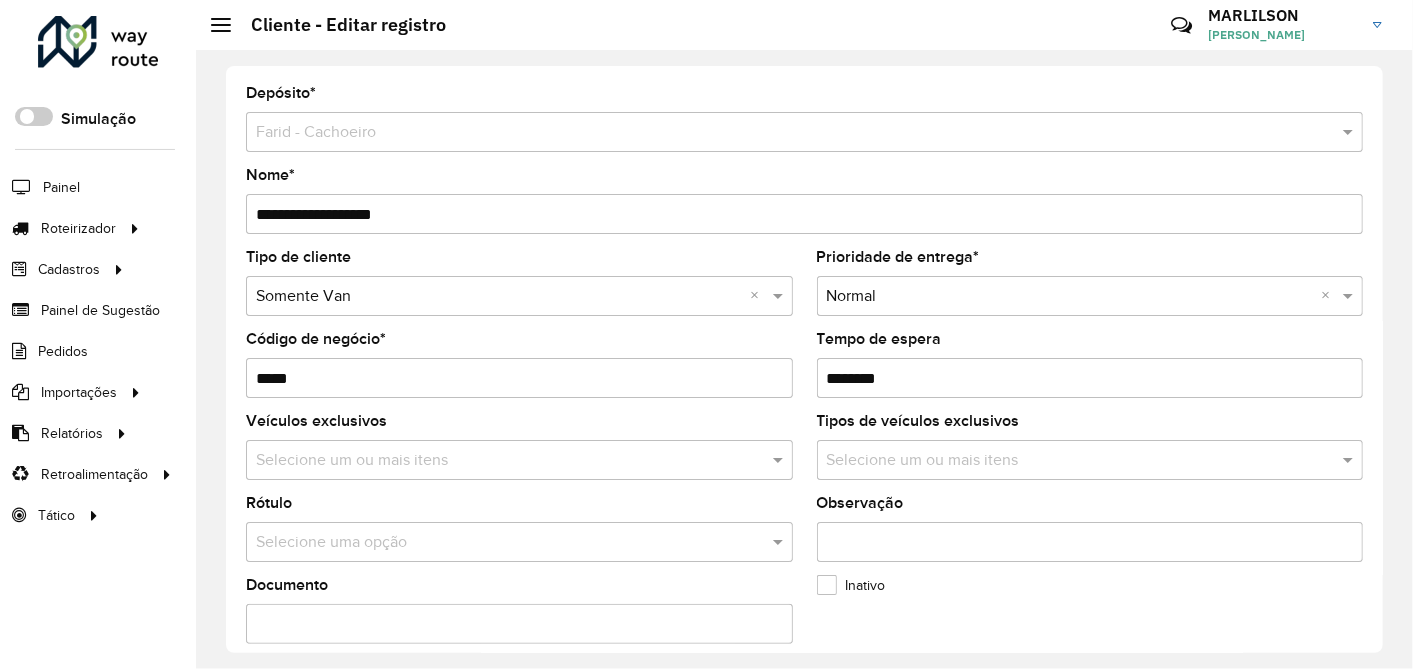 click on "Observação" at bounding box center [1090, 542] 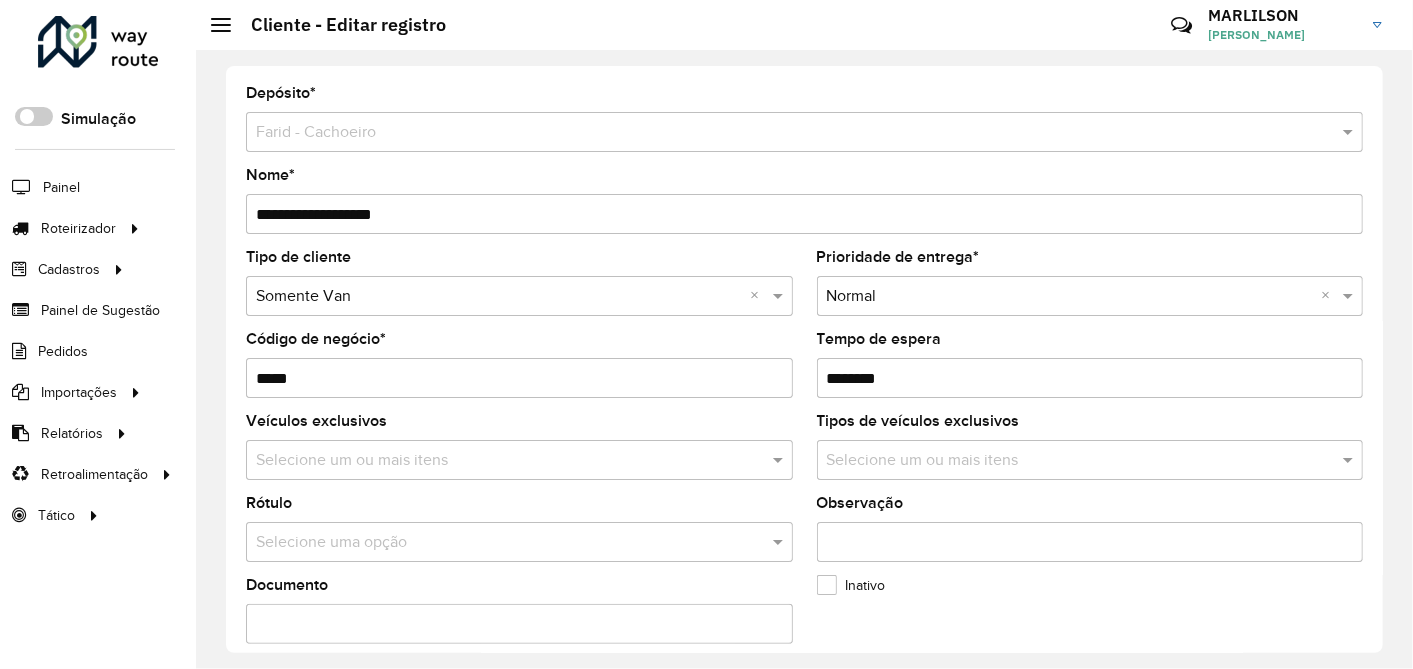 click on "Observação" at bounding box center [1090, 542] 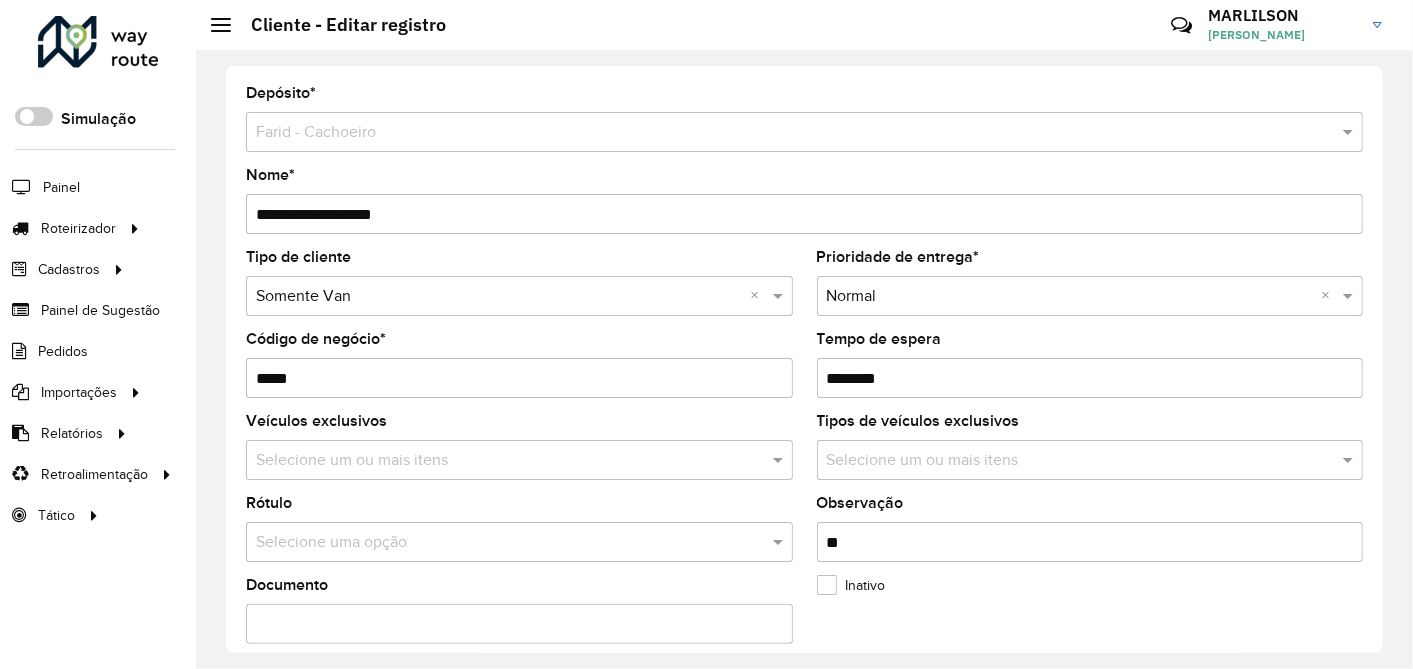type on "*" 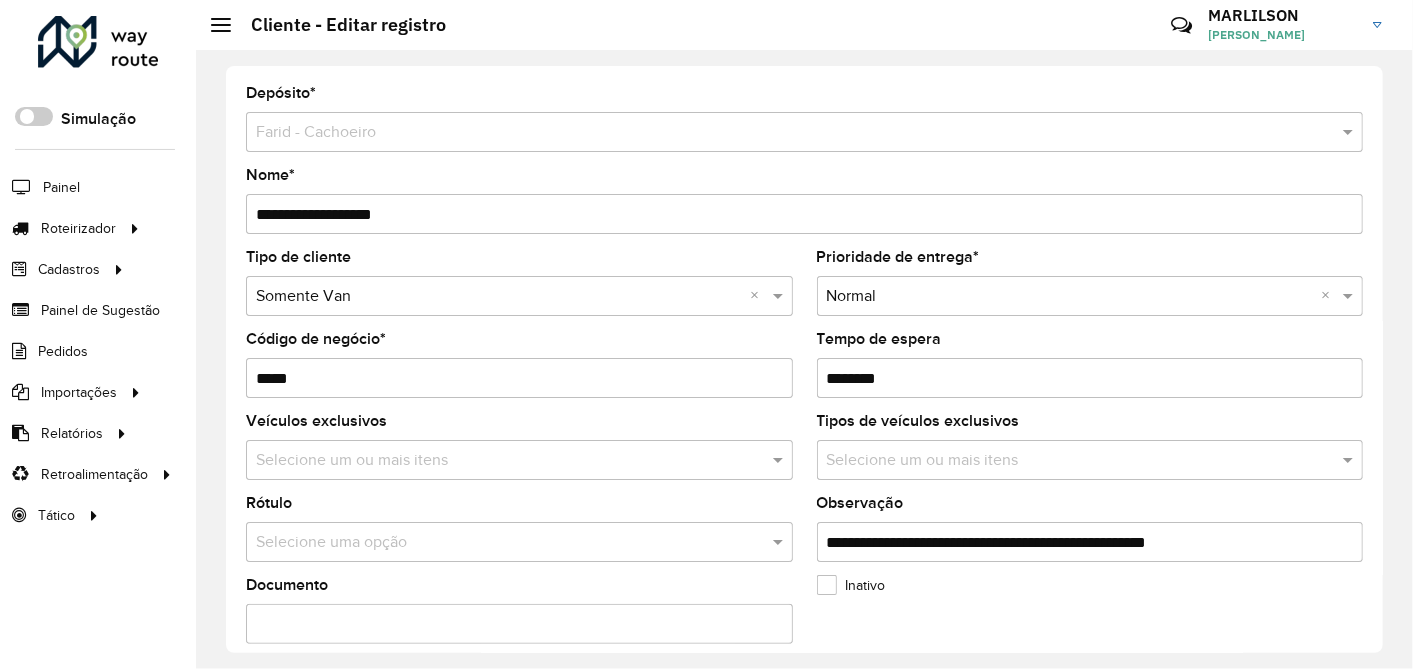 type on "**********" 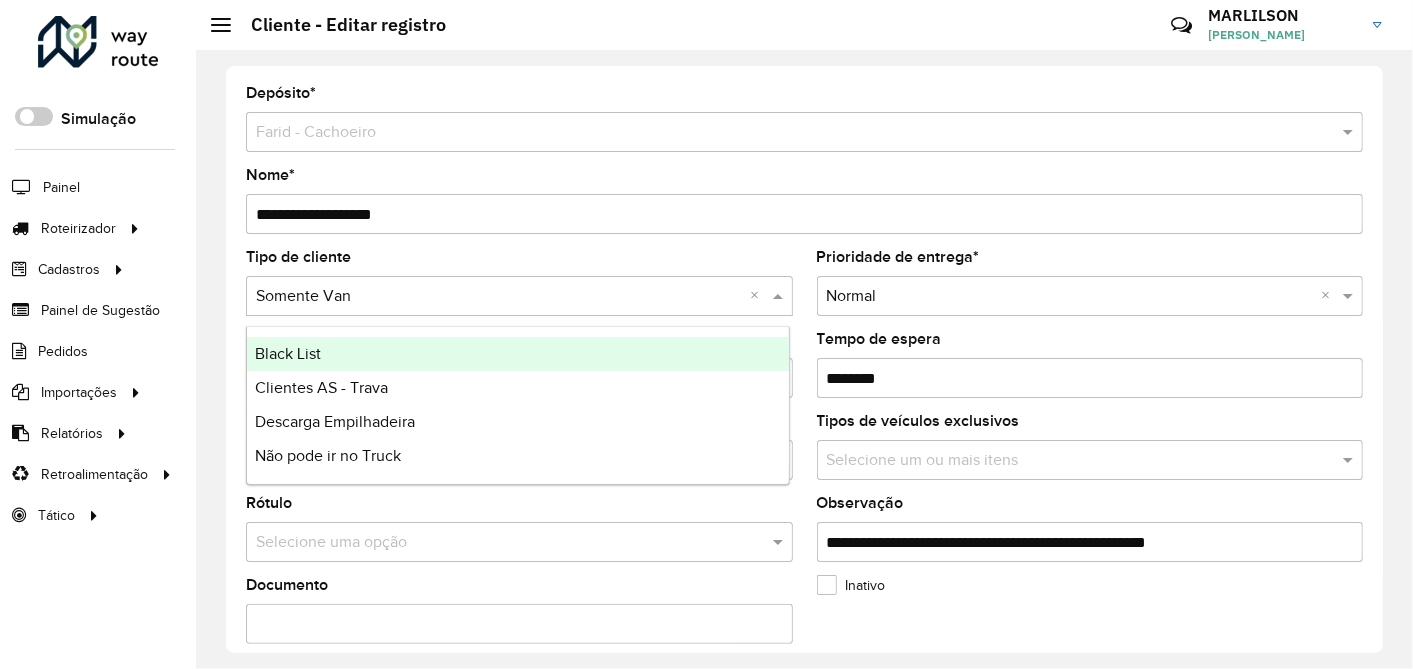 click at bounding box center [499, 297] 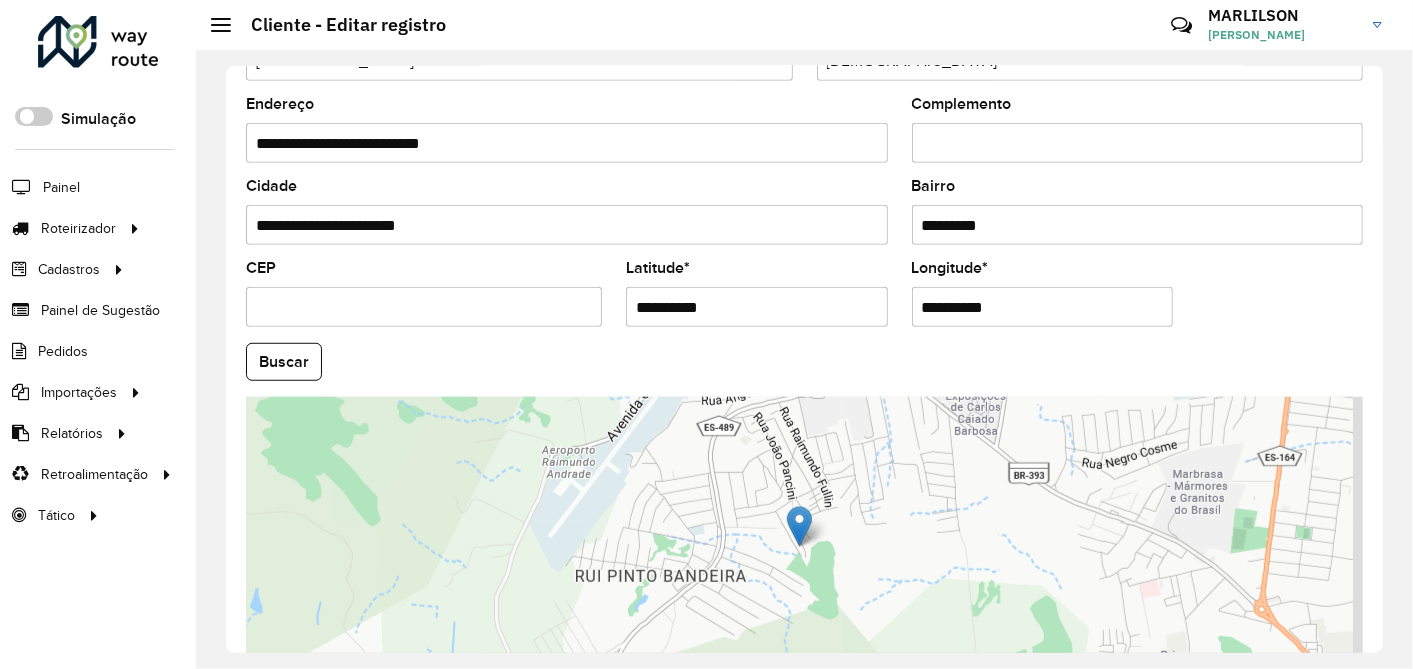 scroll, scrollTop: 817, scrollLeft: 0, axis: vertical 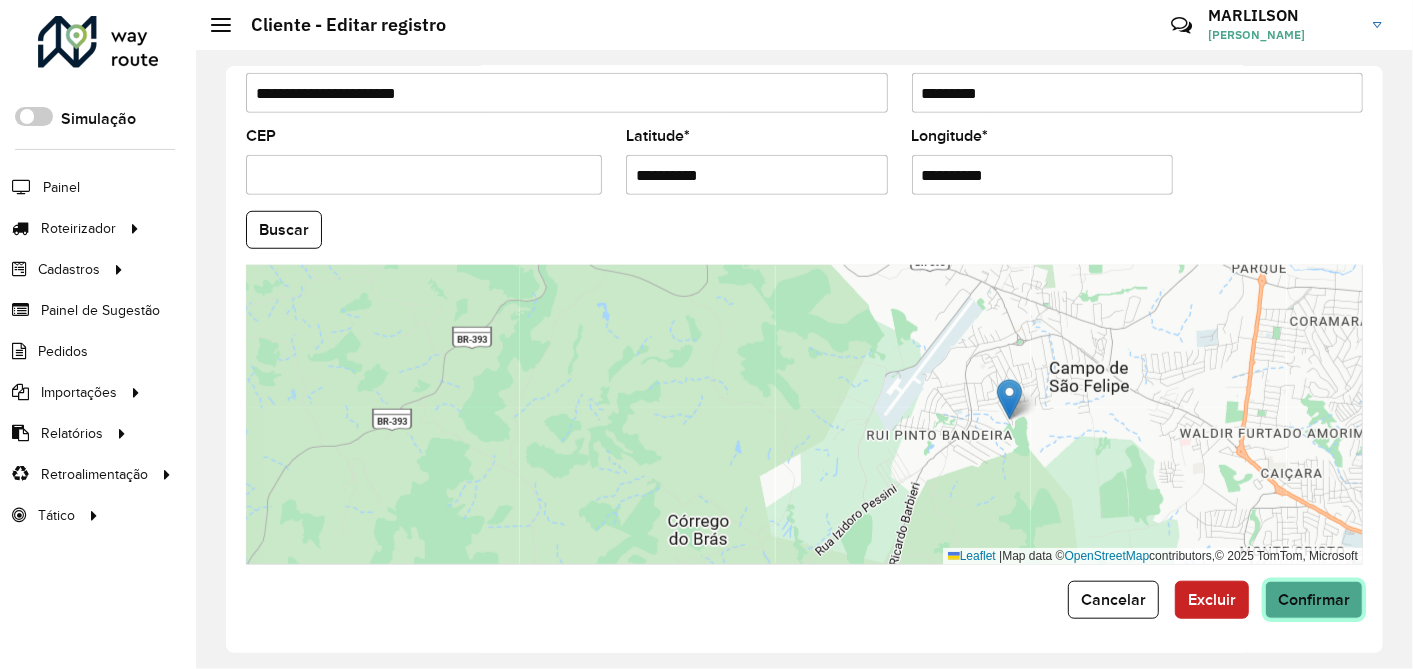 click on "Confirmar" 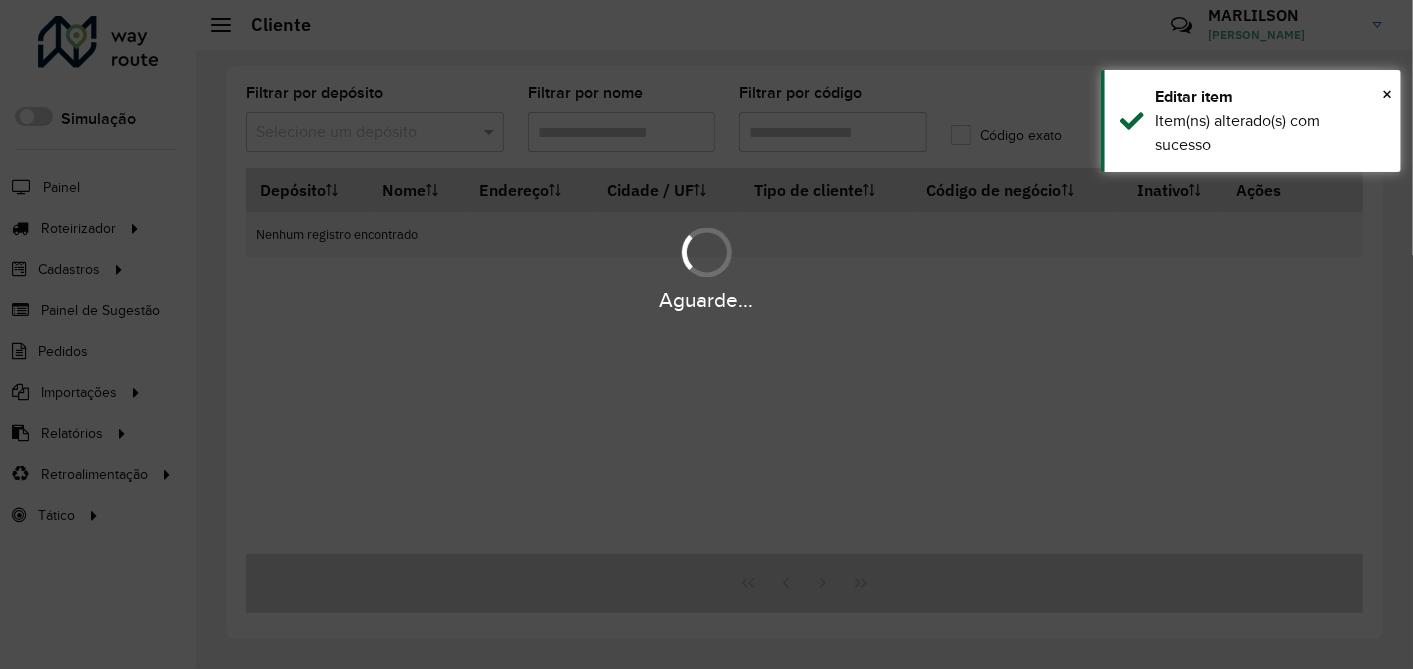 type on "*****" 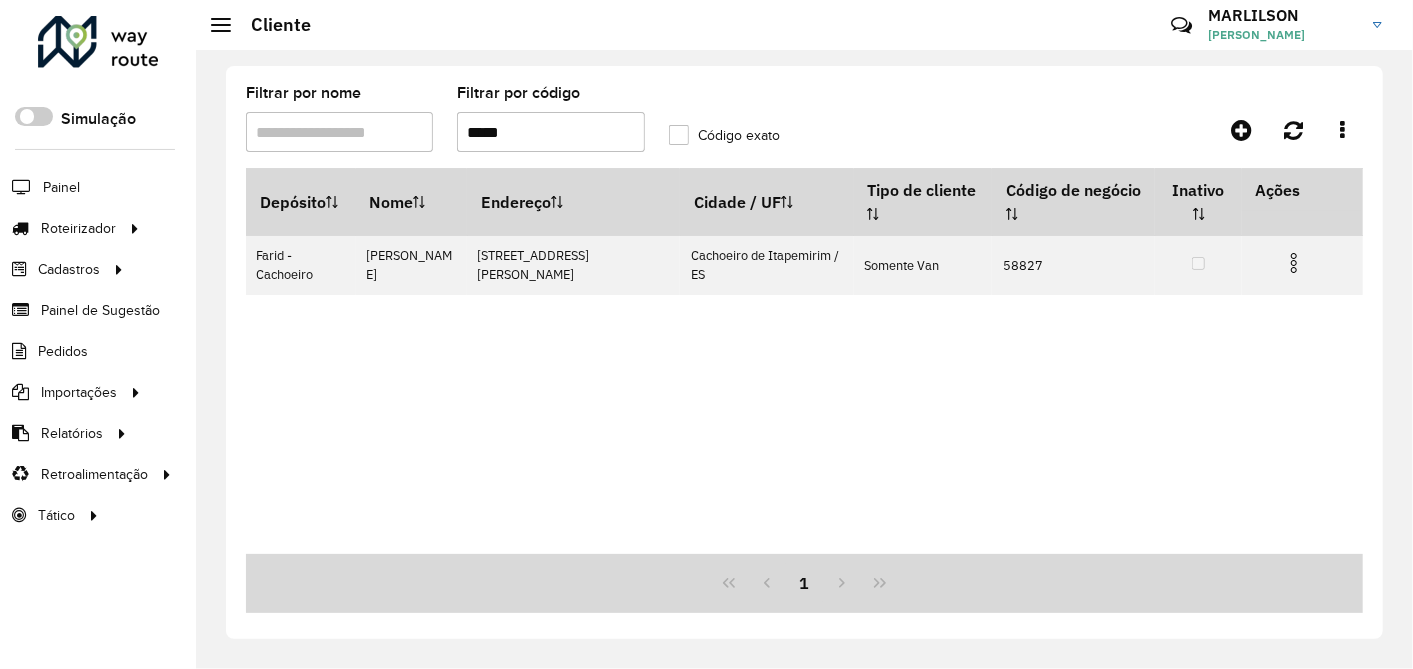 click on "*****" at bounding box center [550, 132] 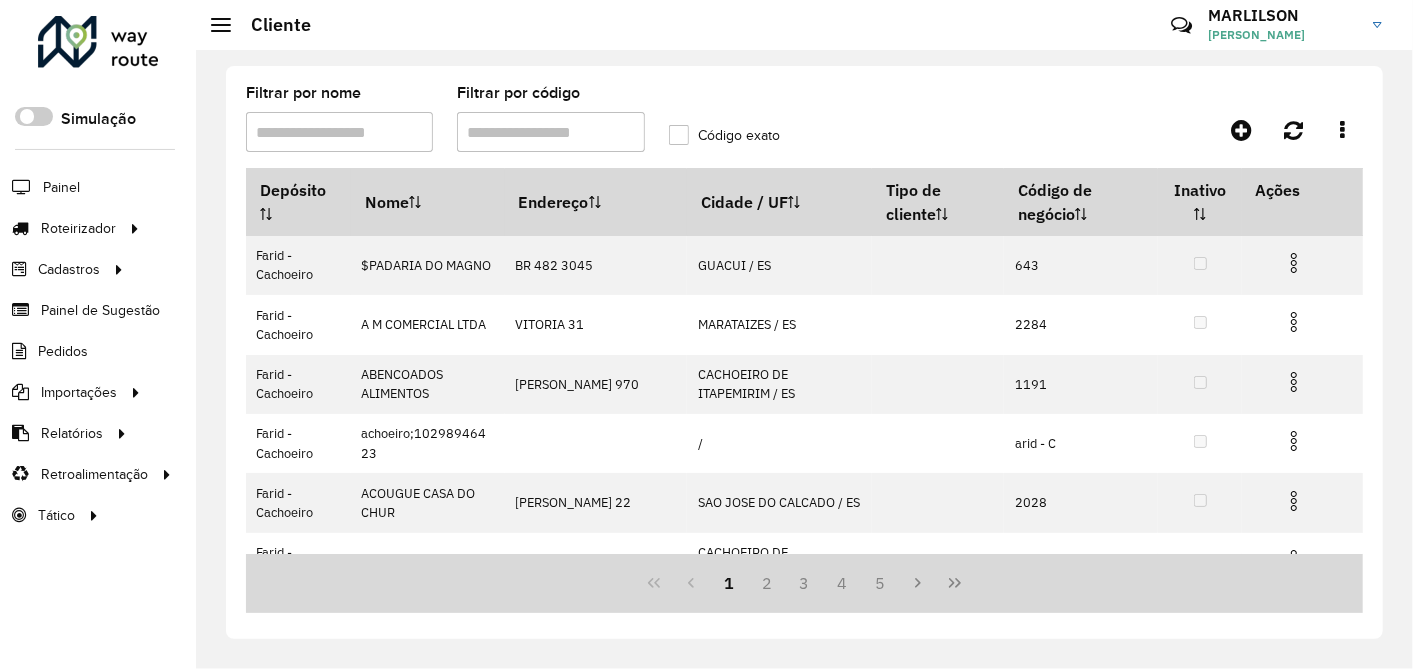 type 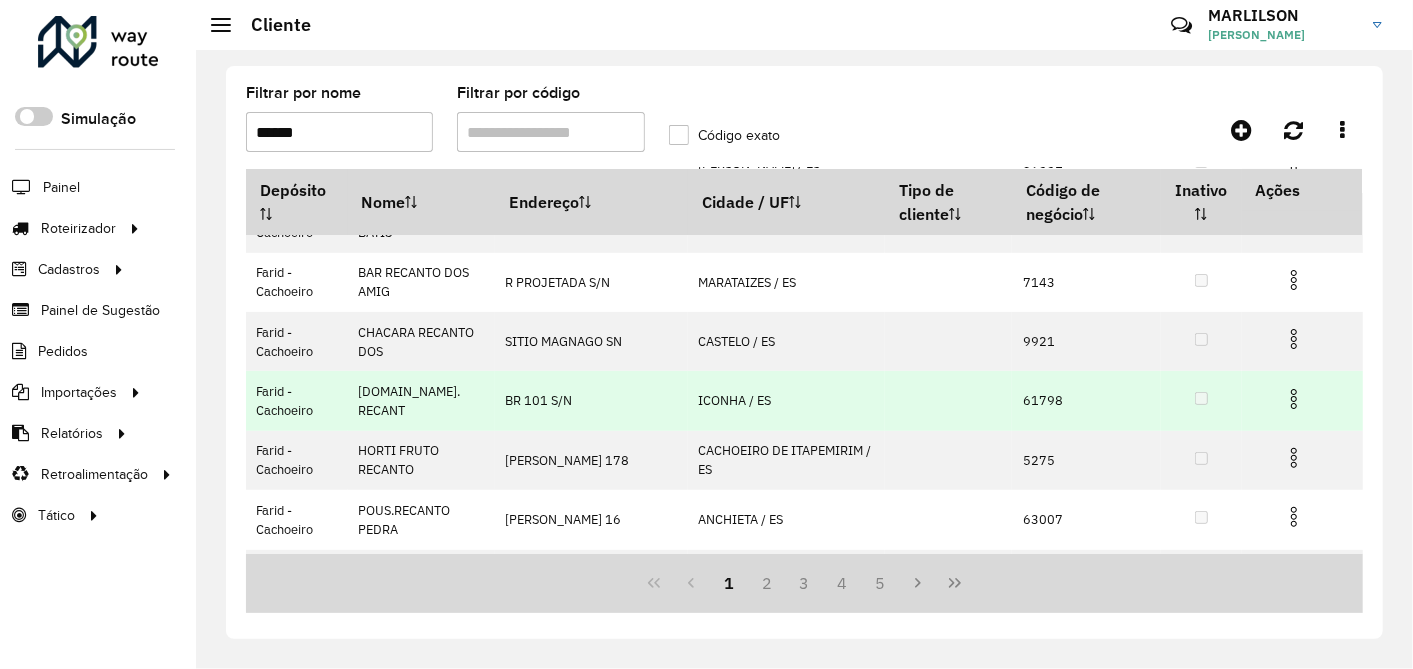 scroll, scrollTop: 168, scrollLeft: 0, axis: vertical 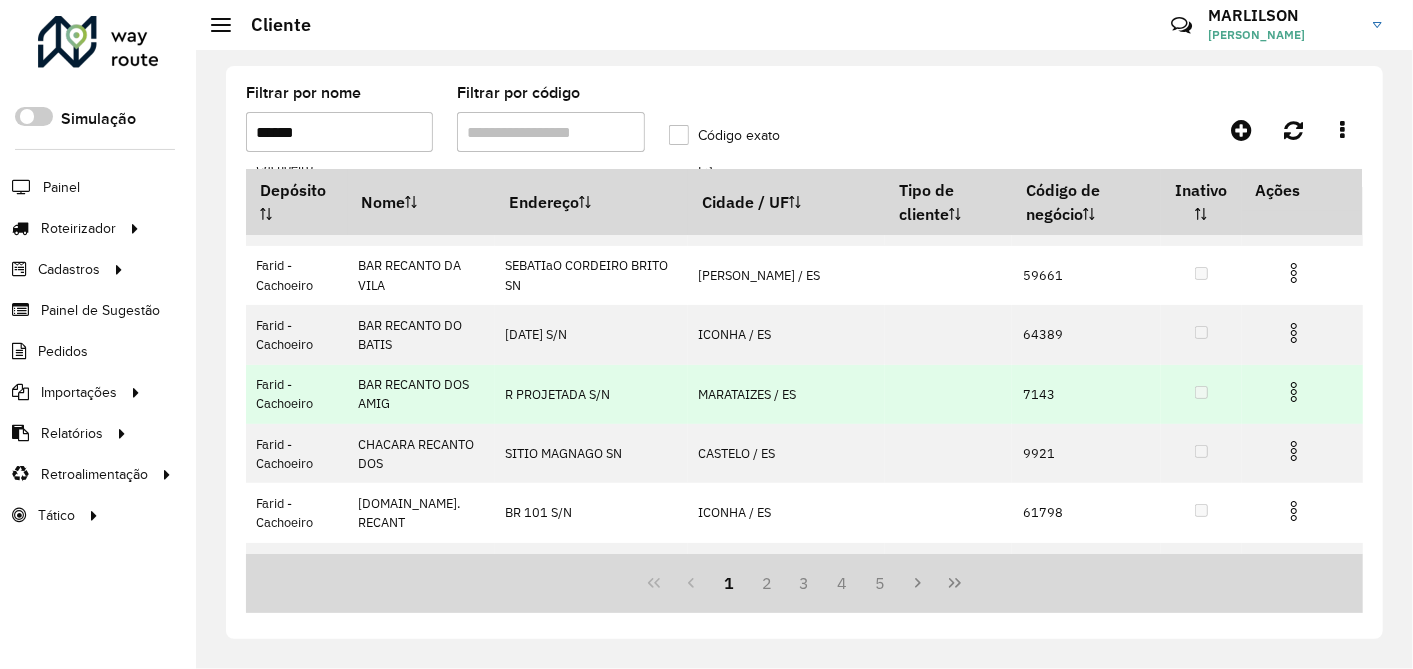 type on "******" 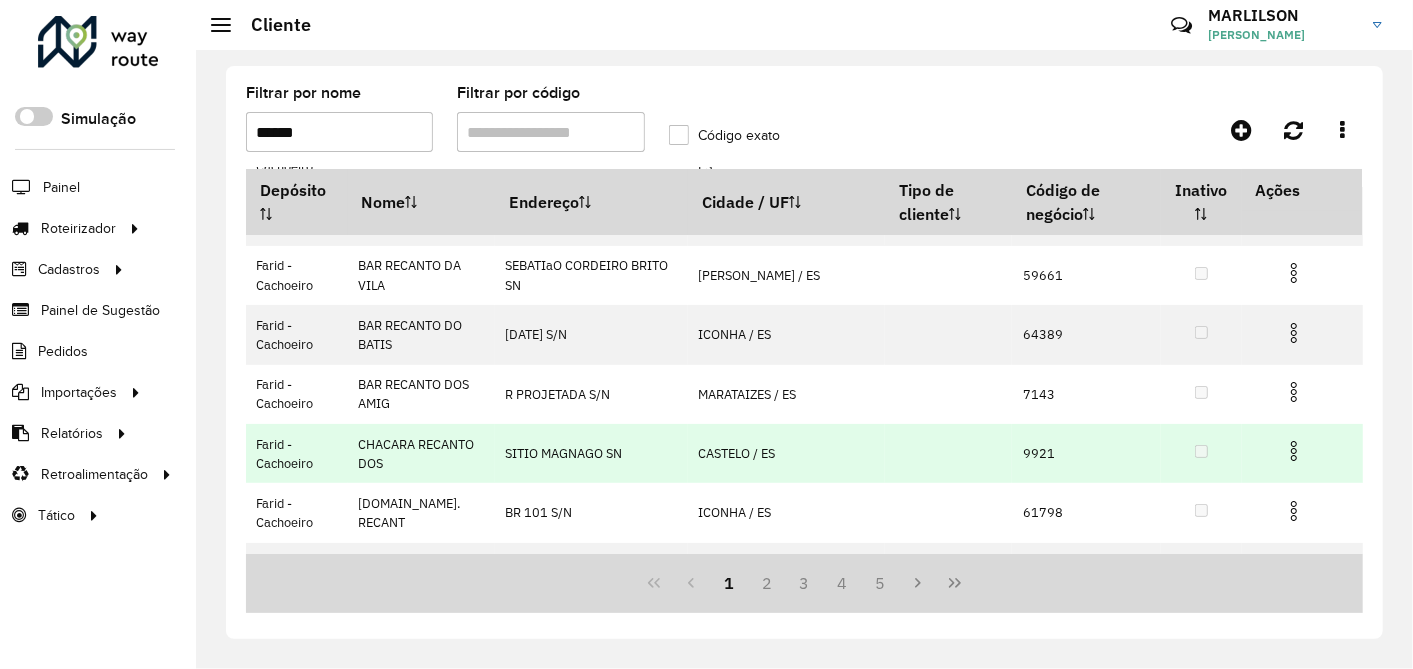 copy on "7143" 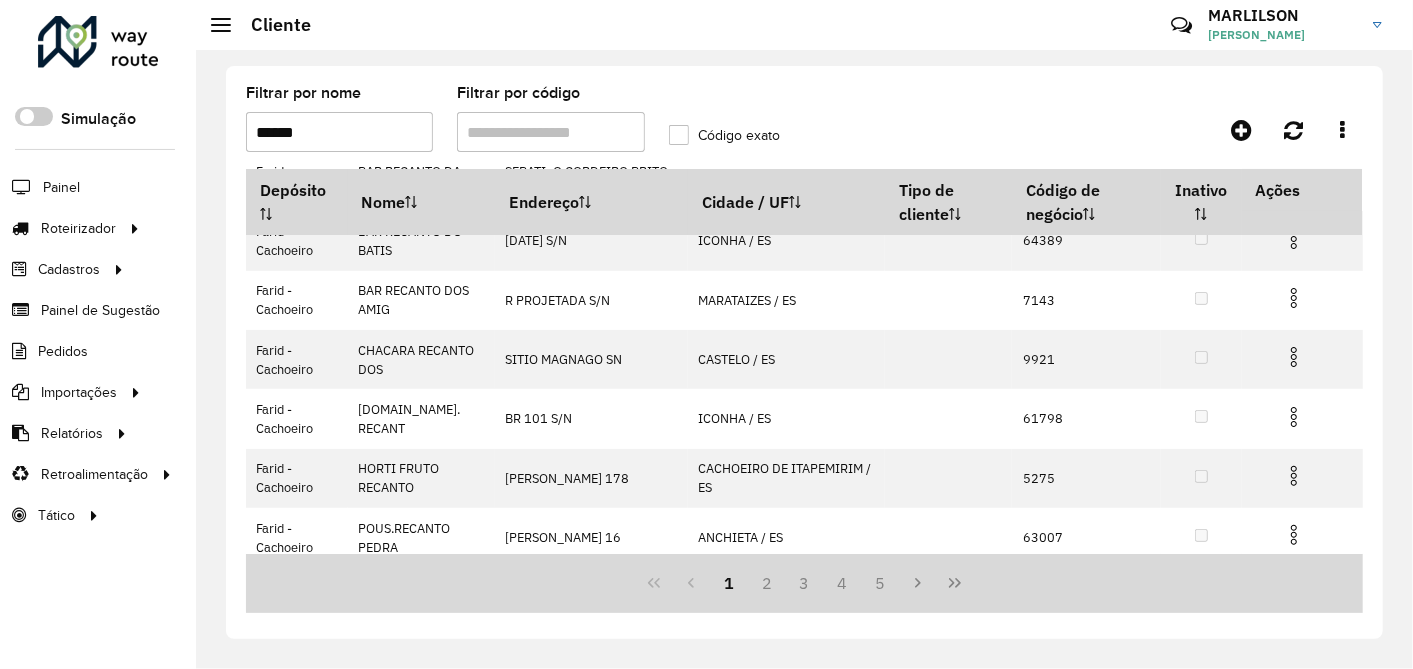 scroll, scrollTop: 390, scrollLeft: 0, axis: vertical 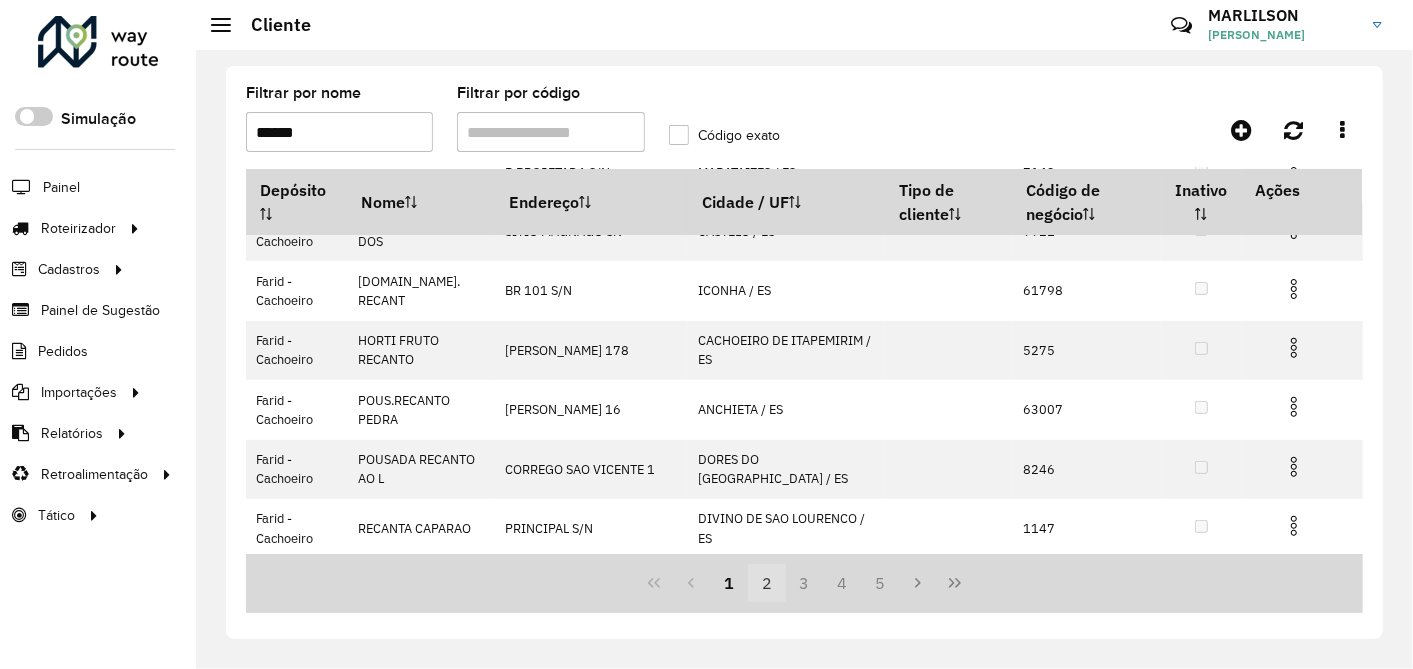 click on "2" at bounding box center (767, 583) 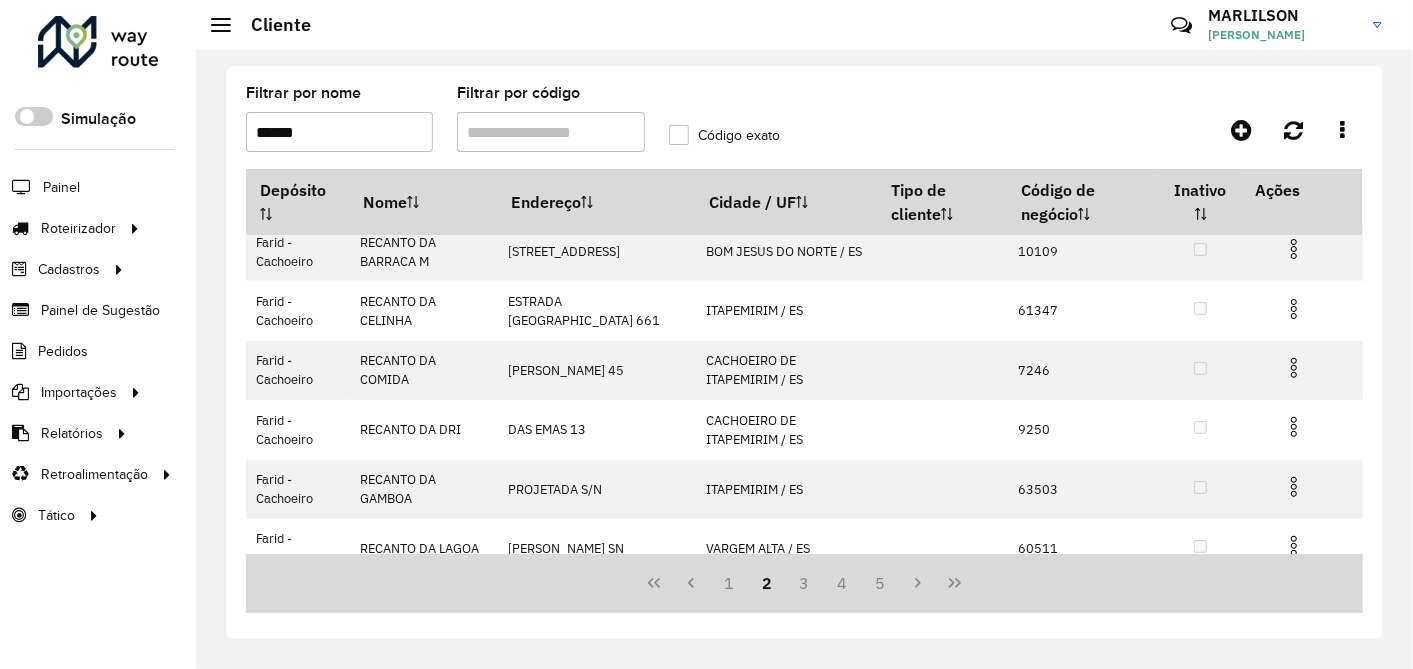scroll, scrollTop: 390, scrollLeft: 0, axis: vertical 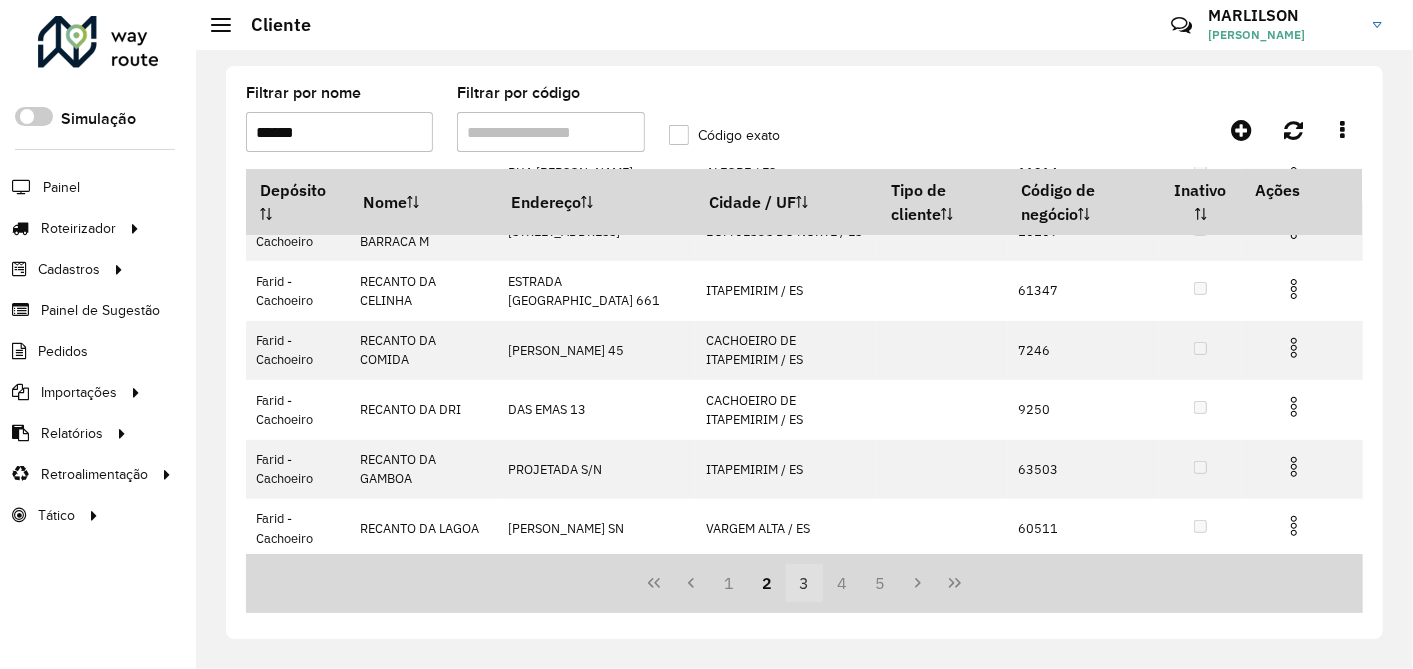 click on "3" at bounding box center [805, 583] 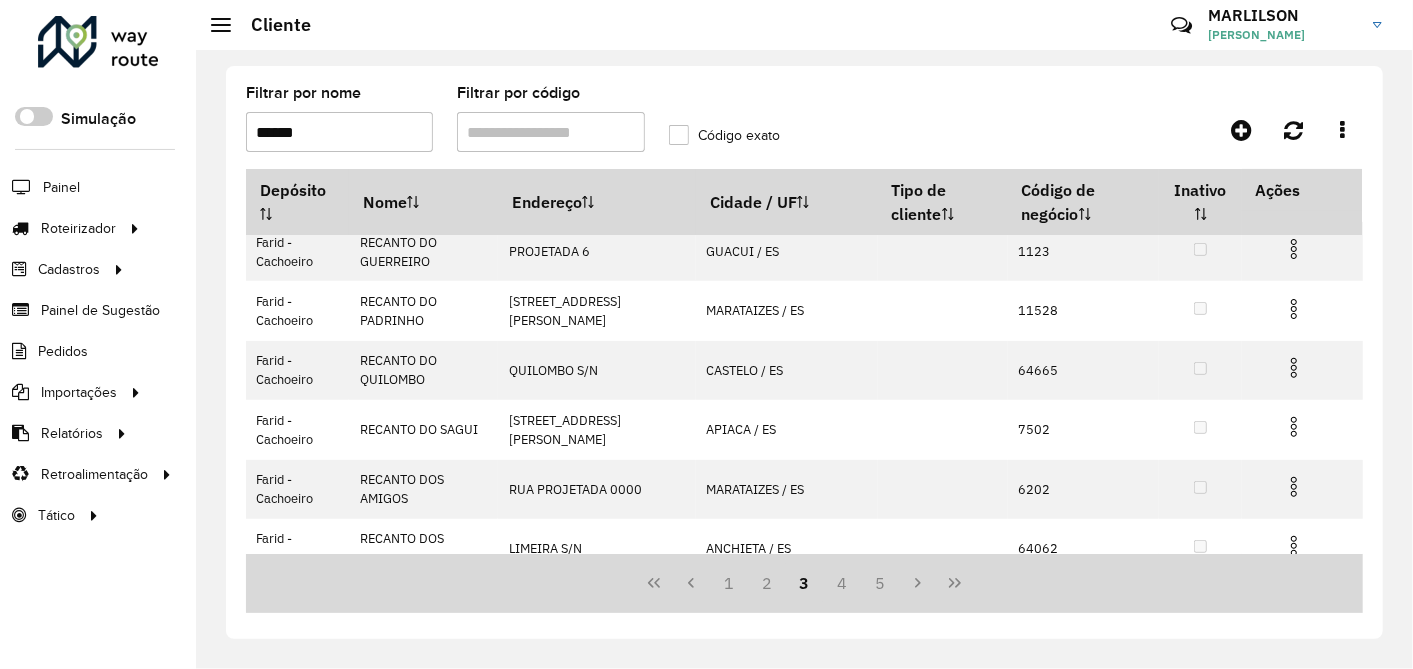 scroll, scrollTop: 390, scrollLeft: 0, axis: vertical 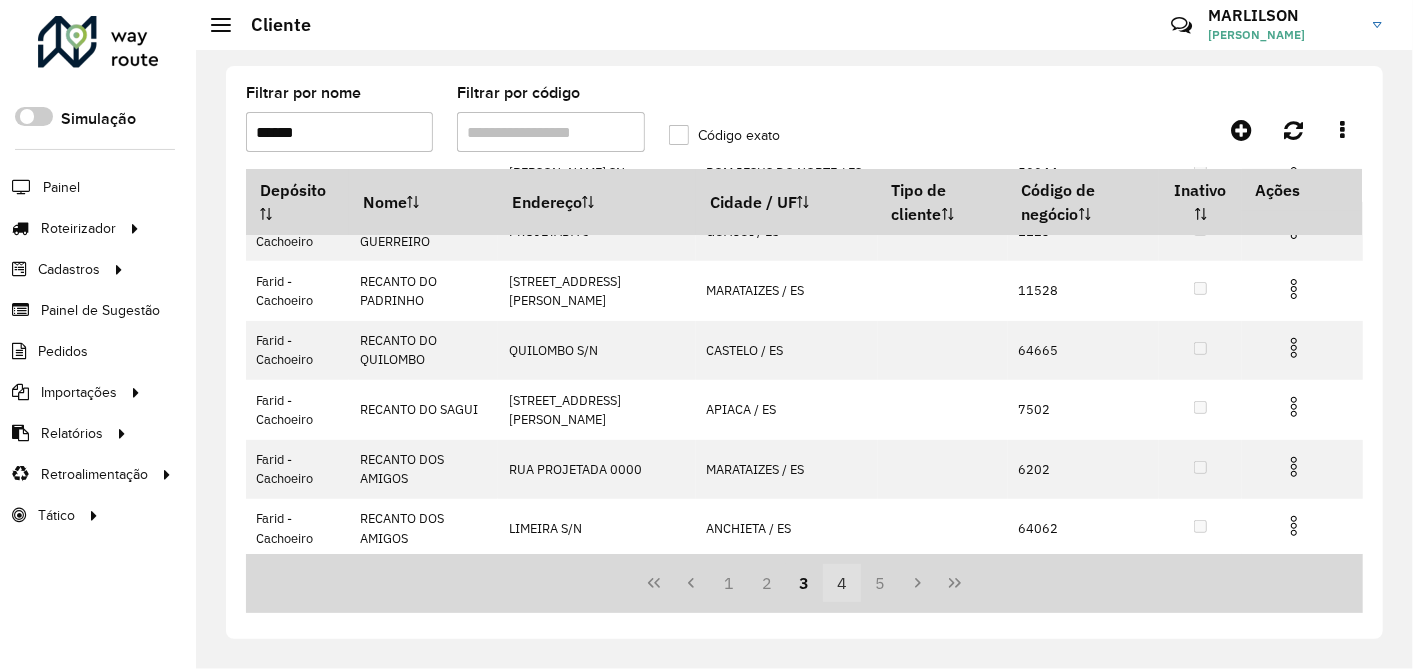 click on "4" at bounding box center (842, 583) 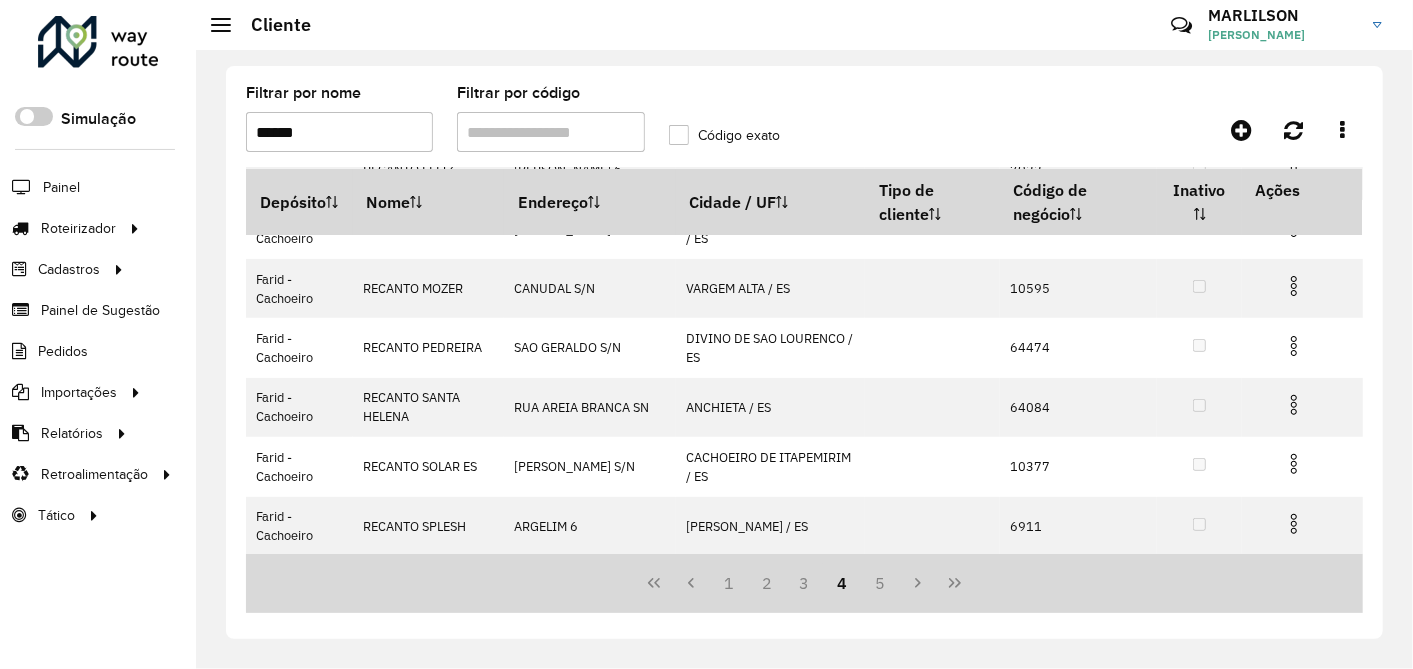 scroll, scrollTop: 390, scrollLeft: 0, axis: vertical 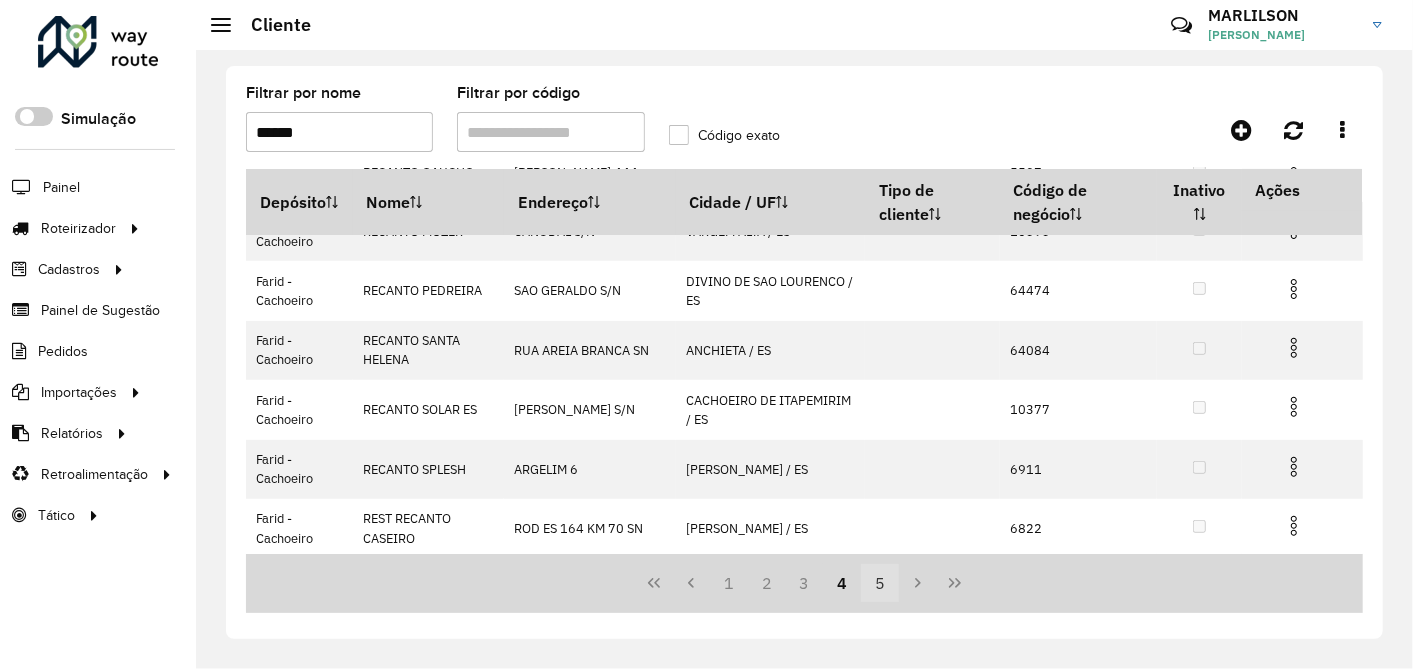click on "5" at bounding box center [880, 583] 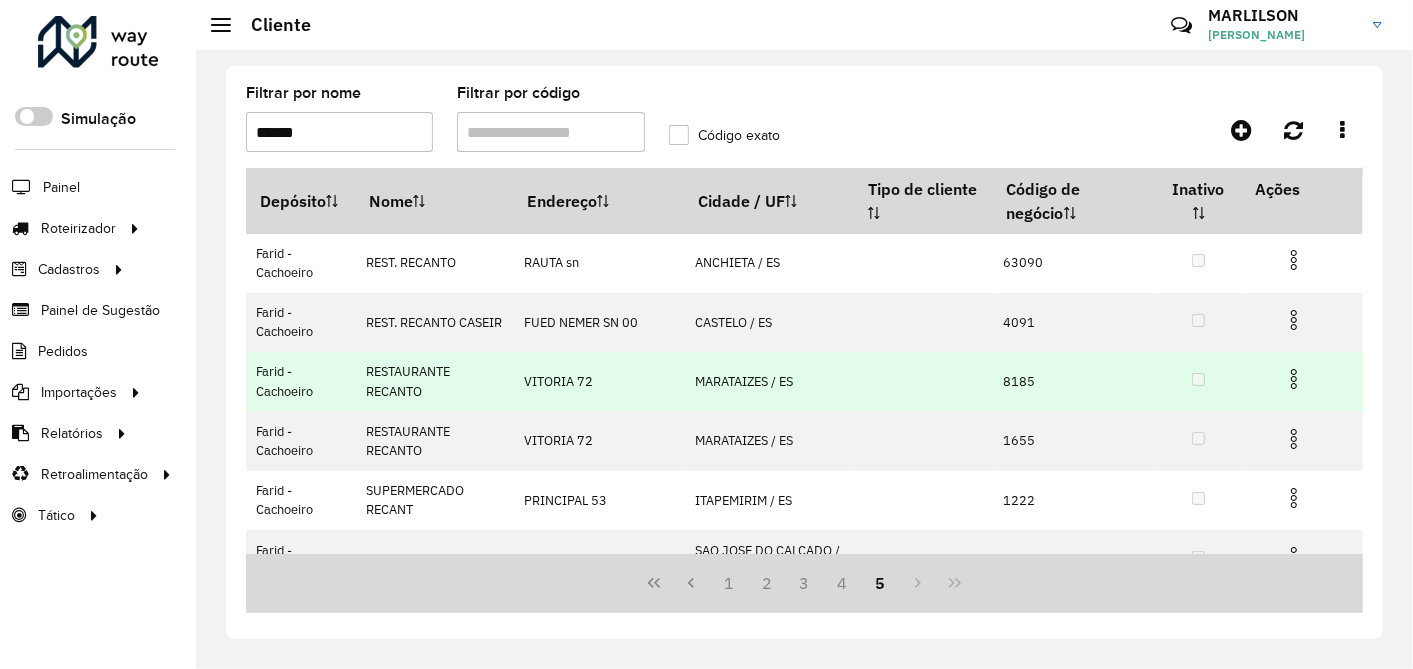 scroll, scrollTop: 94, scrollLeft: 0, axis: vertical 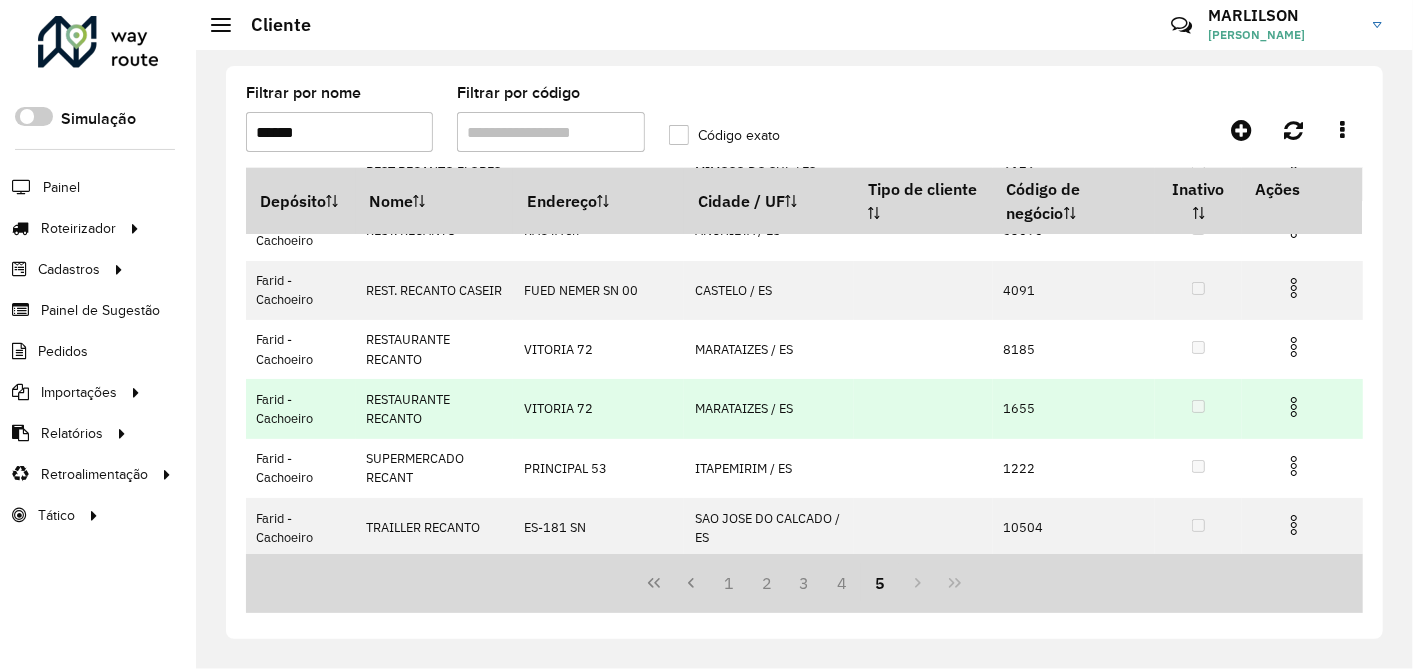 drag, startPoint x: 991, startPoint y: 407, endPoint x: 1034, endPoint y: 402, distance: 43.289722 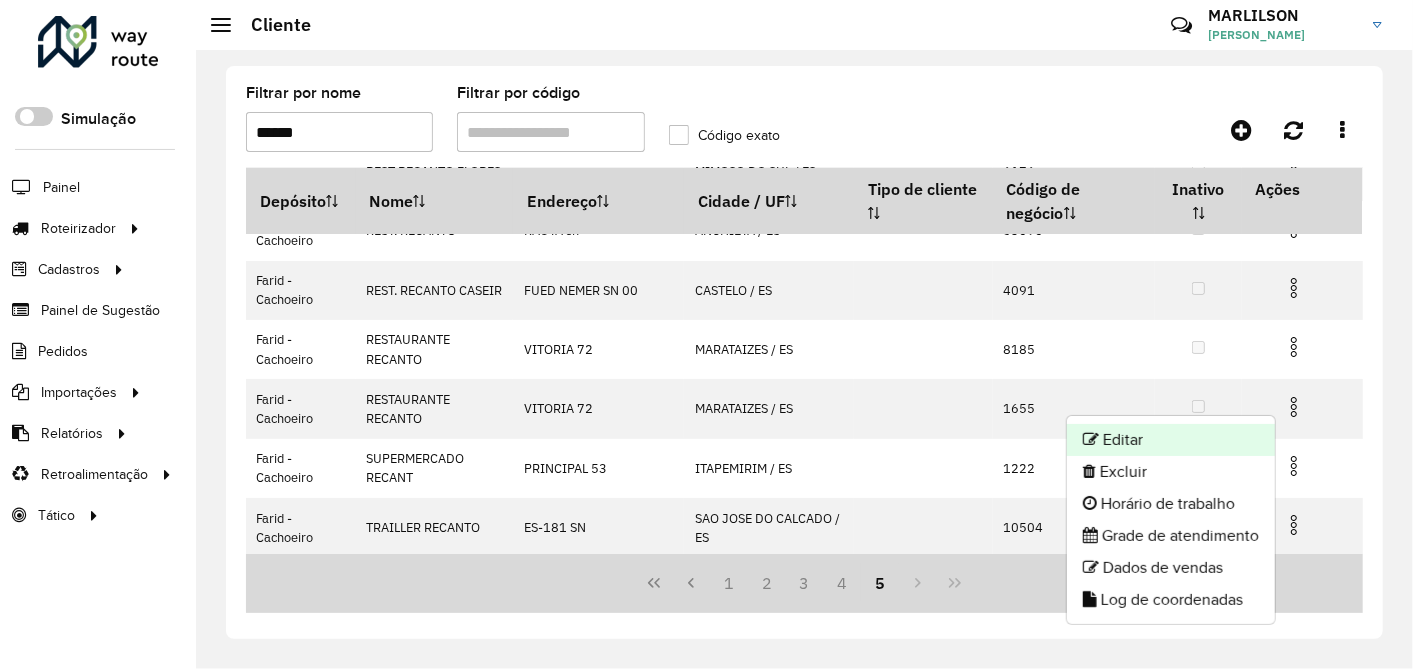 click on "Editar" 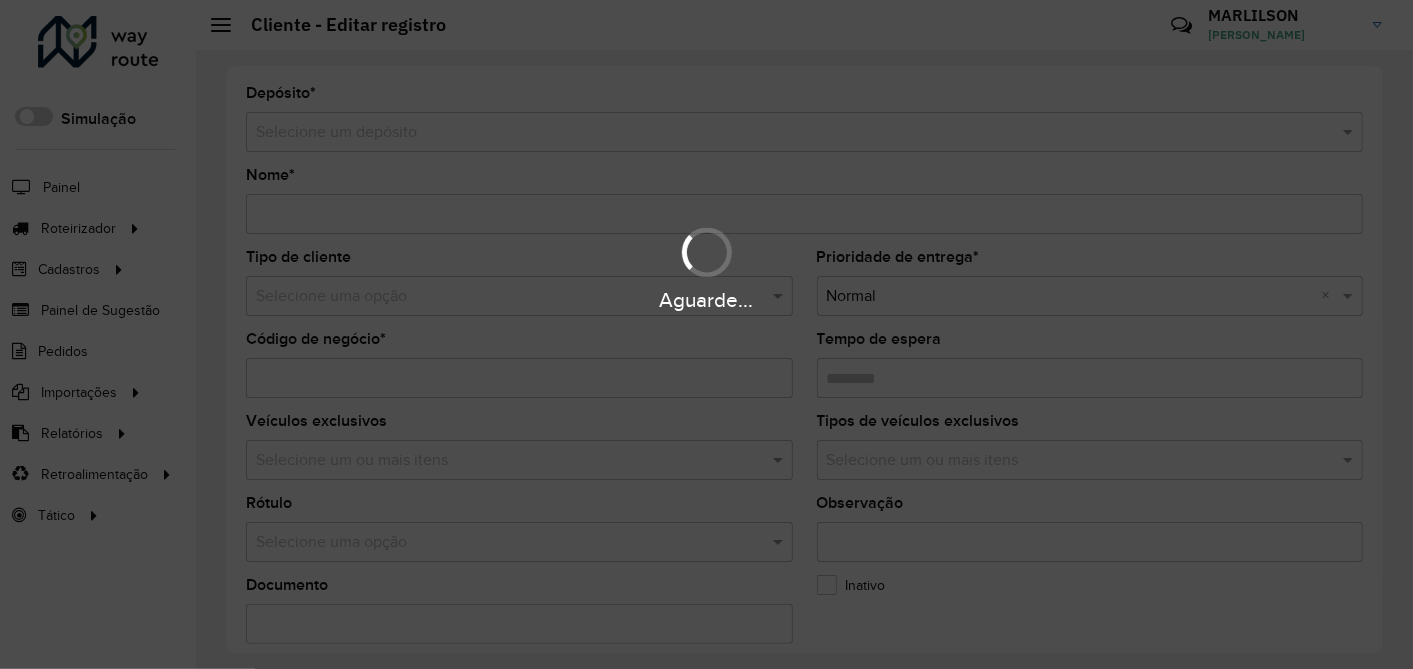 type on "**********" 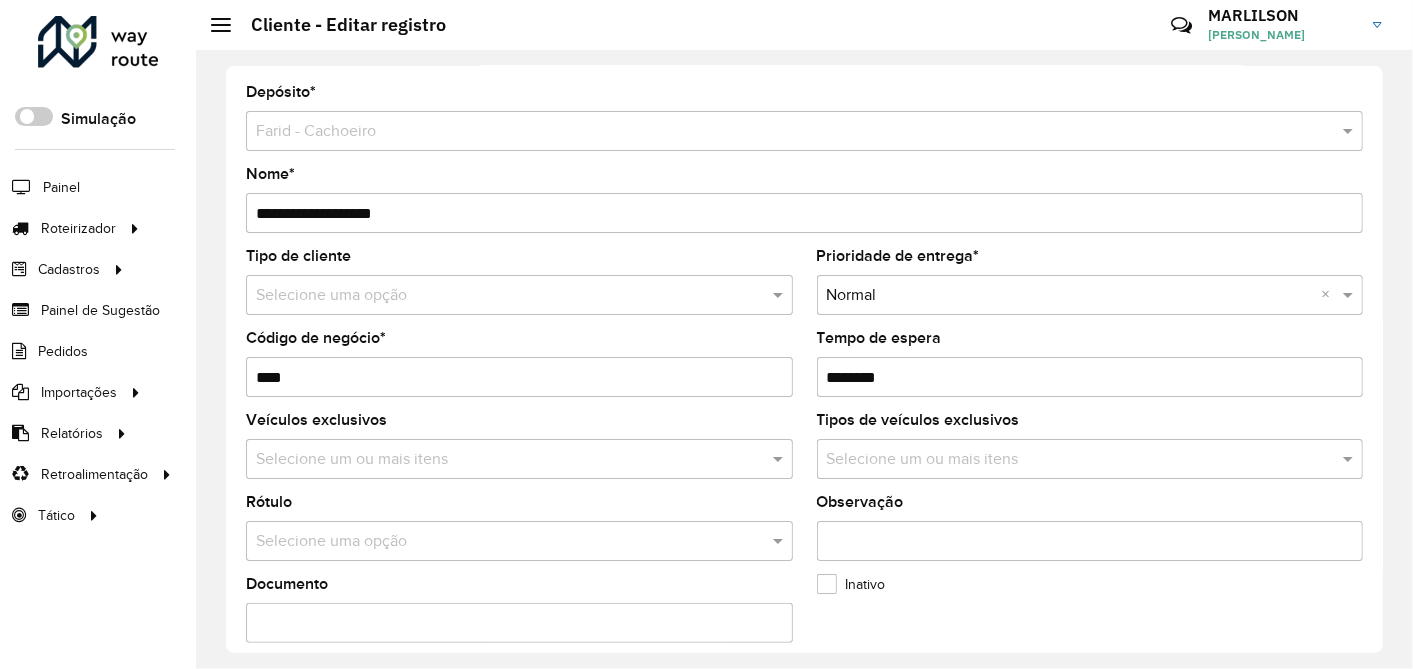 scroll, scrollTop: 0, scrollLeft: 0, axis: both 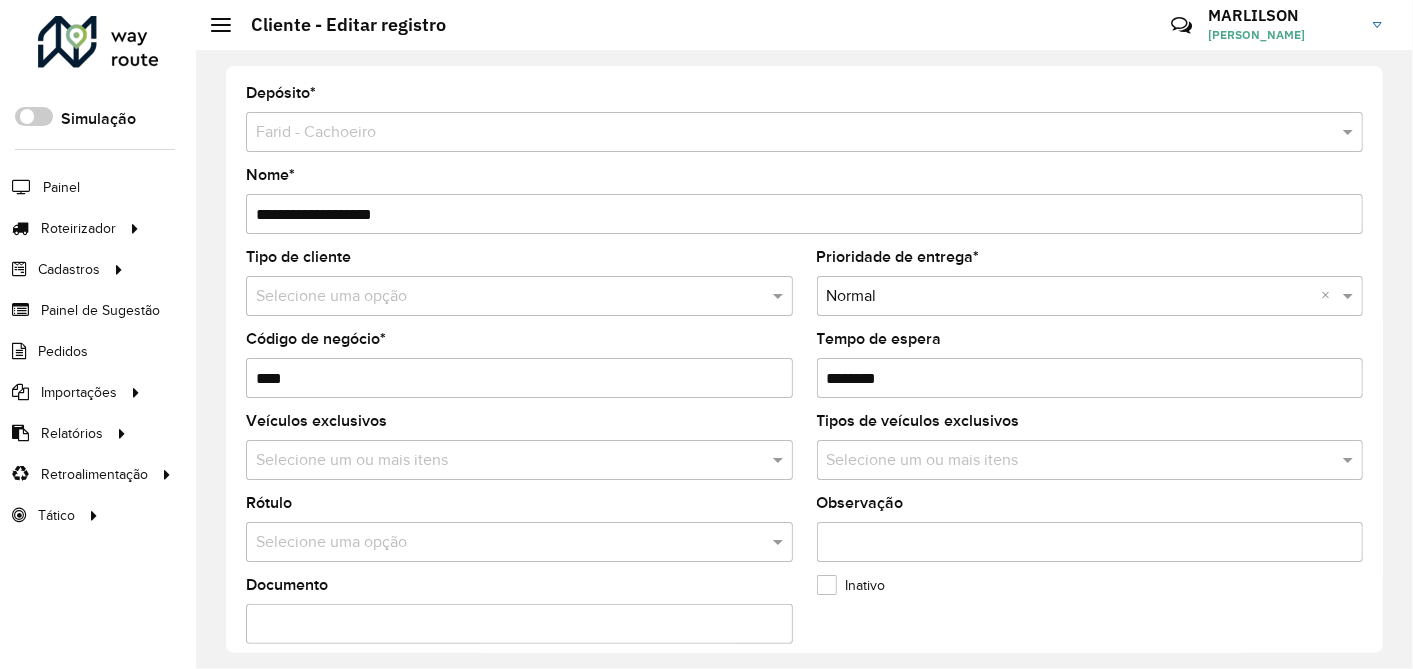 click on "Observação" at bounding box center [1090, 542] 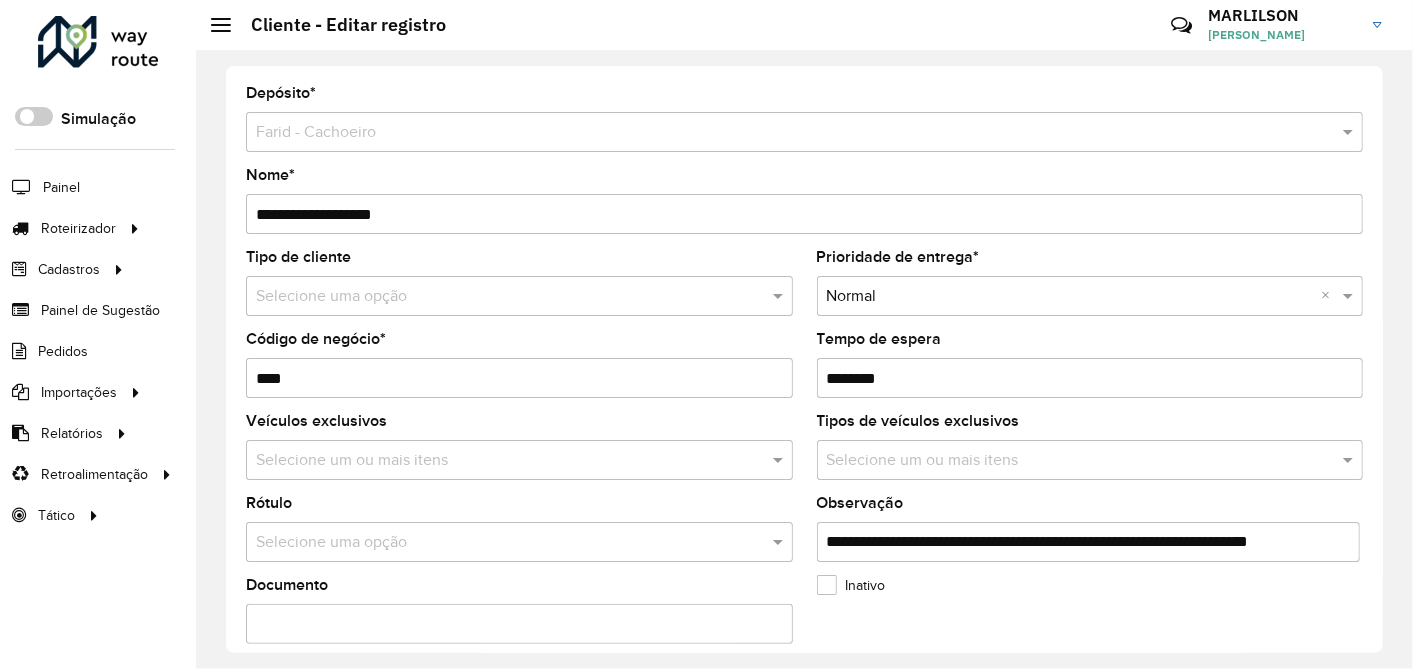 scroll, scrollTop: 0, scrollLeft: 0, axis: both 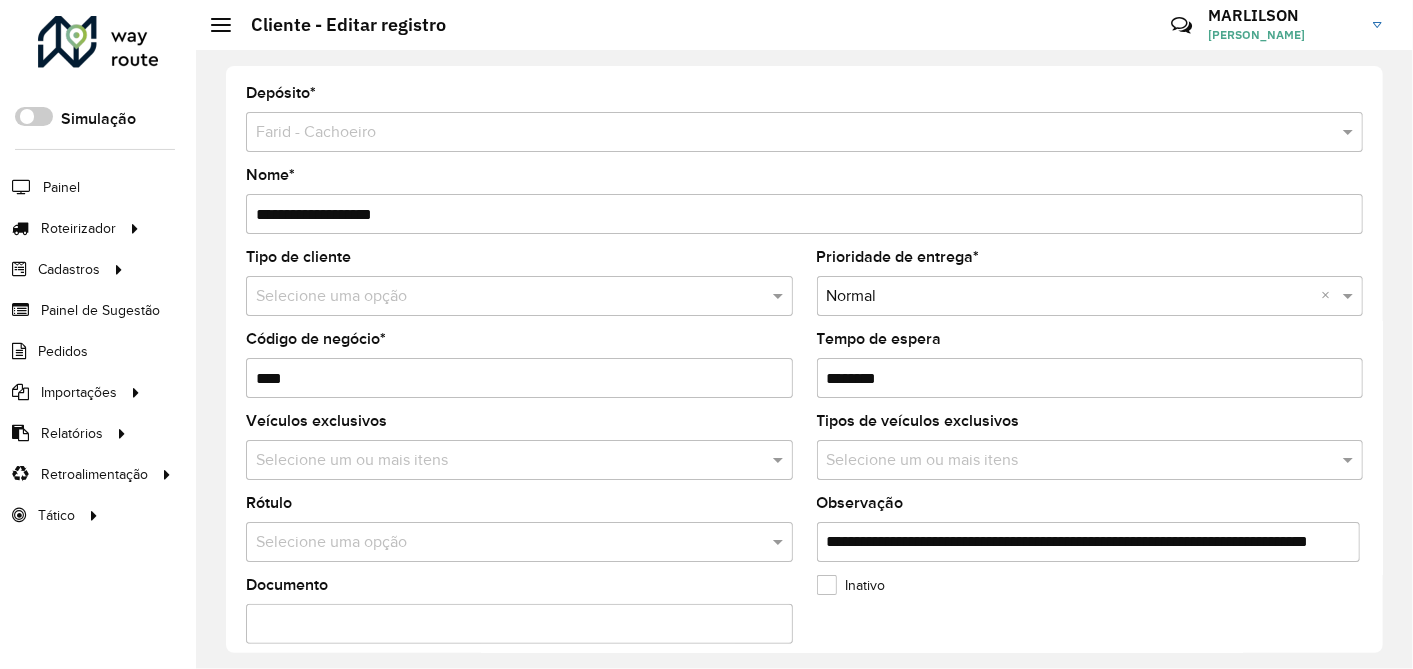 click on "**********" at bounding box center [1089, 542] 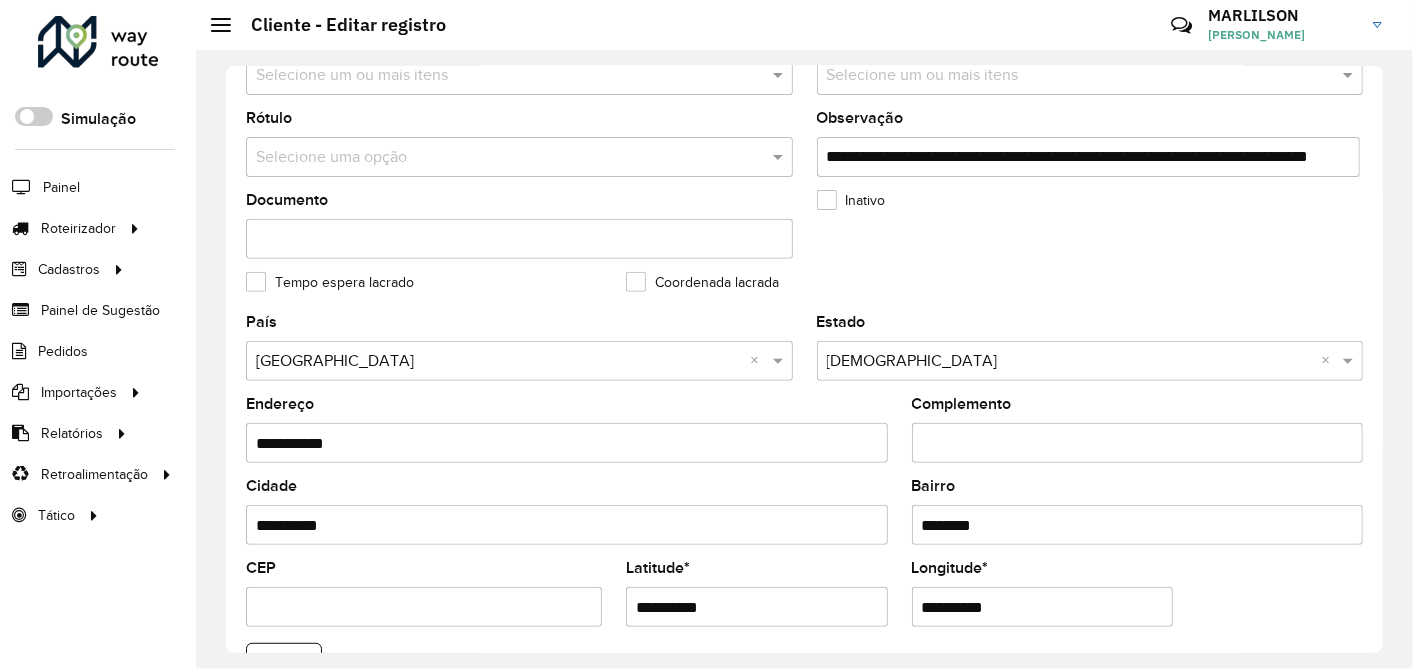 scroll, scrollTop: 777, scrollLeft: 0, axis: vertical 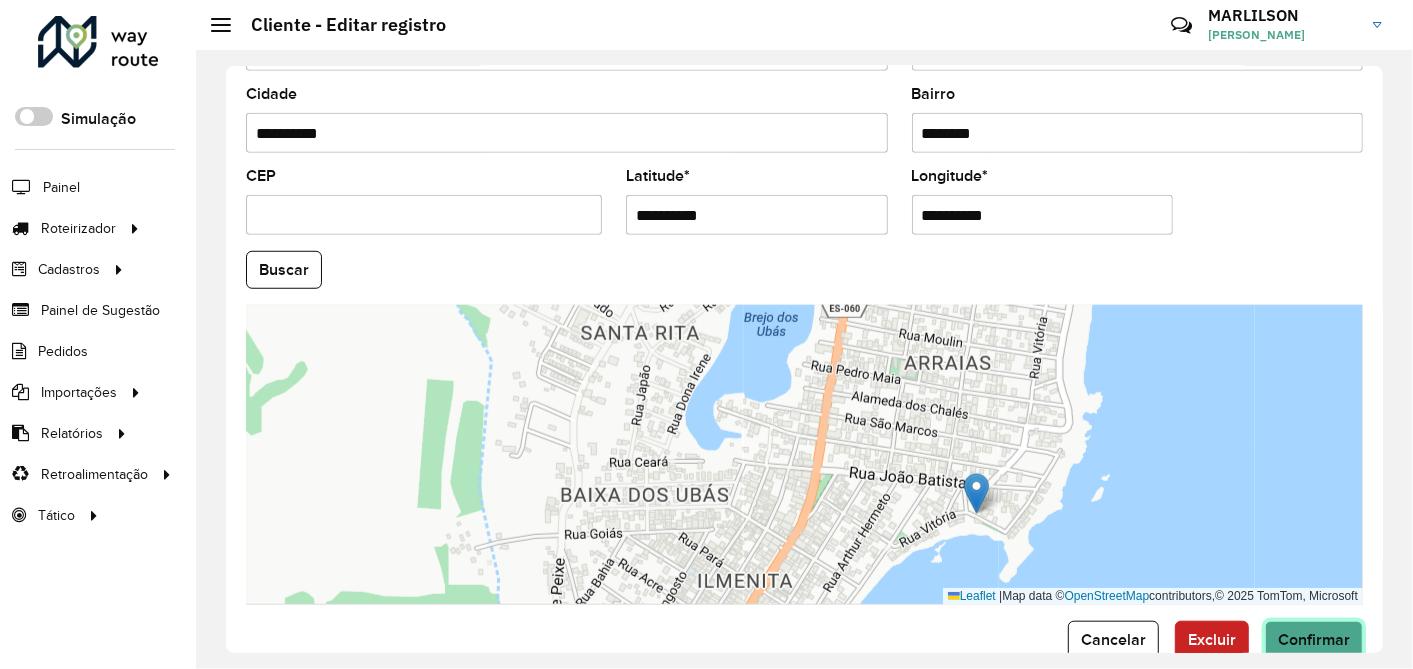 click on "Confirmar" 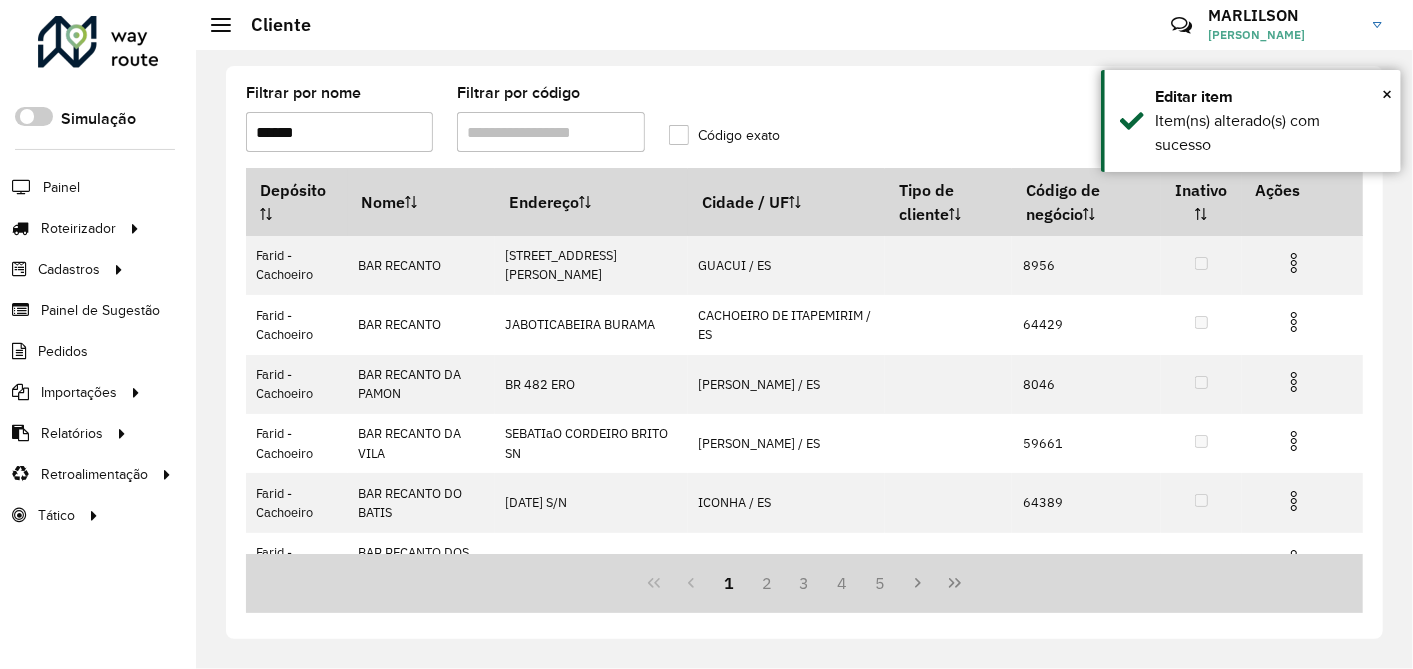 drag, startPoint x: 355, startPoint y: 127, endPoint x: 0, endPoint y: 117, distance: 355.1408 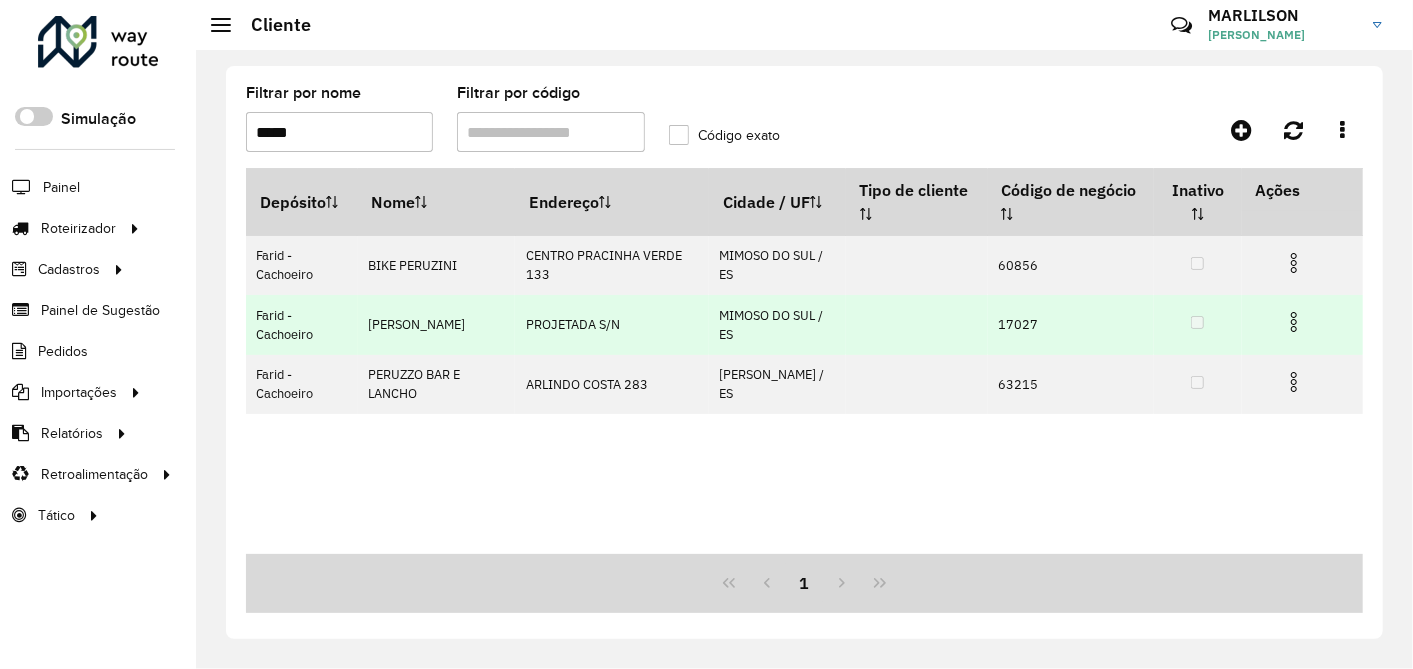 type on "*****" 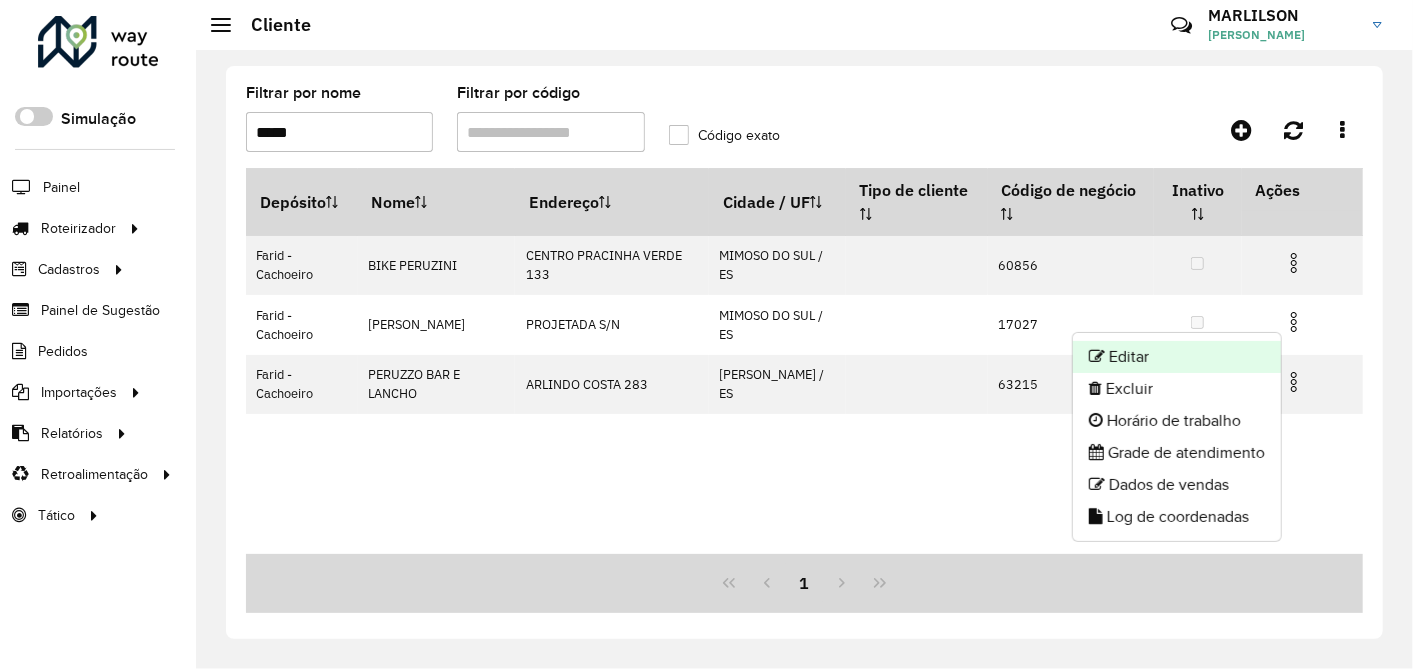 click on "Editar" 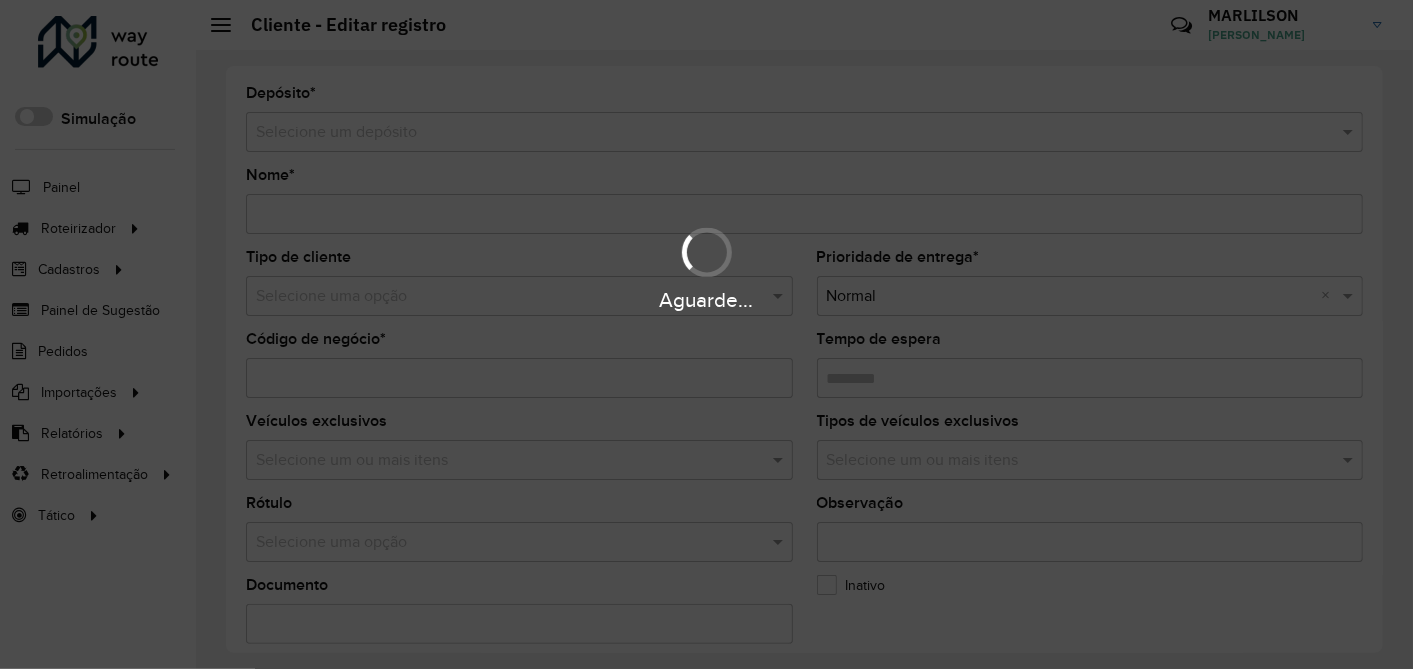 type on "**********" 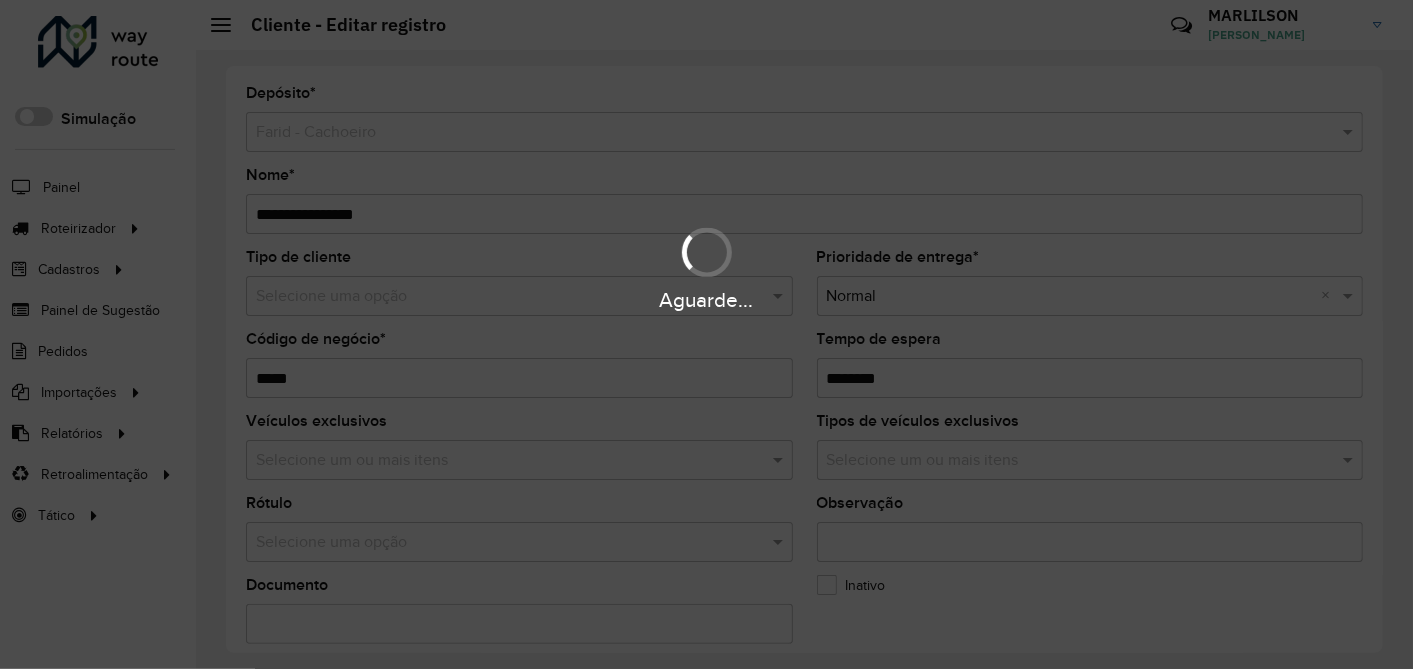 click on "Aguarde..." at bounding box center [706, 334] 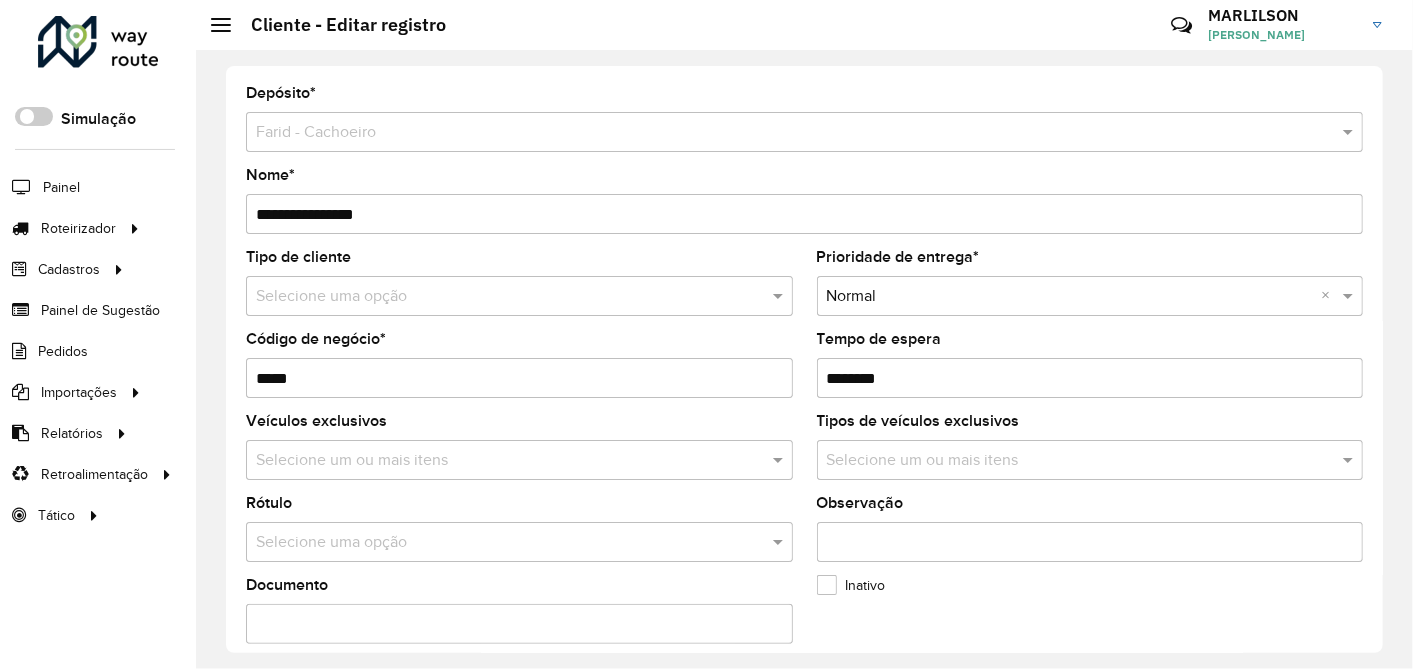 click on "Observação" at bounding box center [1090, 542] 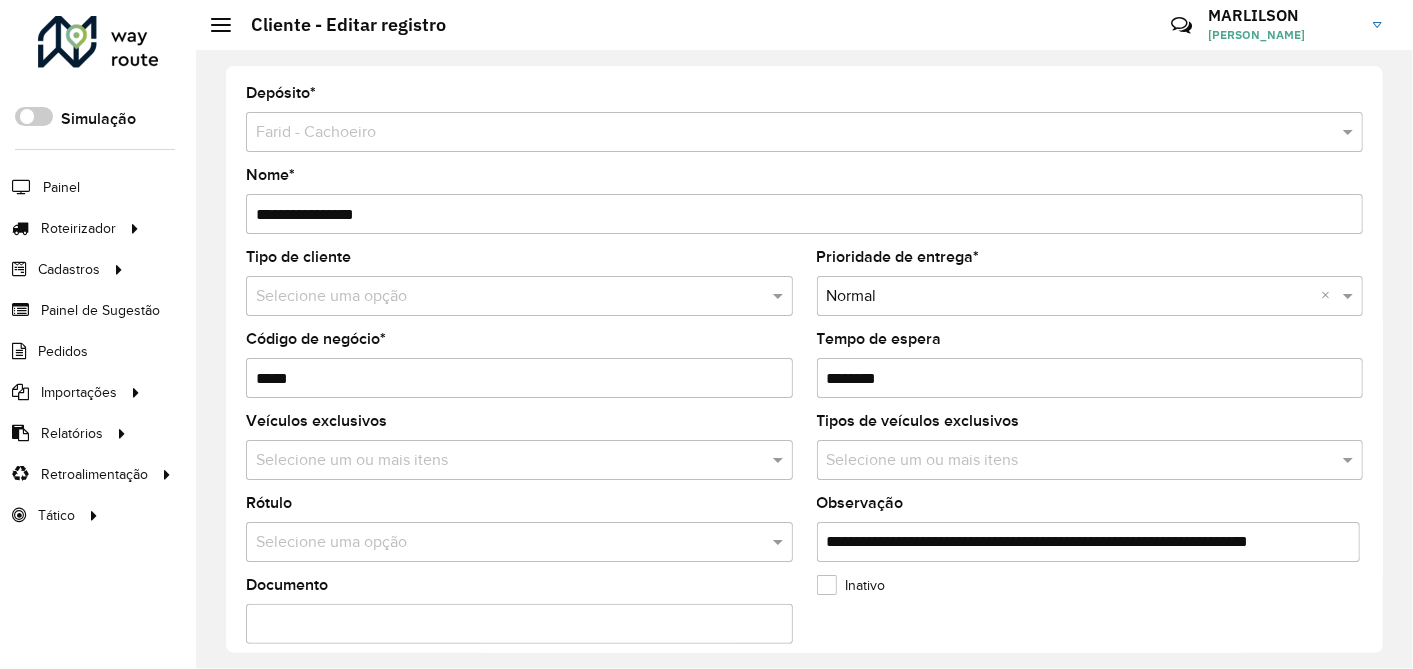 scroll, scrollTop: 0, scrollLeft: 0, axis: both 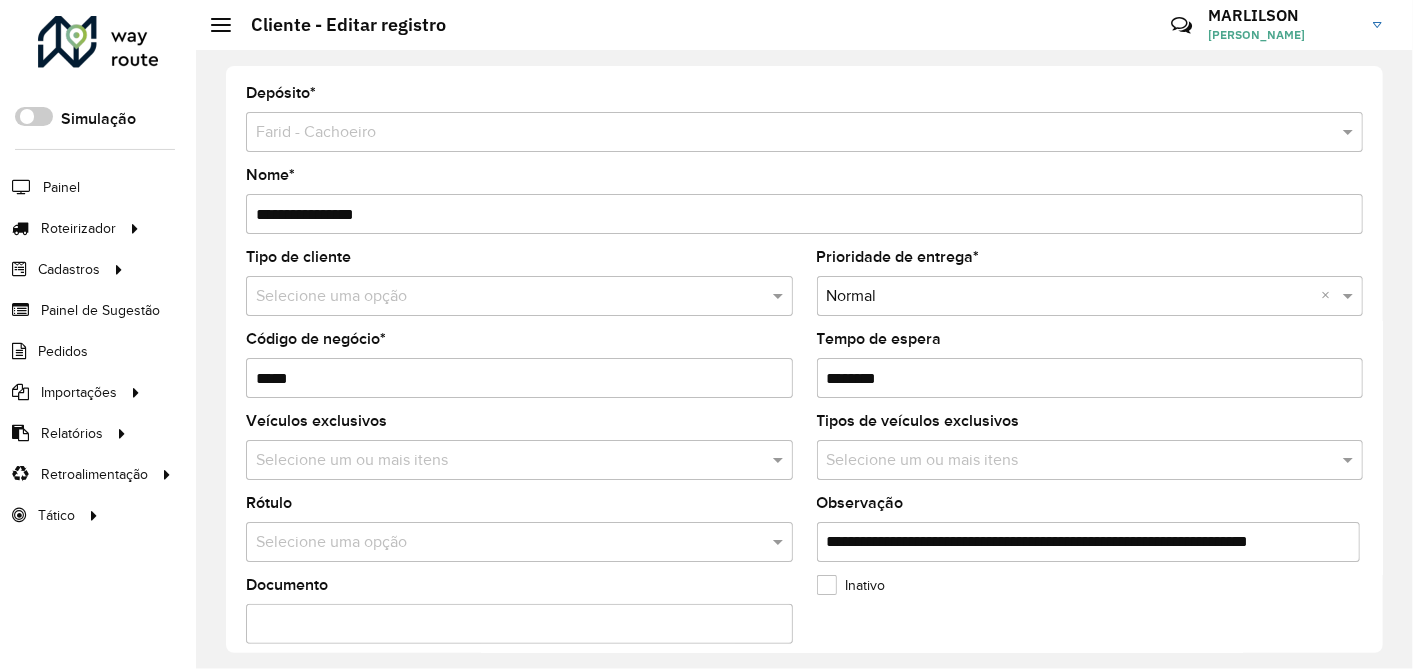 click on "**********" at bounding box center [1089, 542] 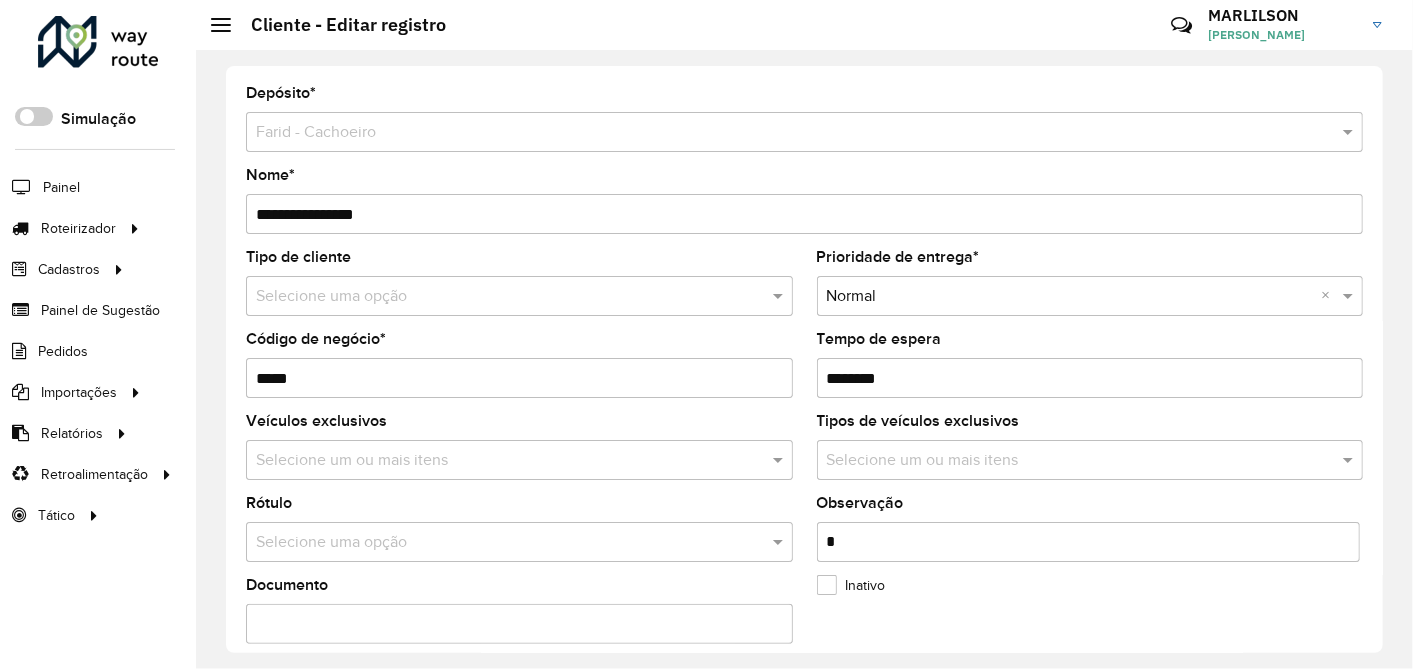 scroll, scrollTop: 0, scrollLeft: 0, axis: both 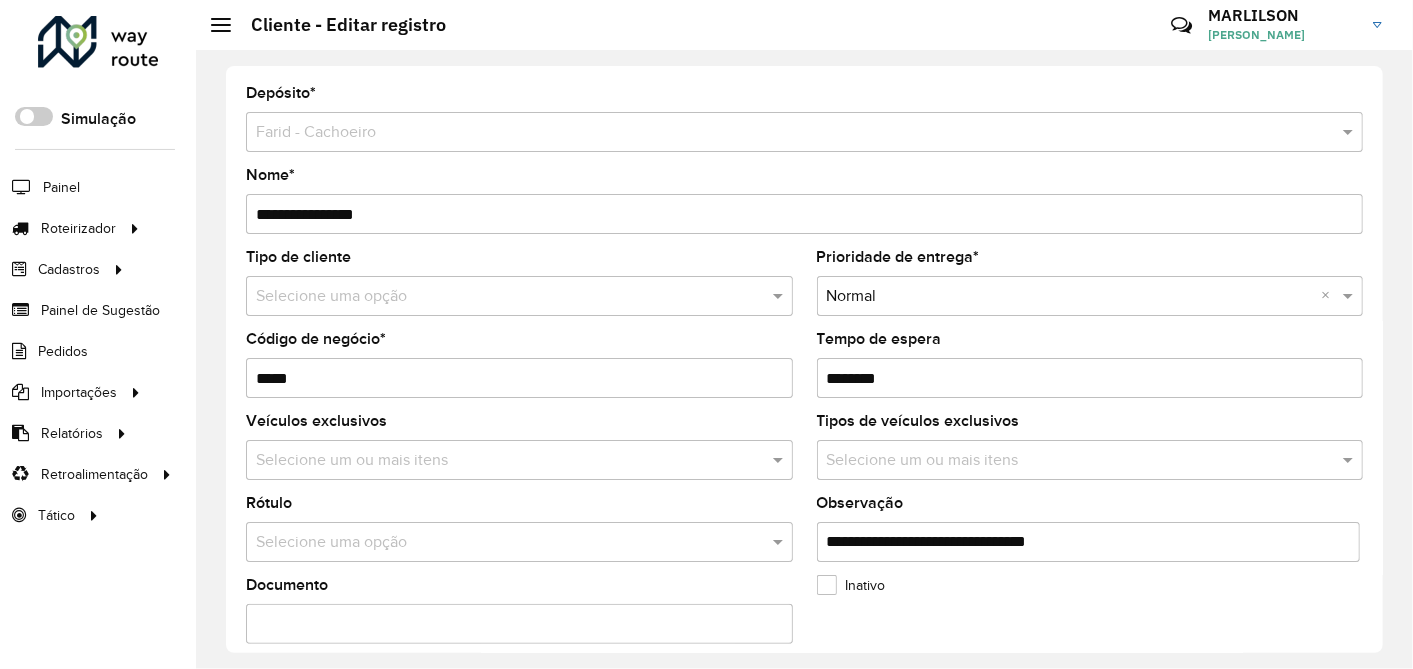 type on "**********" 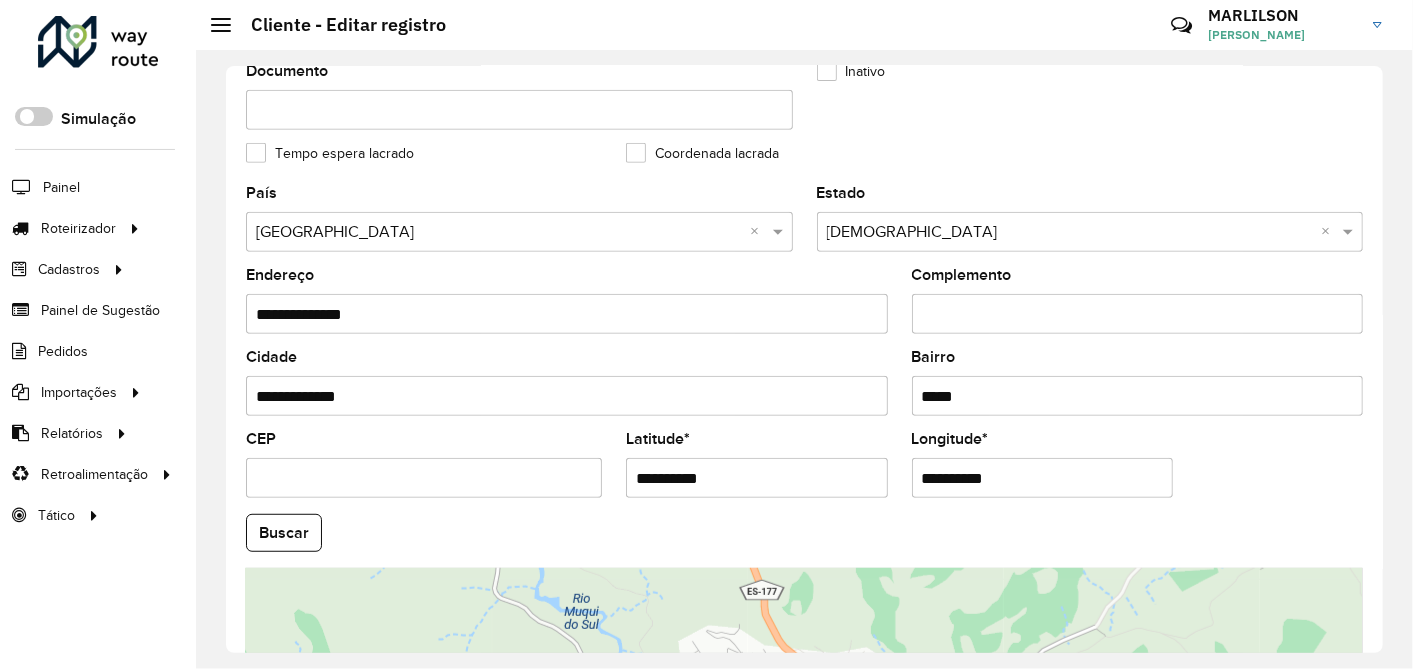 scroll, scrollTop: 817, scrollLeft: 0, axis: vertical 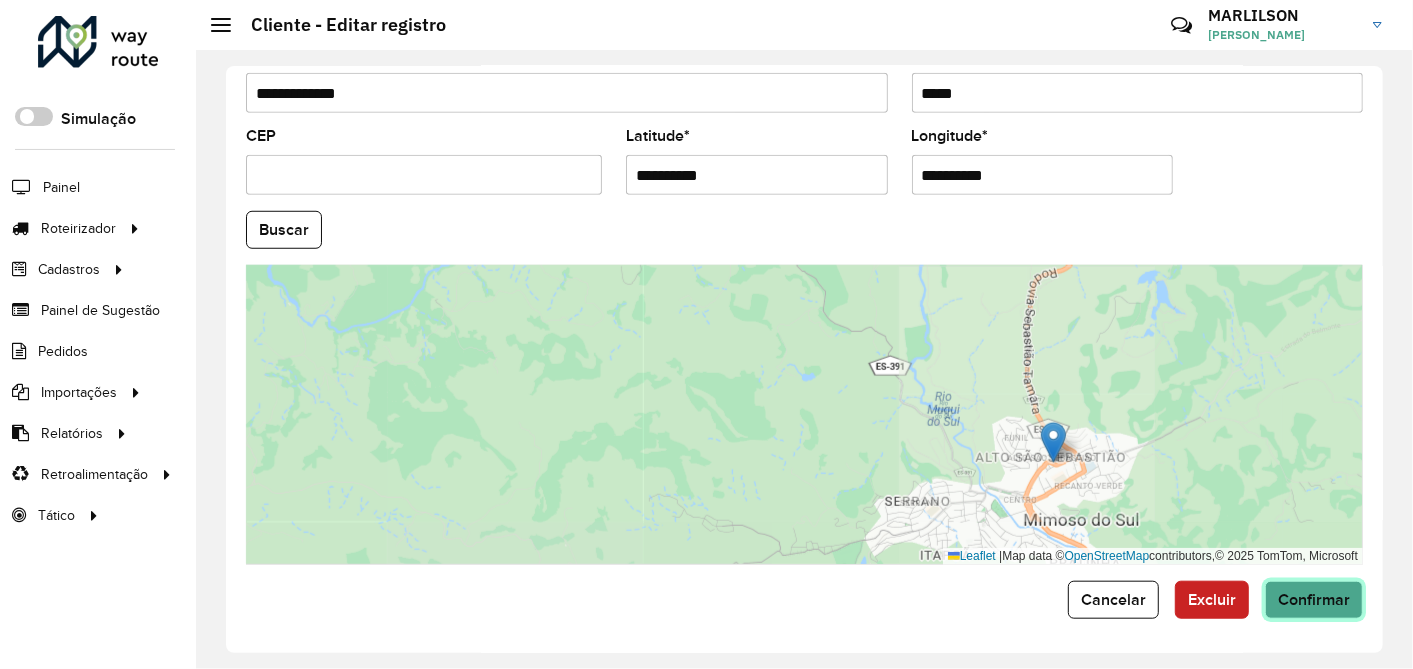 click on "Confirmar" 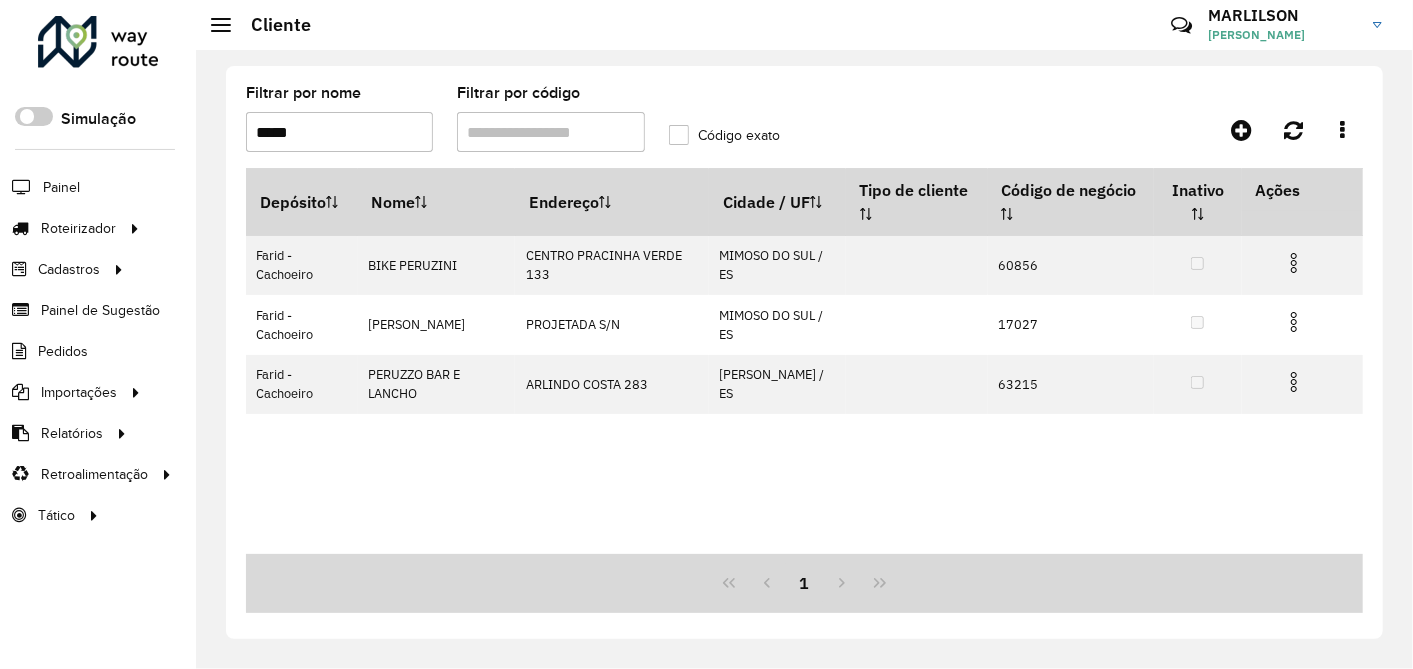 click on "*****" at bounding box center (339, 132) 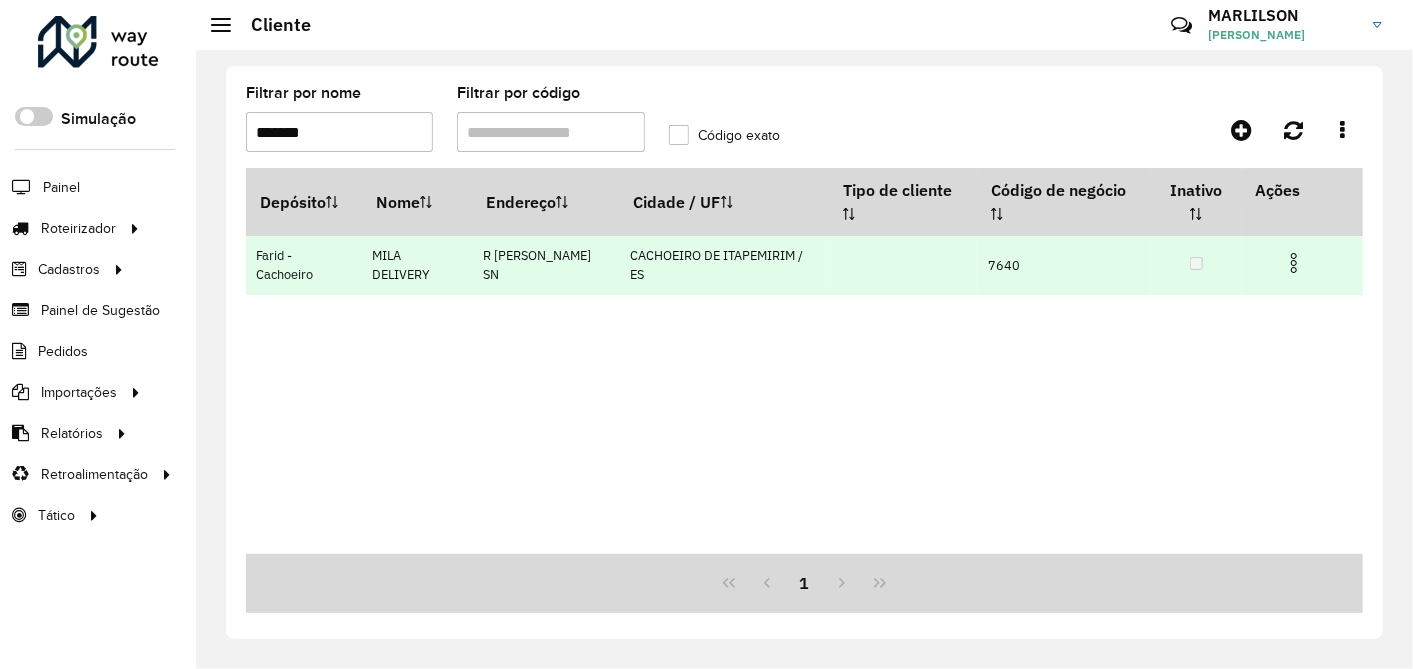 type on "*******" 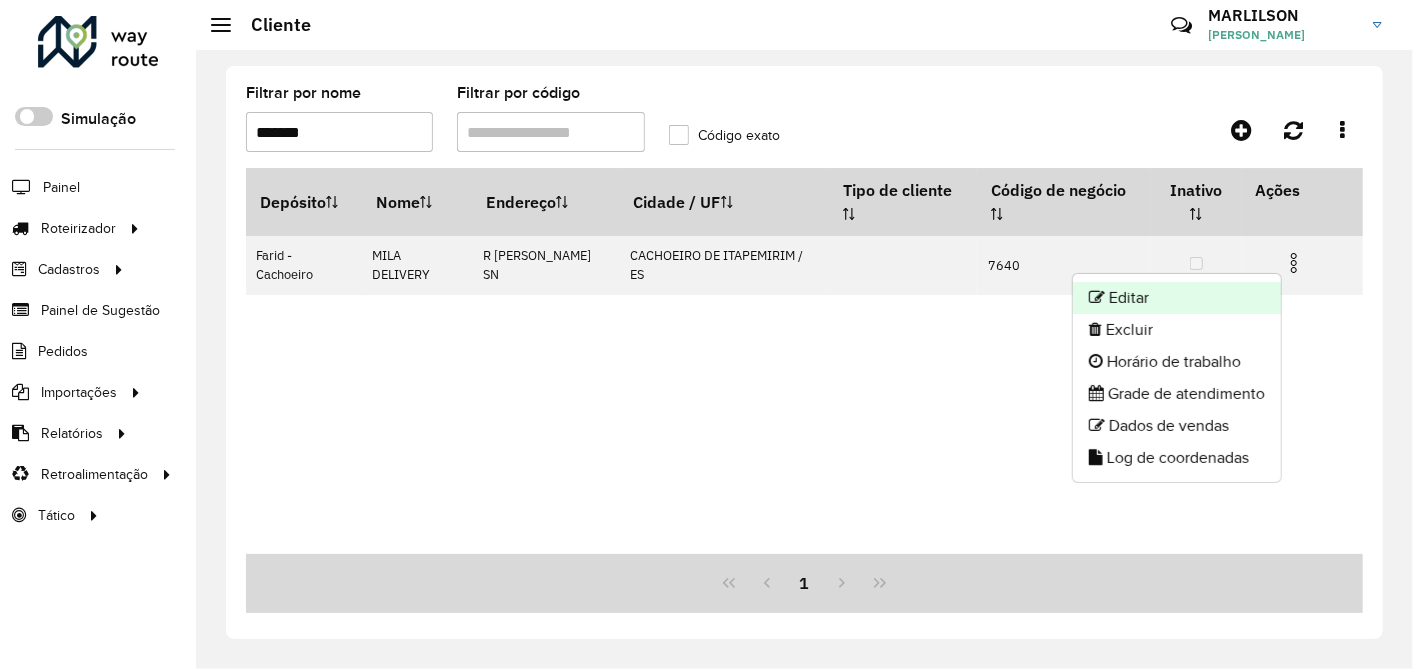click on "Editar" 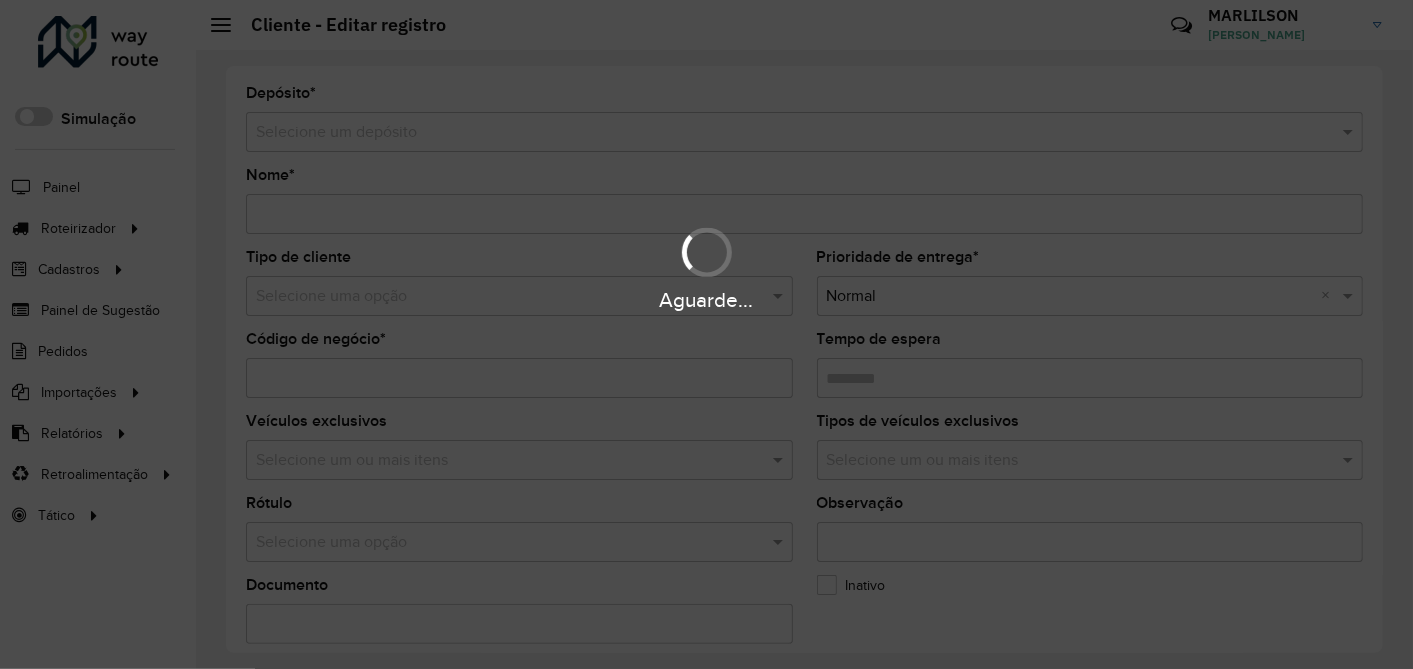 type on "**********" 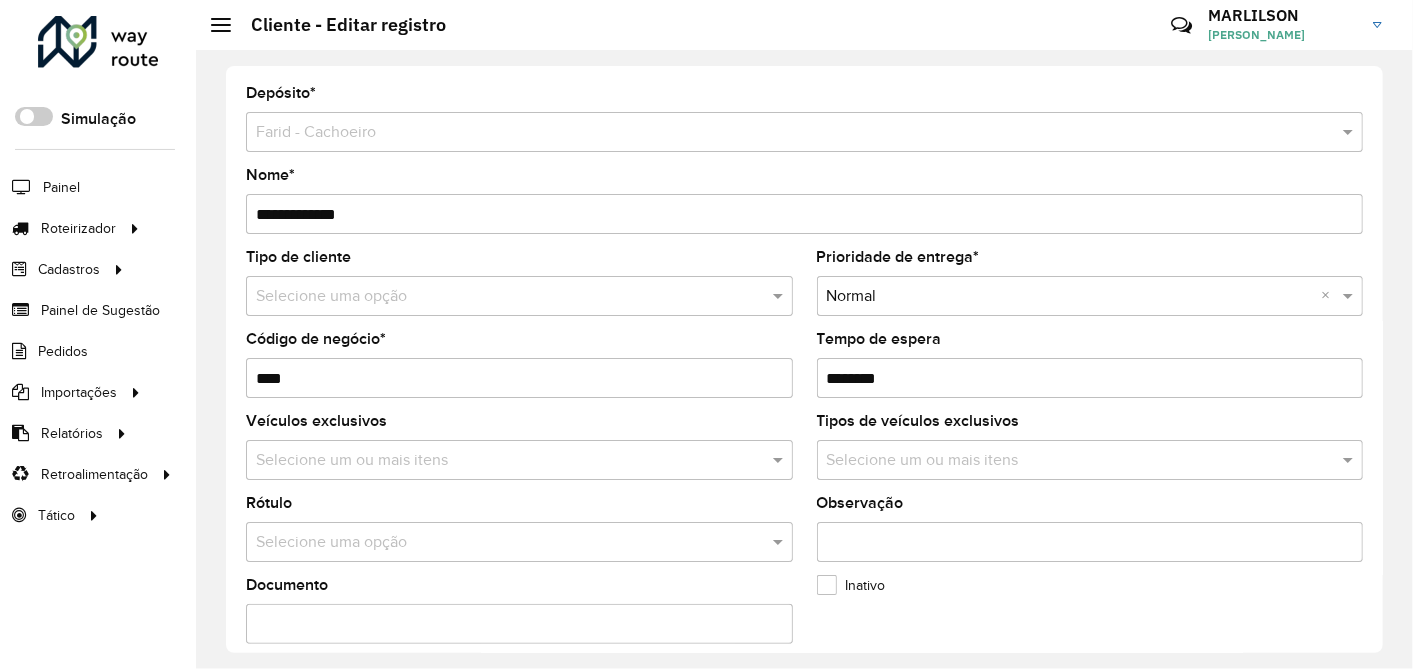 drag, startPoint x: 837, startPoint y: 531, endPoint x: 845, endPoint y: 542, distance: 13.601471 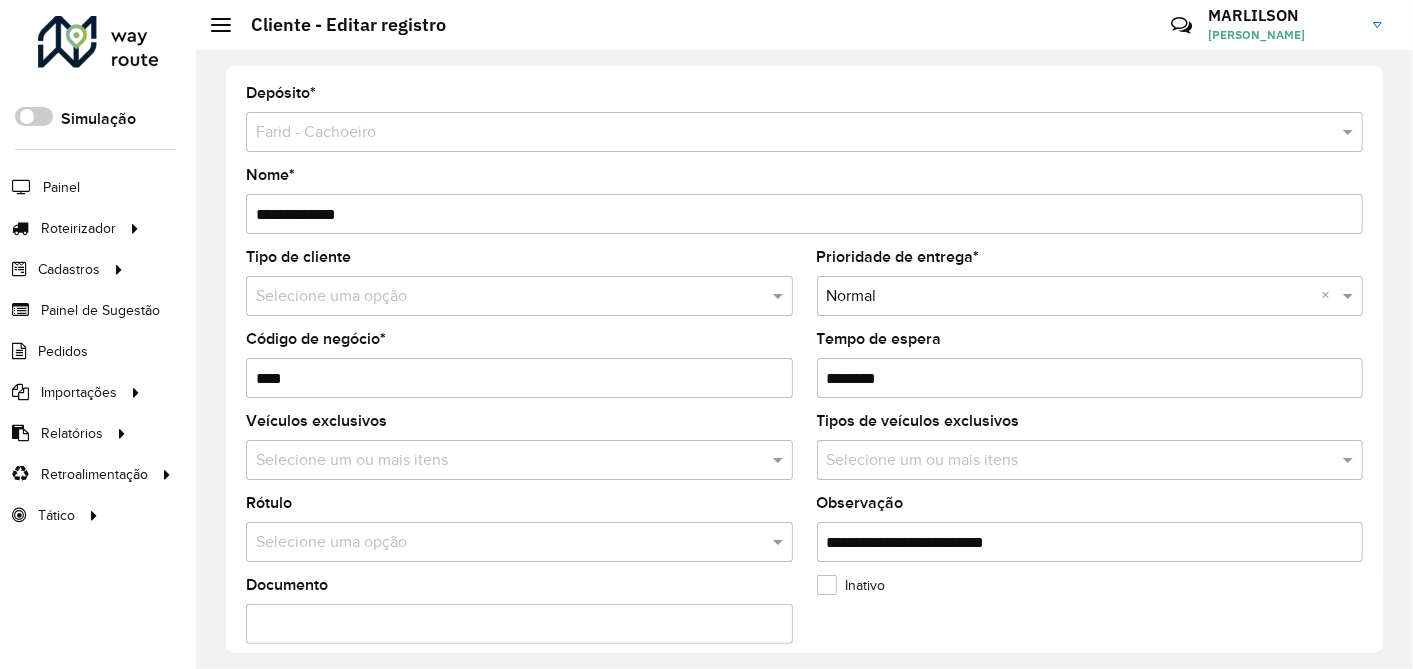 click on "**********" at bounding box center [1090, 542] 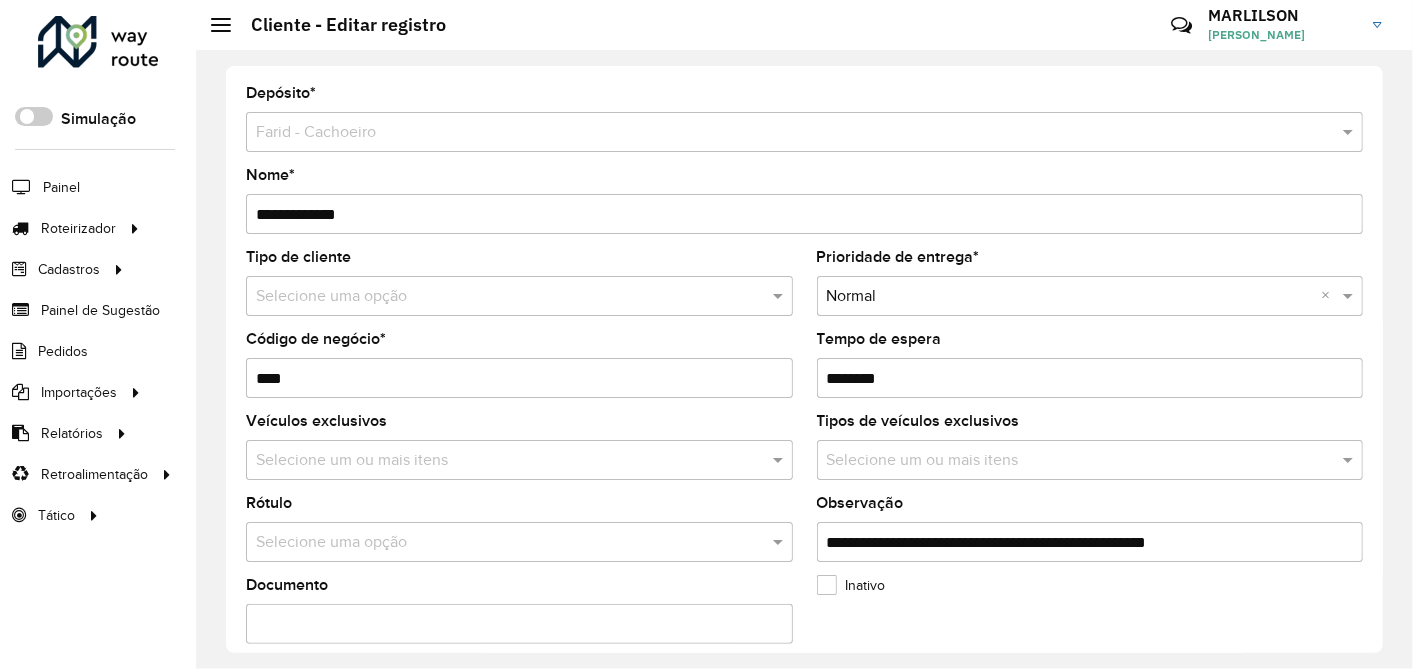 type on "**********" 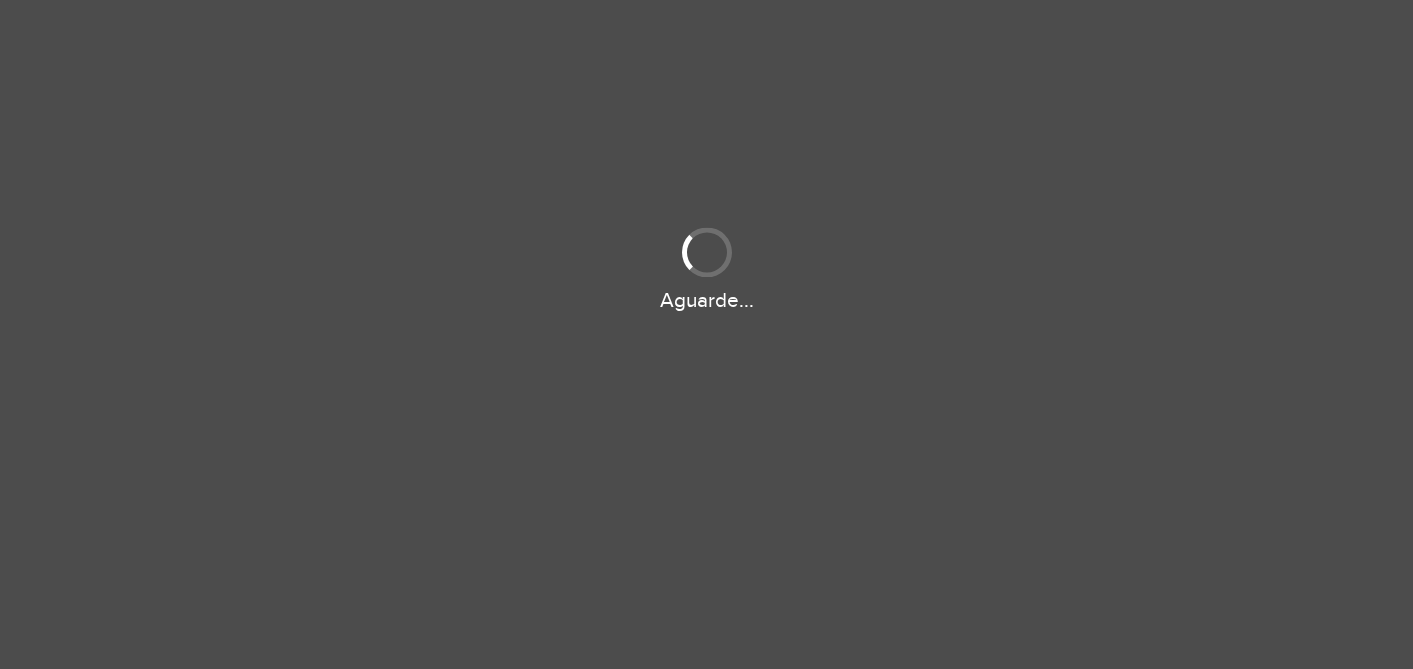 scroll, scrollTop: 0, scrollLeft: 0, axis: both 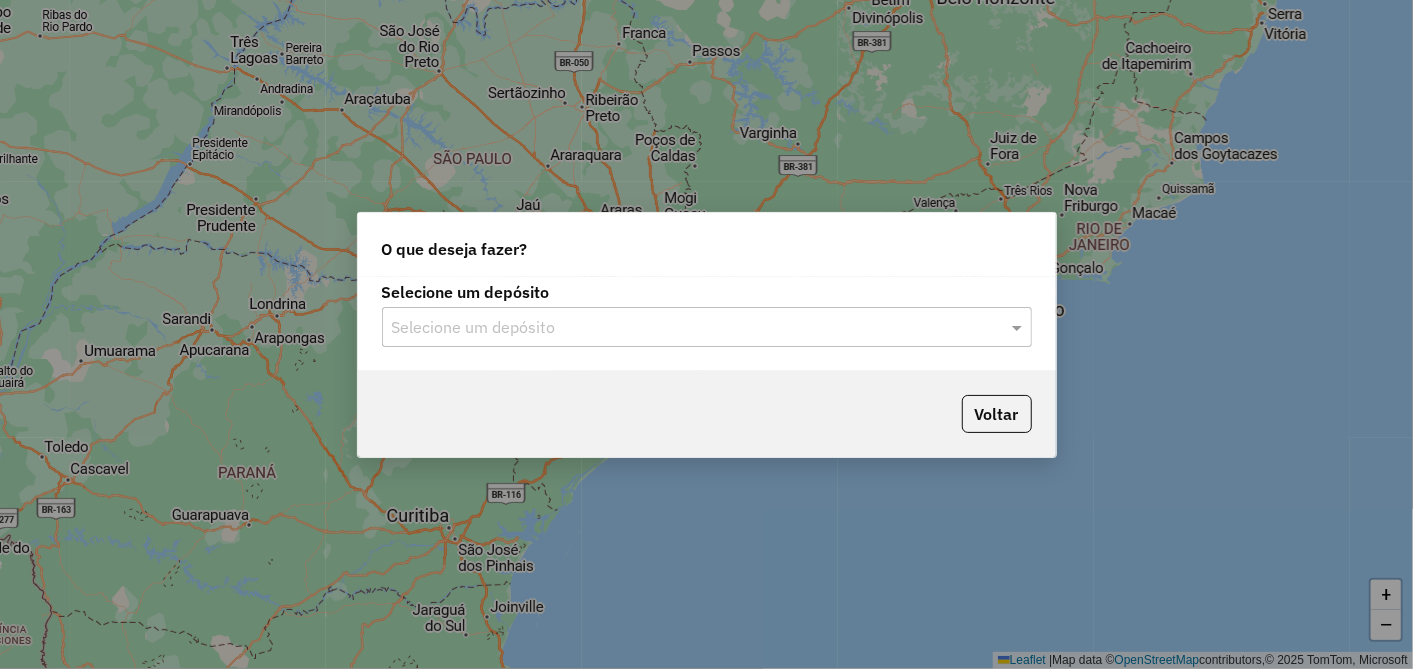 click 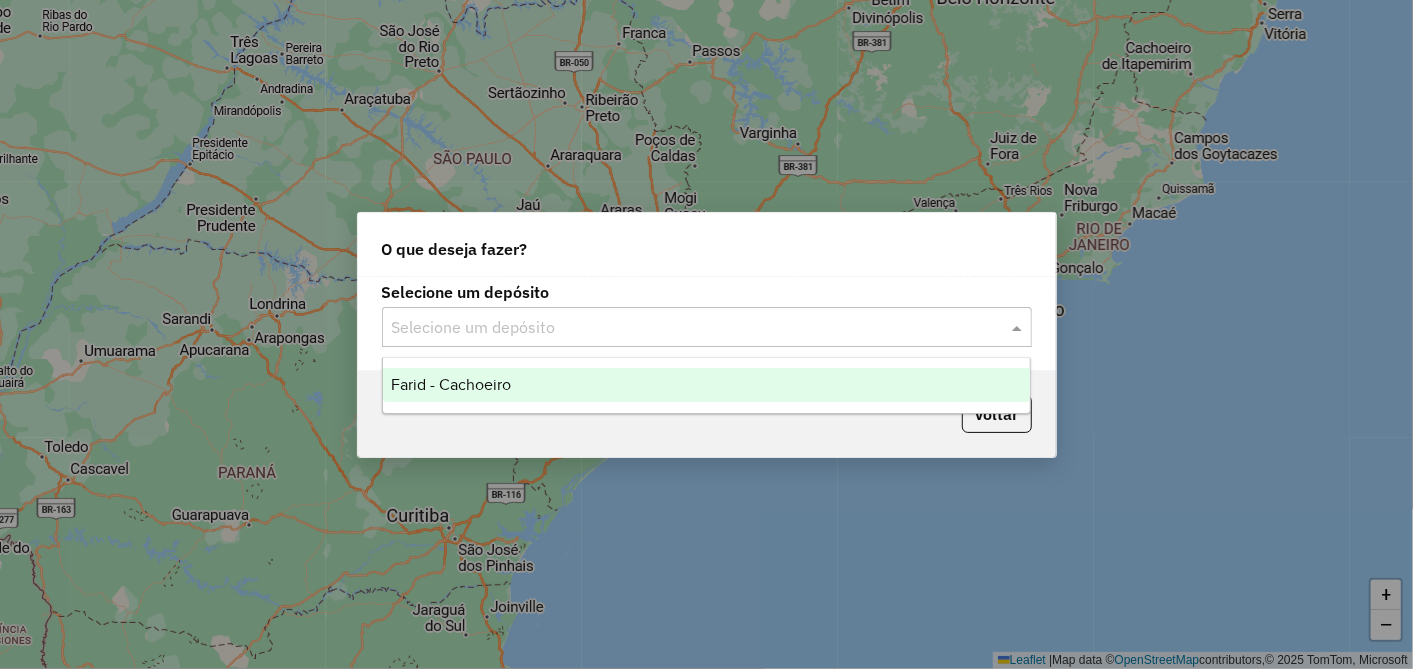 click 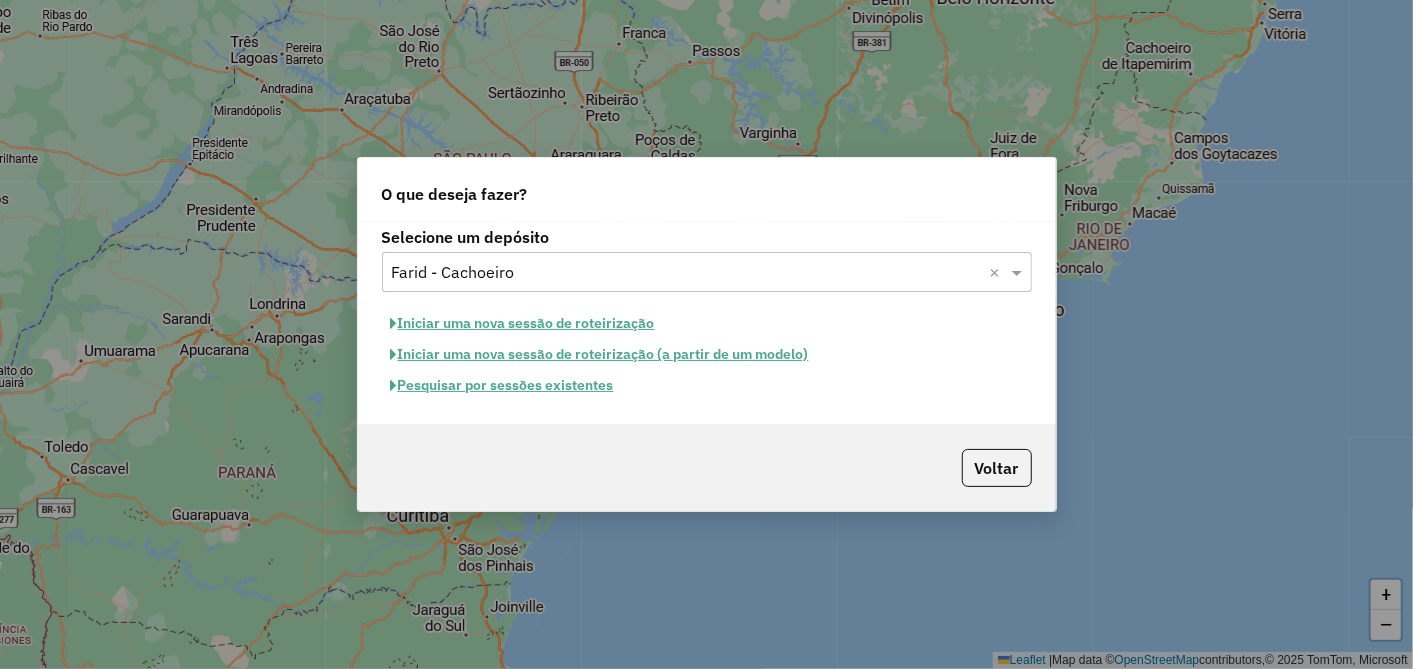 click on "Pesquisar por sessões existentes" 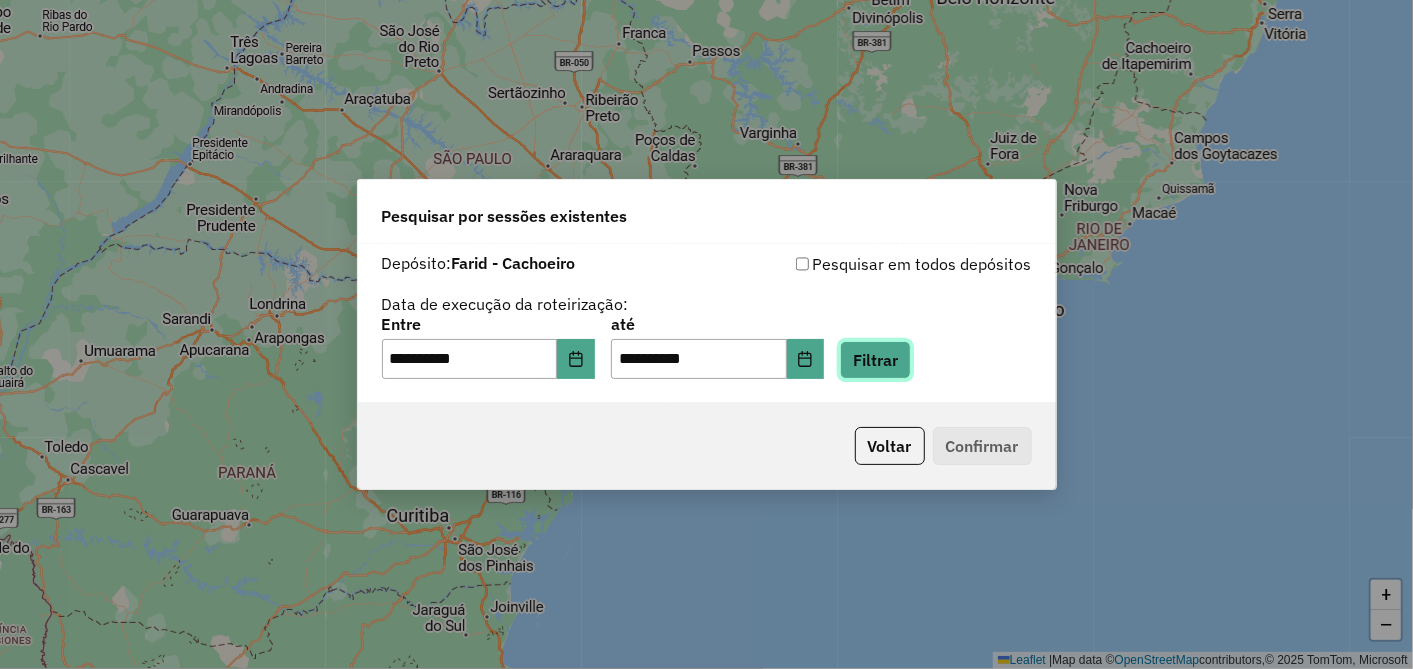 click on "Filtrar" 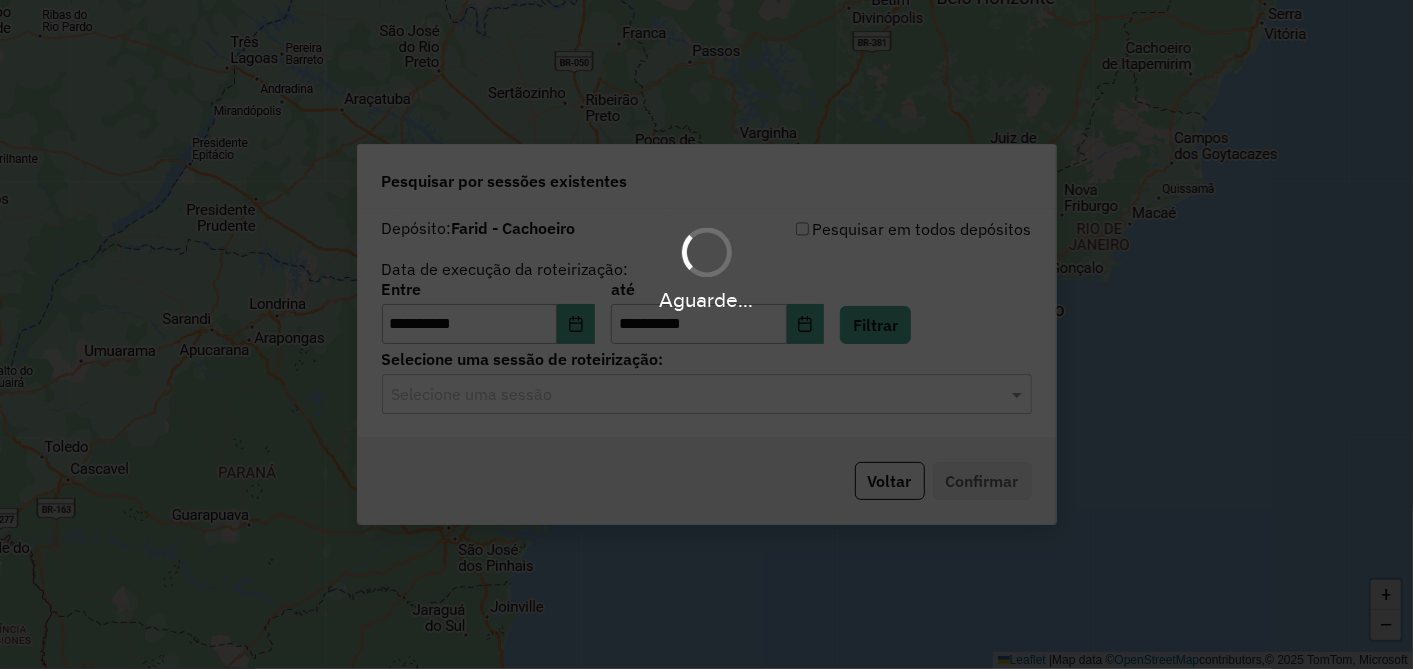 click on "Aguarde..." at bounding box center [706, 334] 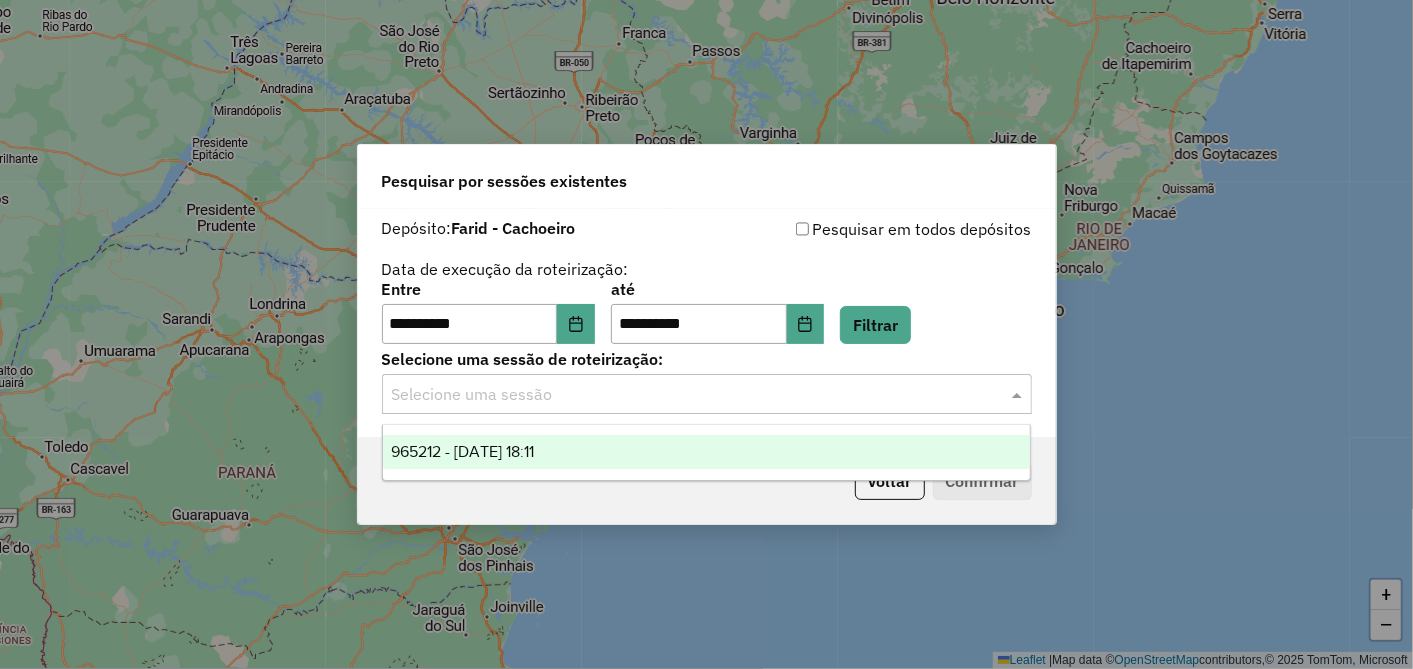 click on "Selecione uma sessão" 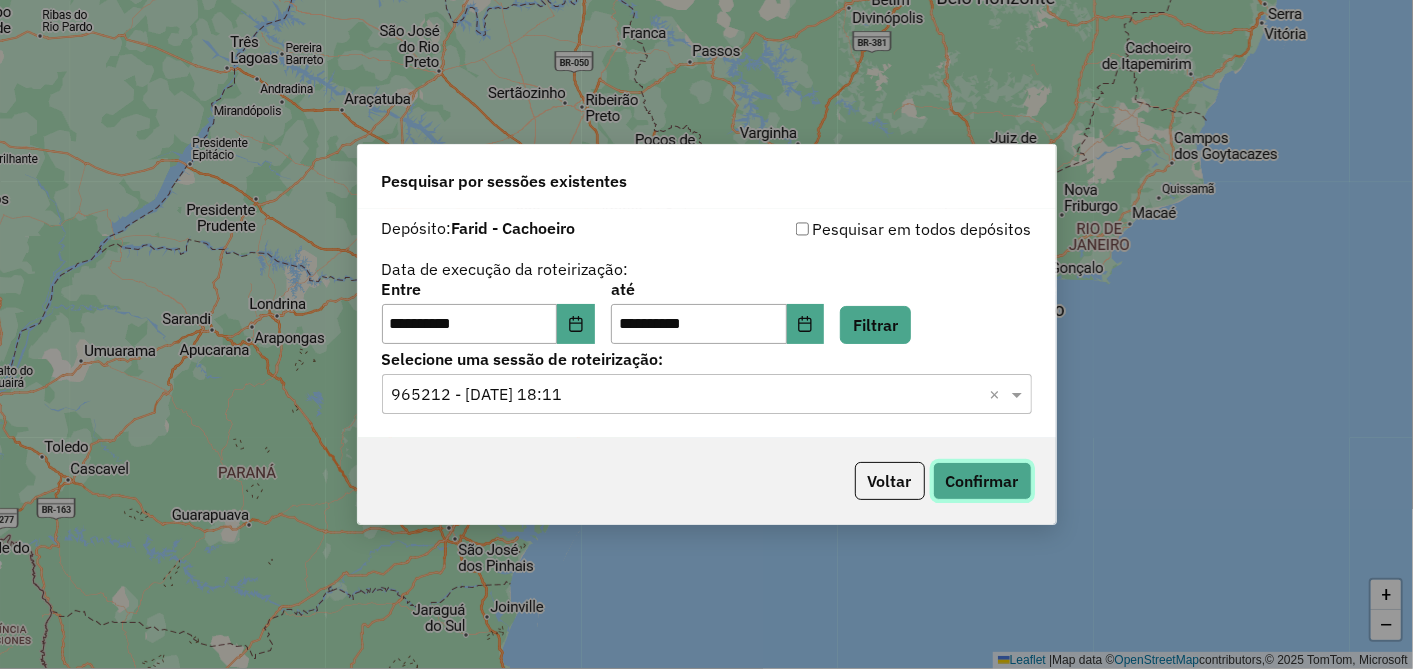 click on "Confirmar" 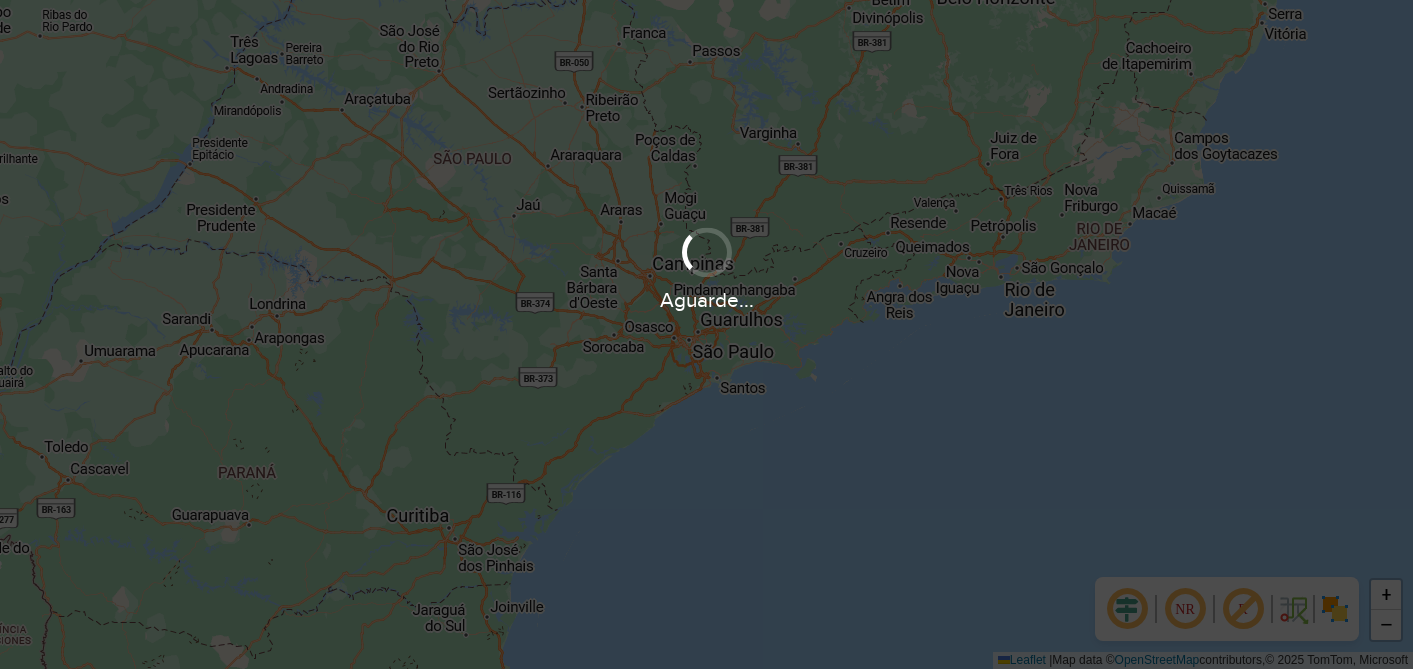 scroll, scrollTop: 0, scrollLeft: 0, axis: both 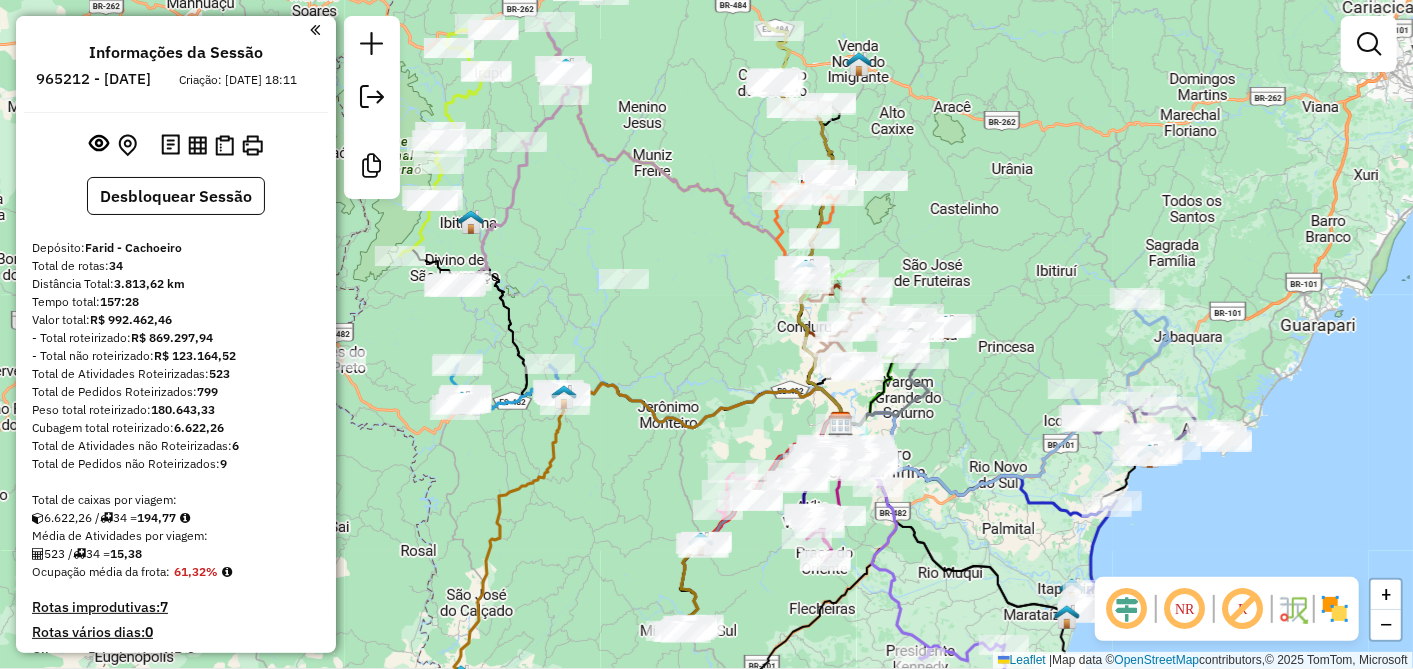 drag, startPoint x: 884, startPoint y: 231, endPoint x: 1020, endPoint y: 280, distance: 144.55795 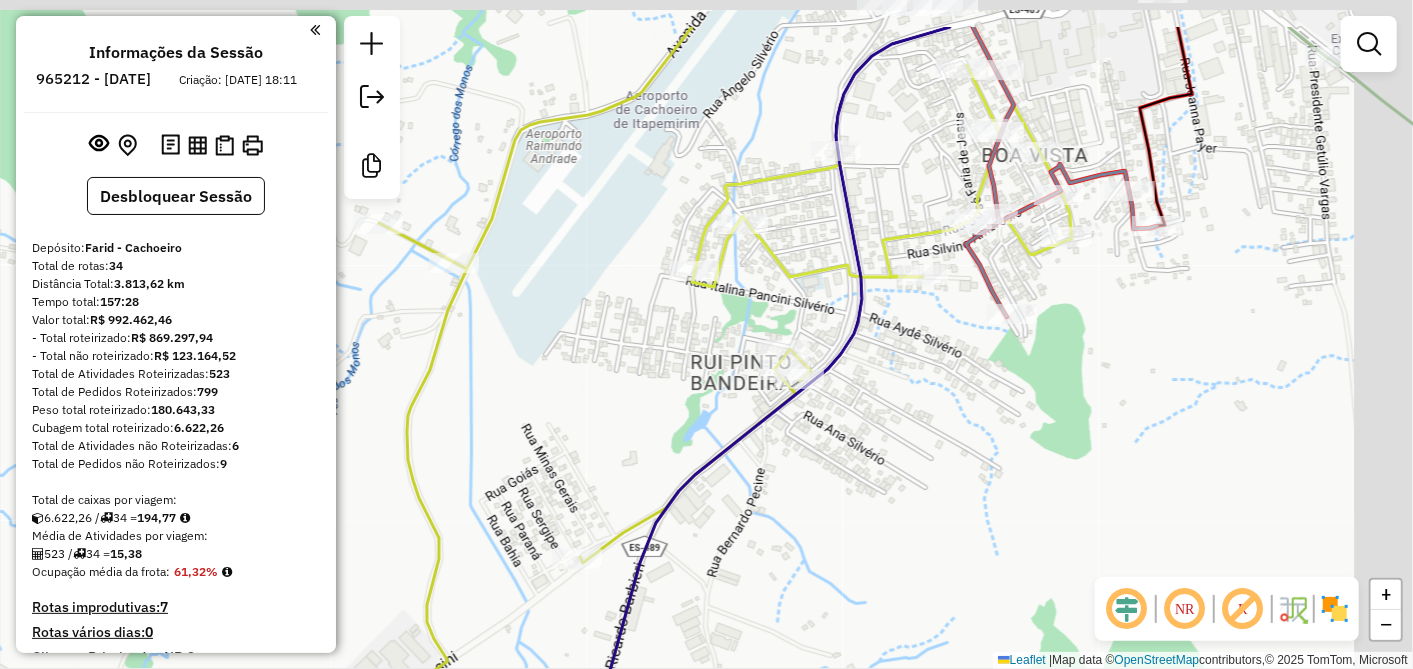 drag, startPoint x: 1063, startPoint y: 315, endPoint x: 990, endPoint y: 409, distance: 119.01681 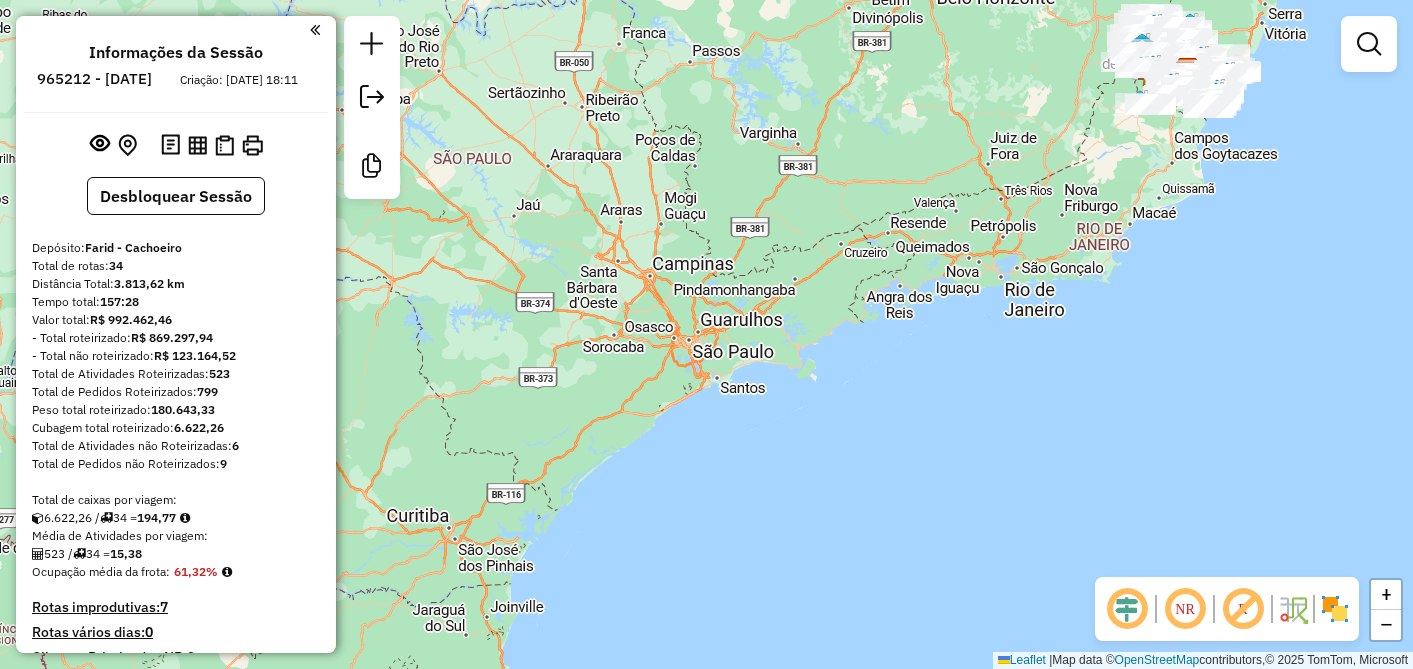 scroll, scrollTop: 0, scrollLeft: 0, axis: both 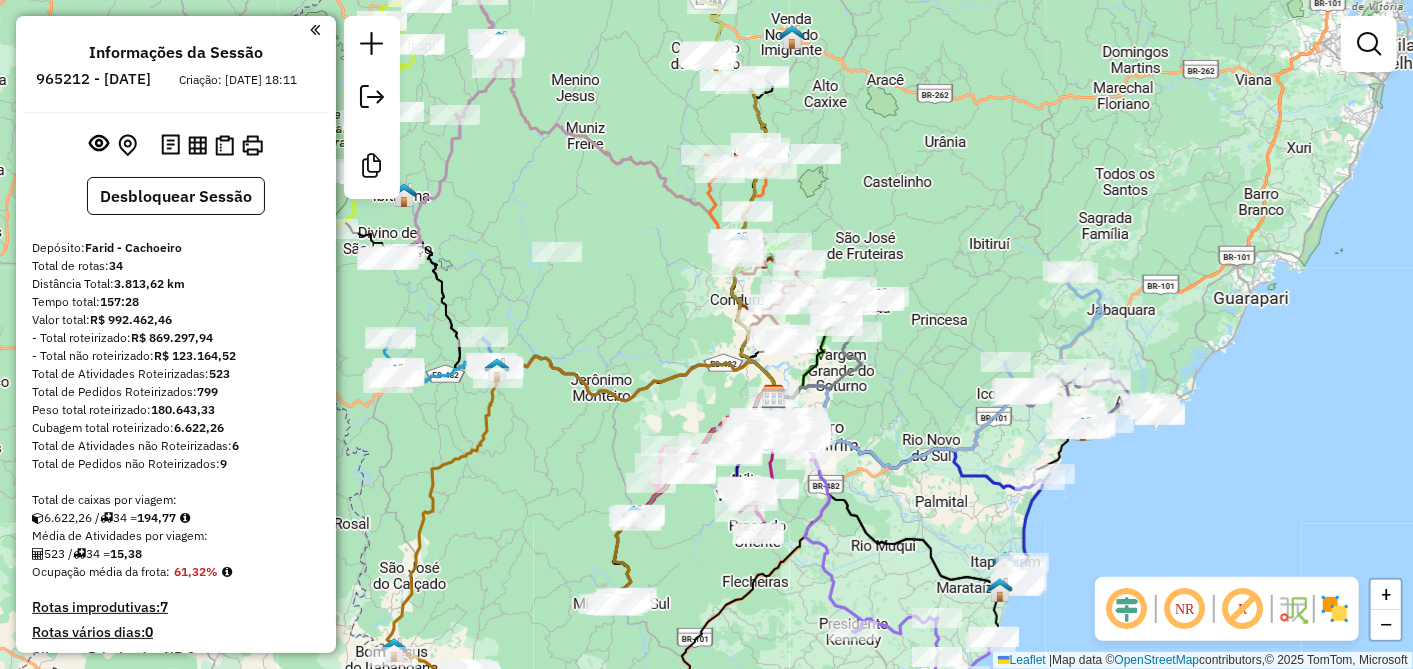 drag, startPoint x: 864, startPoint y: 256, endPoint x: 874, endPoint y: 224, distance: 33.526108 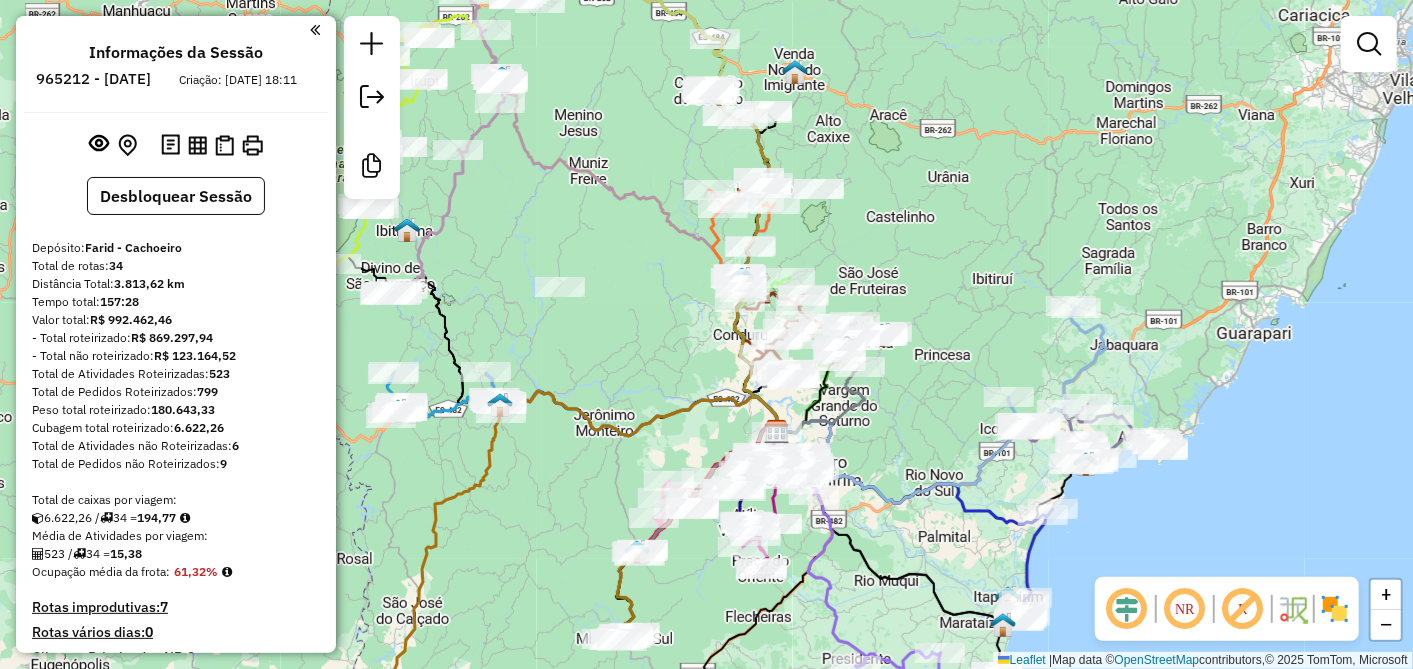 drag, startPoint x: 858, startPoint y: 222, endPoint x: 982, endPoint y: 378, distance: 199.2787 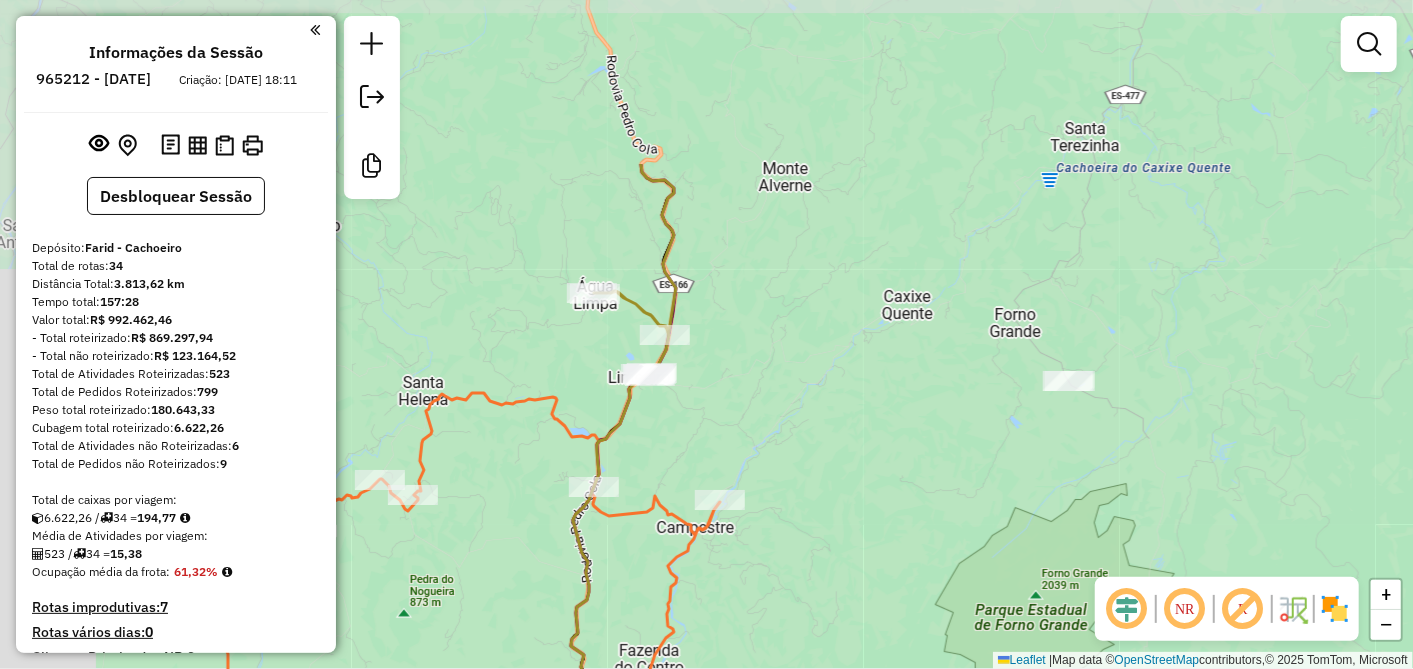 drag, startPoint x: 885, startPoint y: 328, endPoint x: 1021, endPoint y: 492, distance: 213.05399 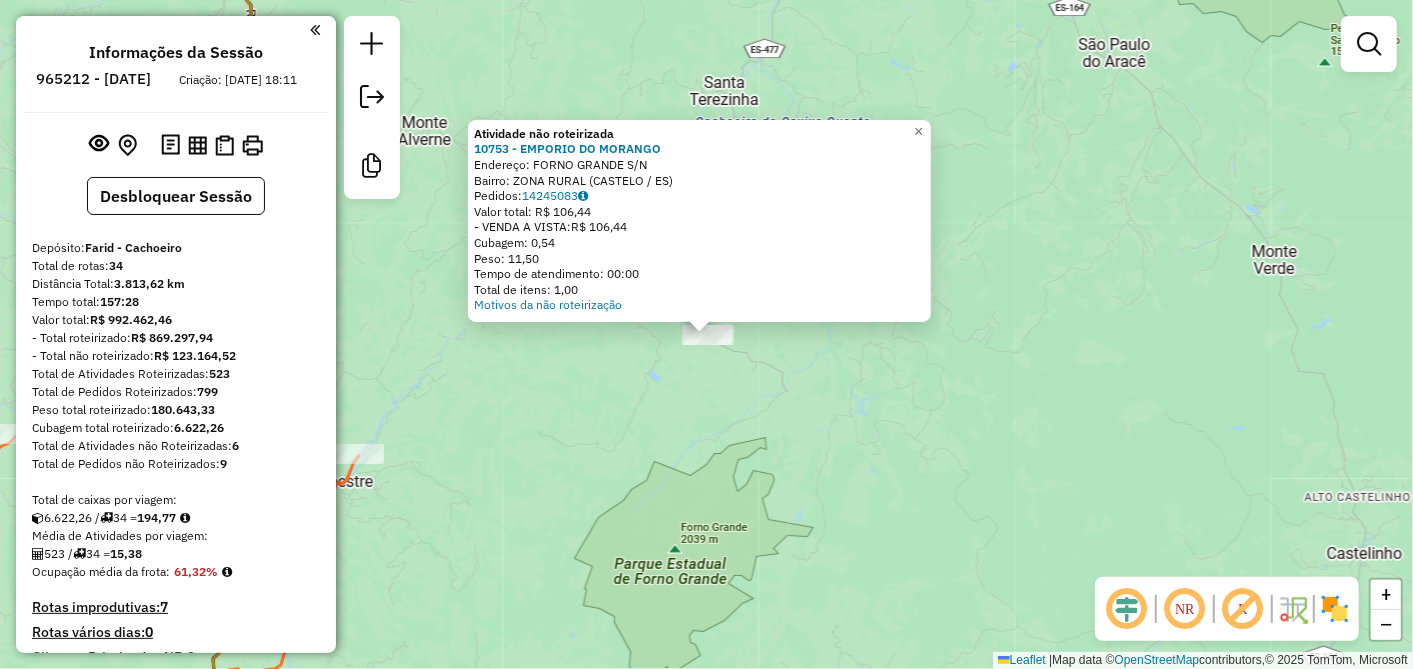 click on "Atividade não roteirizada 10753 - EMPORIO DO MORANGO  Endereço:  FORNO GRANDE S/N   Bairro: ZONA RURAL (CASTELO / [GEOGRAPHIC_DATA])   Pedidos:  14245083   Valor total: R$ 106,44   - VENDA A VISTA:  R$ 106,44   Cubagem: 0,54   Peso: 11,50   Tempo de atendimento: 00:00   Total de itens: 1,00  Motivos da não roteirização × Janela de atendimento Grade de atendimento Capacidade Transportadoras Veículos Cliente Pedidos  Rotas Selecione os dias de semana para filtrar as janelas de atendimento  Seg   Ter   Qua   Qui   Sex   Sáb   Dom  Informe o período da janela de atendimento: De: Até:  Filtrar exatamente a janela do cliente  Considerar janela de atendimento padrão  Selecione os dias de semana para filtrar as grades de atendimento  Seg   Ter   Qua   Qui   Sex   Sáb   Dom   Considerar clientes sem dia de atendimento cadastrado  Clientes fora do dia de atendimento selecionado Filtrar as atividades entre os valores definidos abaixo:  Peso mínimo:   Peso máximo:   Cubagem mínima:   Cubagem máxima:   De:   Até:   De:" 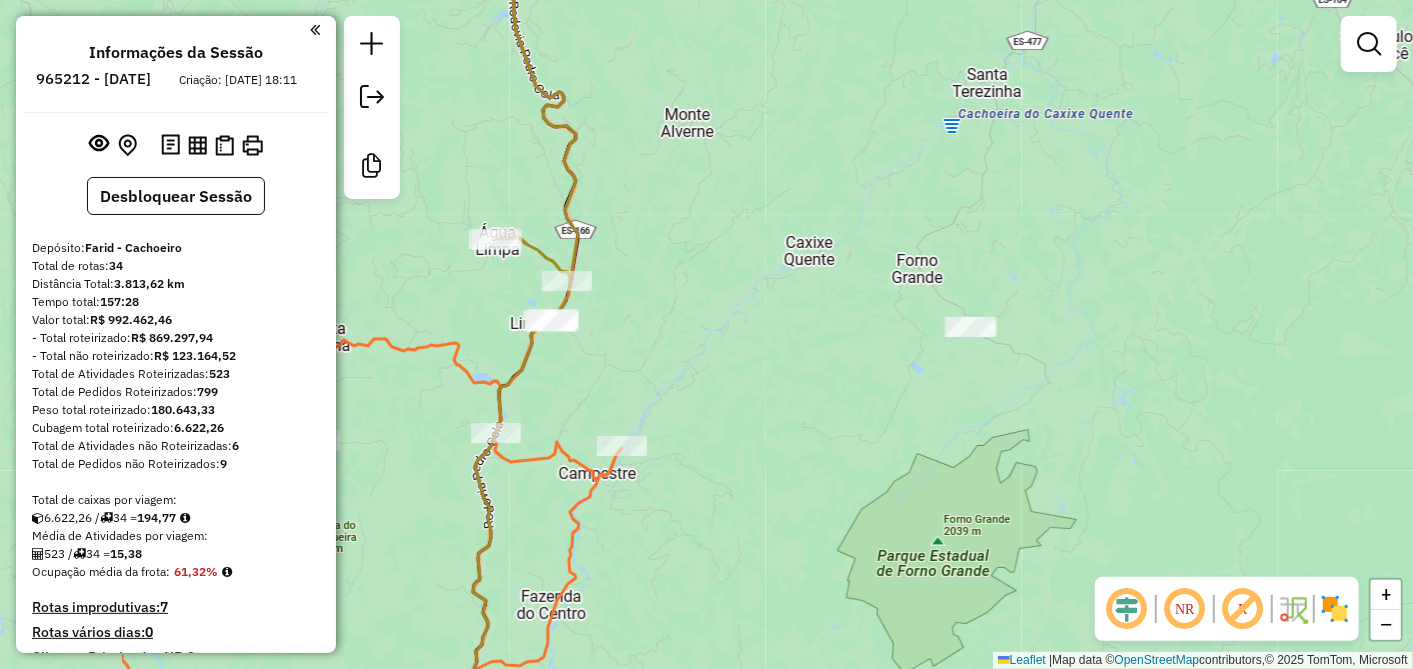 drag, startPoint x: 748, startPoint y: 417, endPoint x: 1013, endPoint y: 408, distance: 265.15277 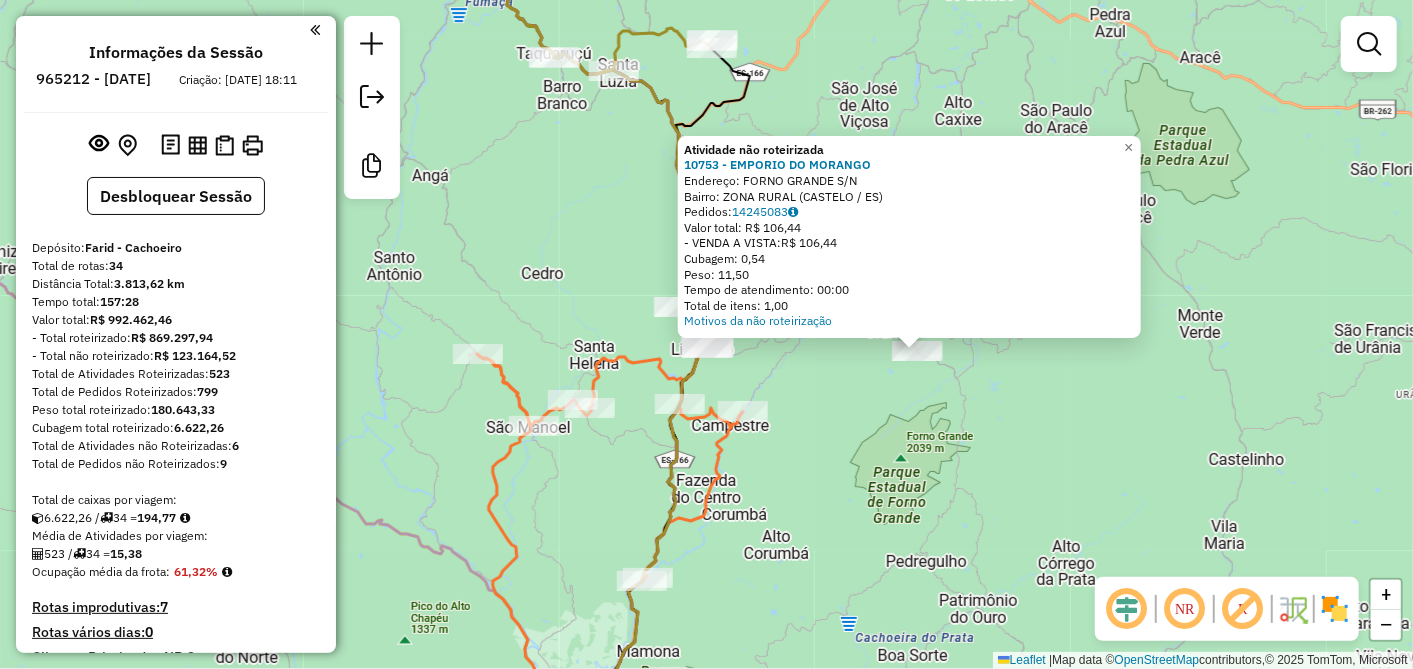 click on "Atividade não roteirizada 10753 - EMPORIO DO MORANGO  Endereço:  FORNO GRANDE S/N   Bairro: ZONA RURAL (CASTELO / [GEOGRAPHIC_DATA])   Pedidos:  14245083   Valor total: R$ 106,44   - VENDA A VISTA:  R$ 106,44   Cubagem: 0,54   Peso: 11,50   Tempo de atendimento: 00:00   Total de itens: 1,00  Motivos da não roteirização × Janela de atendimento Grade de atendimento Capacidade Transportadoras Veículos Cliente Pedidos  Rotas Selecione os dias de semana para filtrar as janelas de atendimento  Seg   Ter   Qua   Qui   Sex   Sáb   Dom  Informe o período da janela de atendimento: De: Até:  Filtrar exatamente a janela do cliente  Considerar janela de atendimento padrão  Selecione os dias de semana para filtrar as grades de atendimento  Seg   Ter   Qua   Qui   Sex   Sáb   Dom   Considerar clientes sem dia de atendimento cadastrado  Clientes fora do dia de atendimento selecionado Filtrar as atividades entre os valores definidos abaixo:  Peso mínimo:   Peso máximo:   Cubagem mínima:   Cubagem máxima:   De:   Até:   De:" 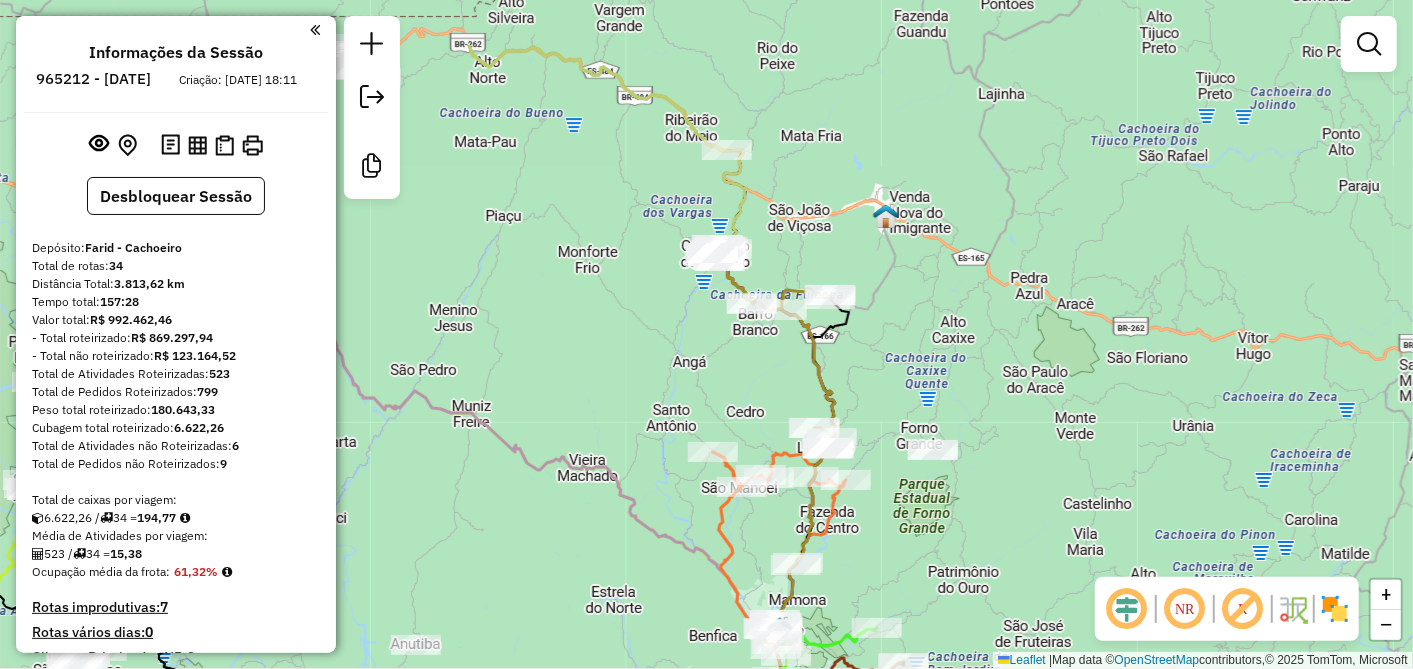 drag, startPoint x: 997, startPoint y: 245, endPoint x: 990, endPoint y: 382, distance: 137.17871 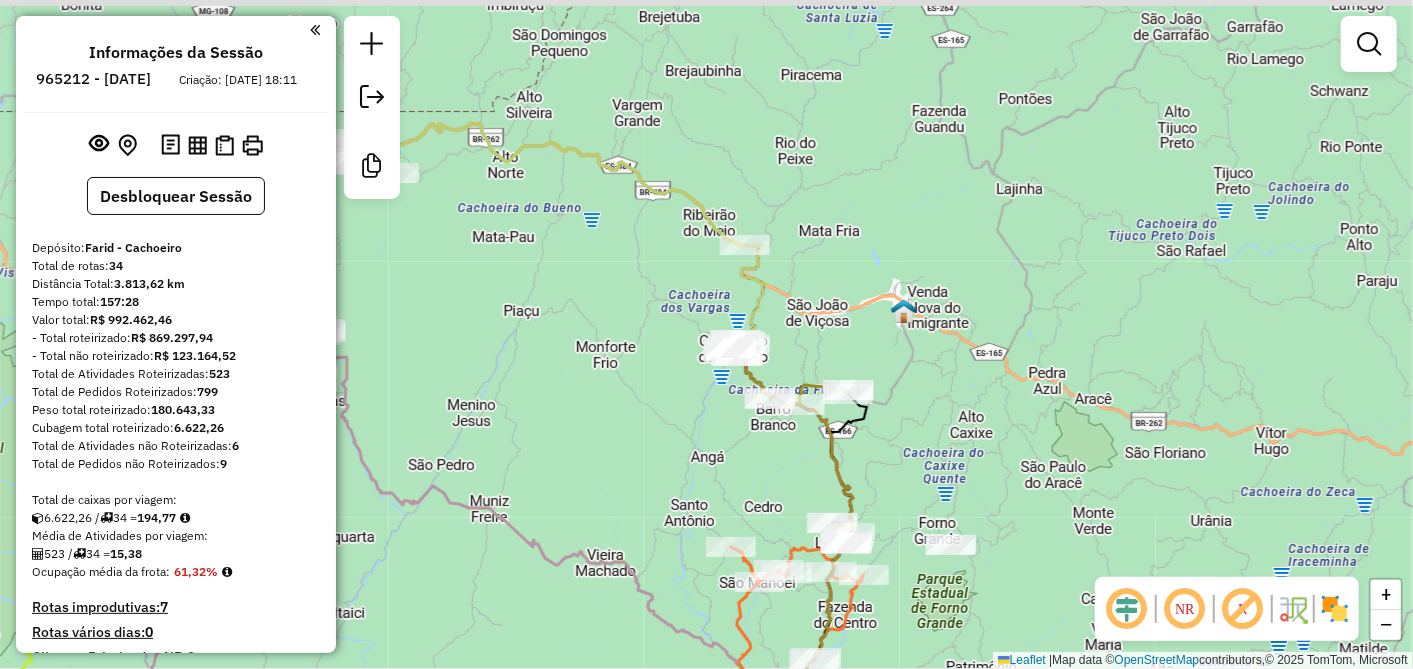 drag, startPoint x: 776, startPoint y: 236, endPoint x: 842, endPoint y: 365, distance: 144.90341 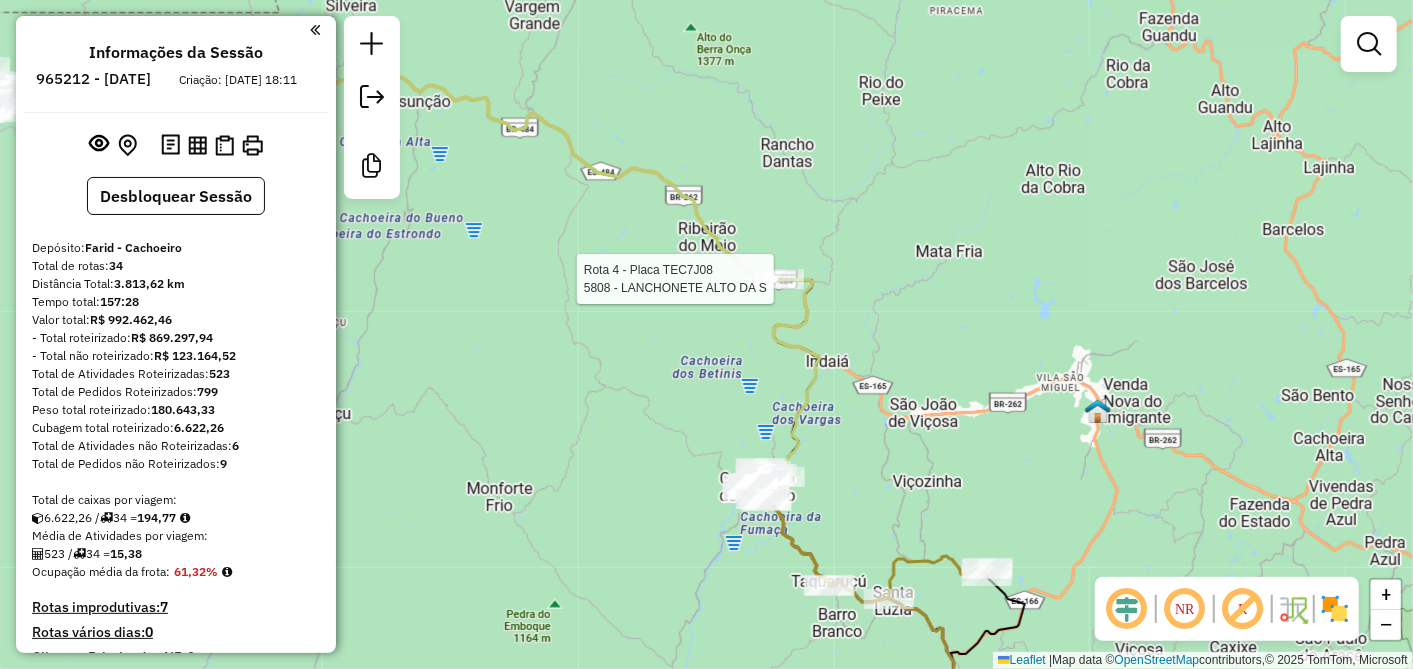 select on "**********" 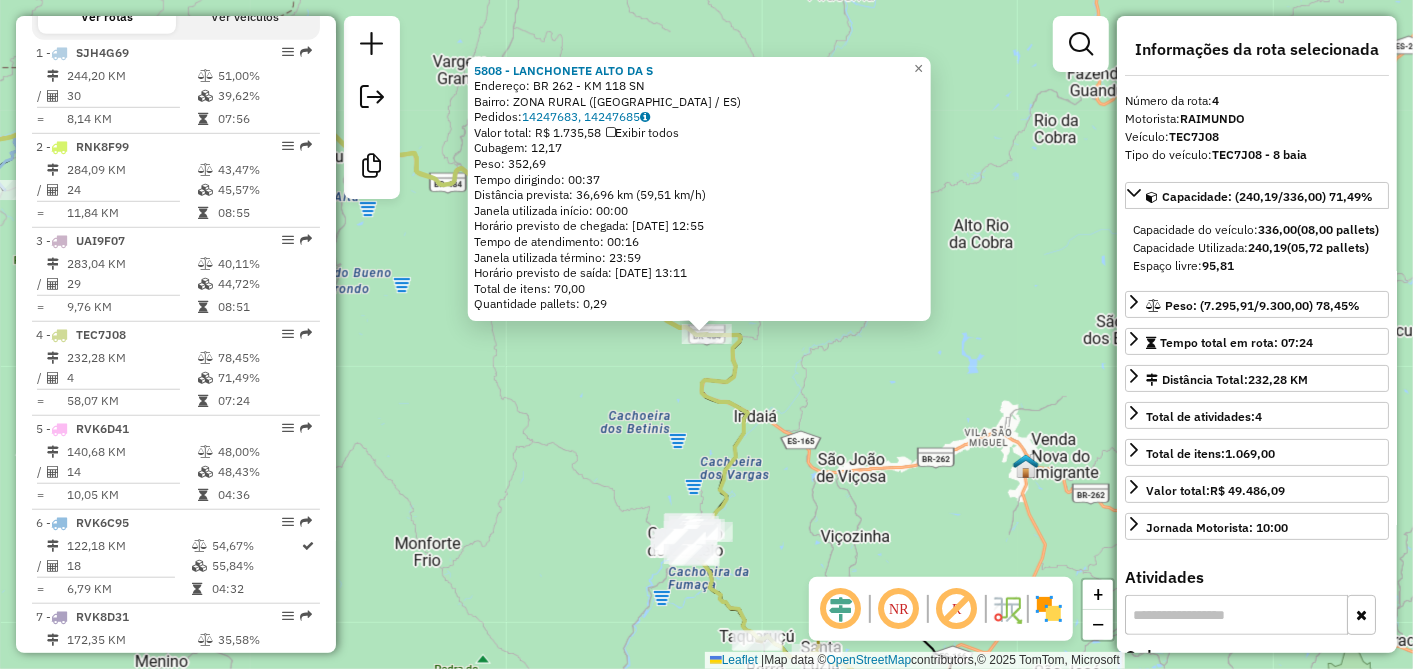 scroll, scrollTop: 1068, scrollLeft: 0, axis: vertical 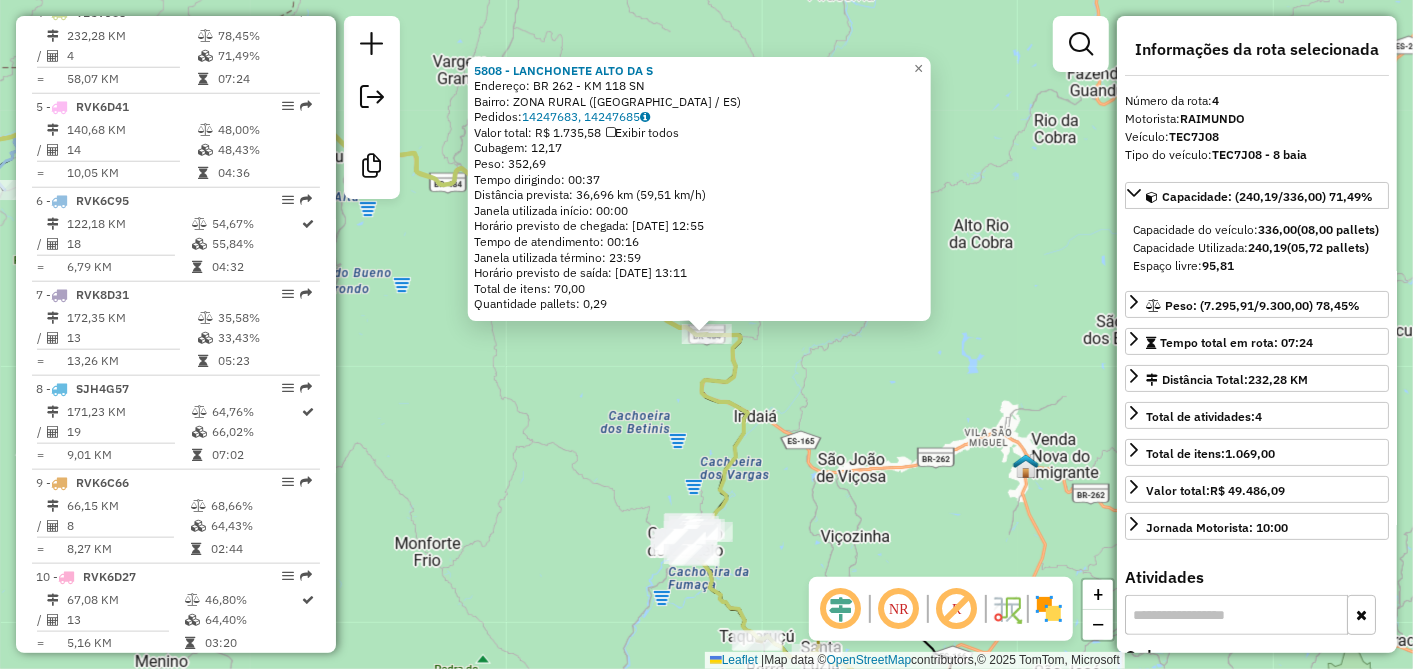 click on "5808 - LANCHONETE ALTO DA S  Endereço:  BR 262 - KM 118 SN   Bairro: ZONA RURAL ([GEOGRAPHIC_DATA] / [GEOGRAPHIC_DATA])   [GEOGRAPHIC_DATA]:  14247683, 14247685   Valor total: R$ 1.735,58   Exibir todos   Cubagem: 12,17  Peso: 352,69  Tempo dirigindo: 00:37   Distância prevista: 36,696 km (59,51 km/h)   [GEOGRAPHIC_DATA] utilizada início: 00:00   Horário previsto de chegada: [DATE] 12:55   Tempo de atendimento: 00:16   Janela utilizada término: 23:59   Horário previsto de saída: [DATE] 13:11   Total de itens: 70,00   Quantidade pallets: 0,29  × Janela de atendimento Grade de atendimento Capacidade Transportadoras Veículos Cliente Pedidos  Rotas Selecione os dias de semana para filtrar as janelas de atendimento  Seg   Ter   Qua   Qui   Sex   Sáb   Dom  Informe o período da janela de atendimento: De: Até:  Filtrar exatamente a janela do cliente  Considerar janela de atendimento padrão  Selecione os dias de semana para filtrar as grades de atendimento  Seg   Ter   Qua   Qui   Sex   Sáb   Dom   Peso mínimo:   De:   Até:" 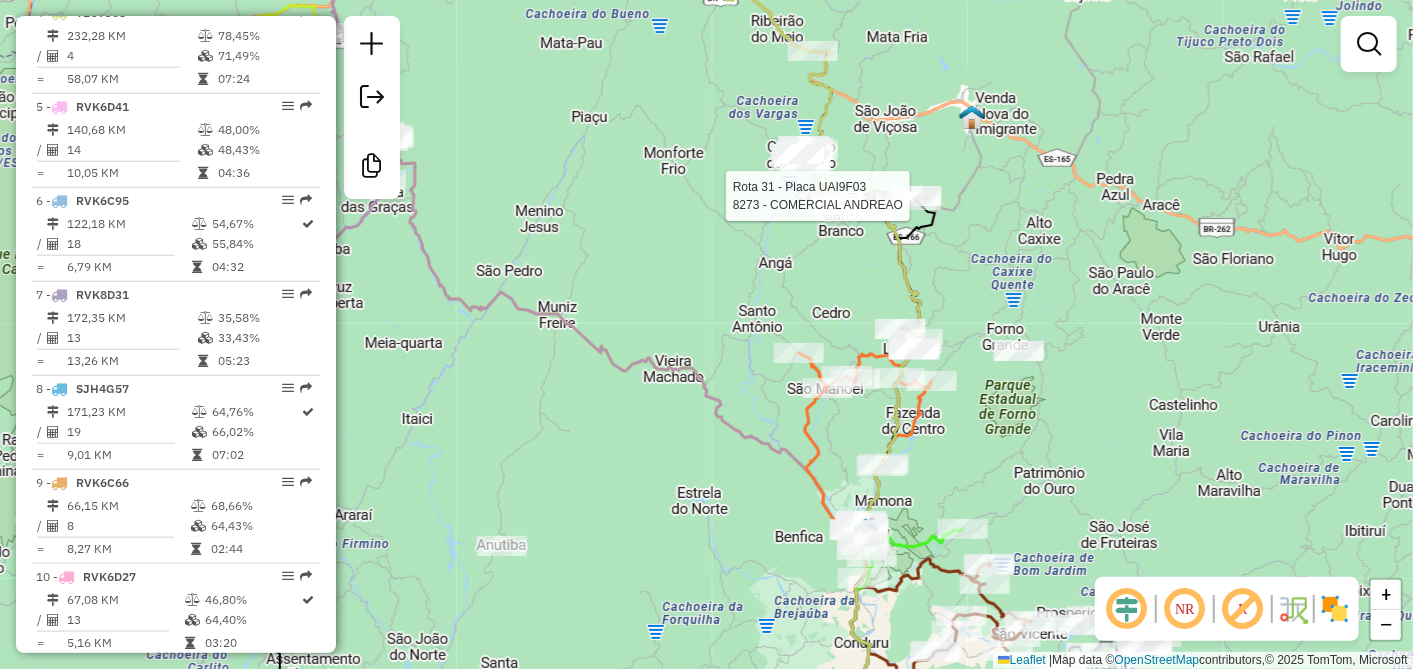 click on "Rota 31 - Placa UAI9F03  8273 - COMERCIAL [PERSON_NAME] de atendimento Grade de atendimento Capacidade Transportadoras Veículos Cliente Pedidos  Rotas Selecione os dias de semana para filtrar as janelas de atendimento  Seg   Ter   Qua   Qui   Sex   Sáb   Dom  Informe o período da janela de atendimento: De: Até:  Filtrar exatamente a janela do cliente  Considerar janela de atendimento padrão  Selecione os dias de semana para filtrar as grades de atendimento  Seg   Ter   Qua   Qui   Sex   Sáb   Dom   Considerar clientes sem dia de atendimento cadastrado  Clientes fora do dia de atendimento selecionado Filtrar as atividades entre os valores definidos abaixo:  Peso mínimo:   Peso máximo:   Cubagem mínima:   Cubagem máxima:   De:   Até:  Filtrar as atividades entre o tempo de atendimento definido abaixo:  De:   Até:   Considerar capacidade total dos clientes não roteirizados Transportadora: Selecione um ou mais itens Tipo de veículo: Selecione um ou mais itens Veículo: Selecione um ou mais itens +" 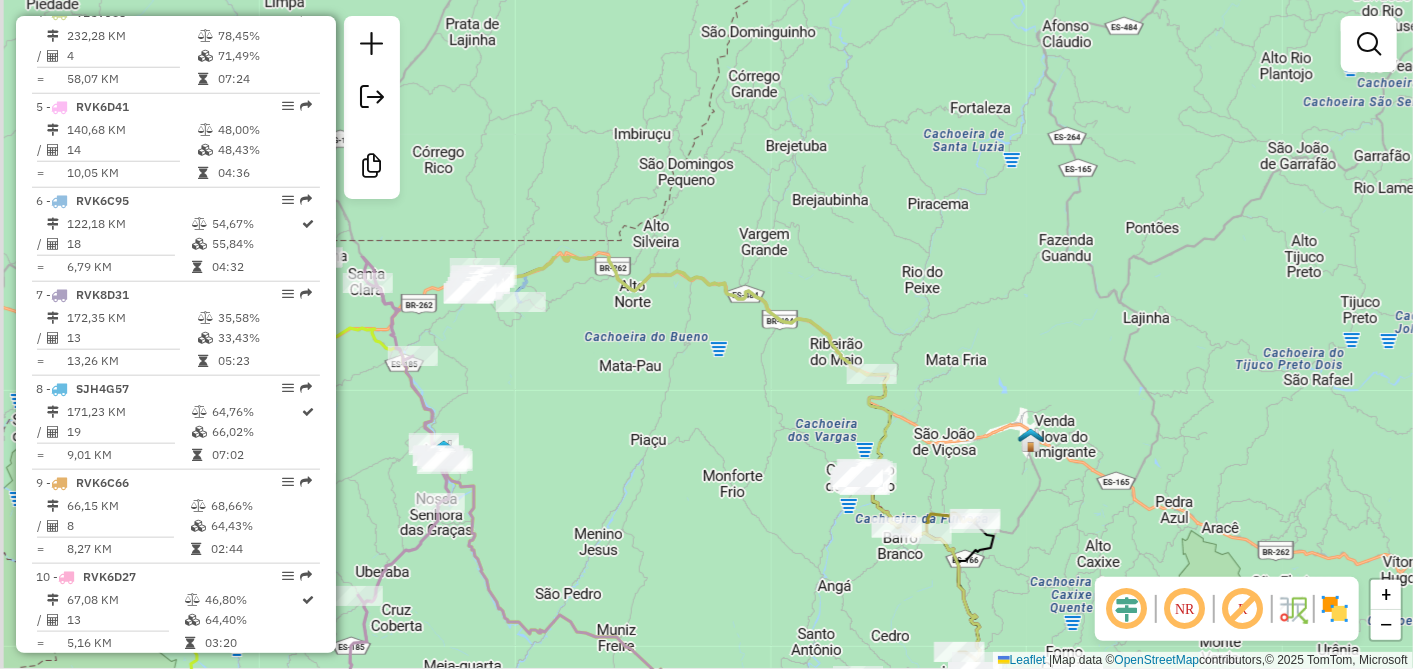 drag, startPoint x: 751, startPoint y: 337, endPoint x: 831, endPoint y: 568, distance: 244.46063 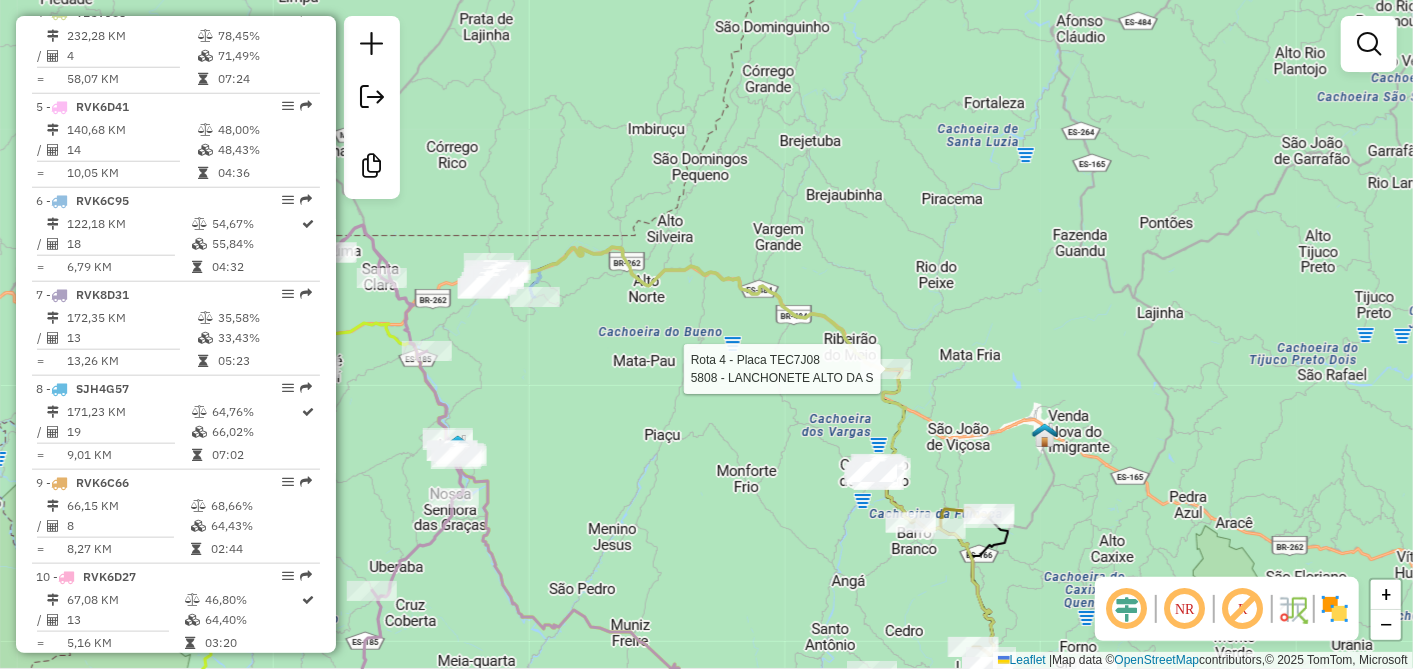 select on "**********" 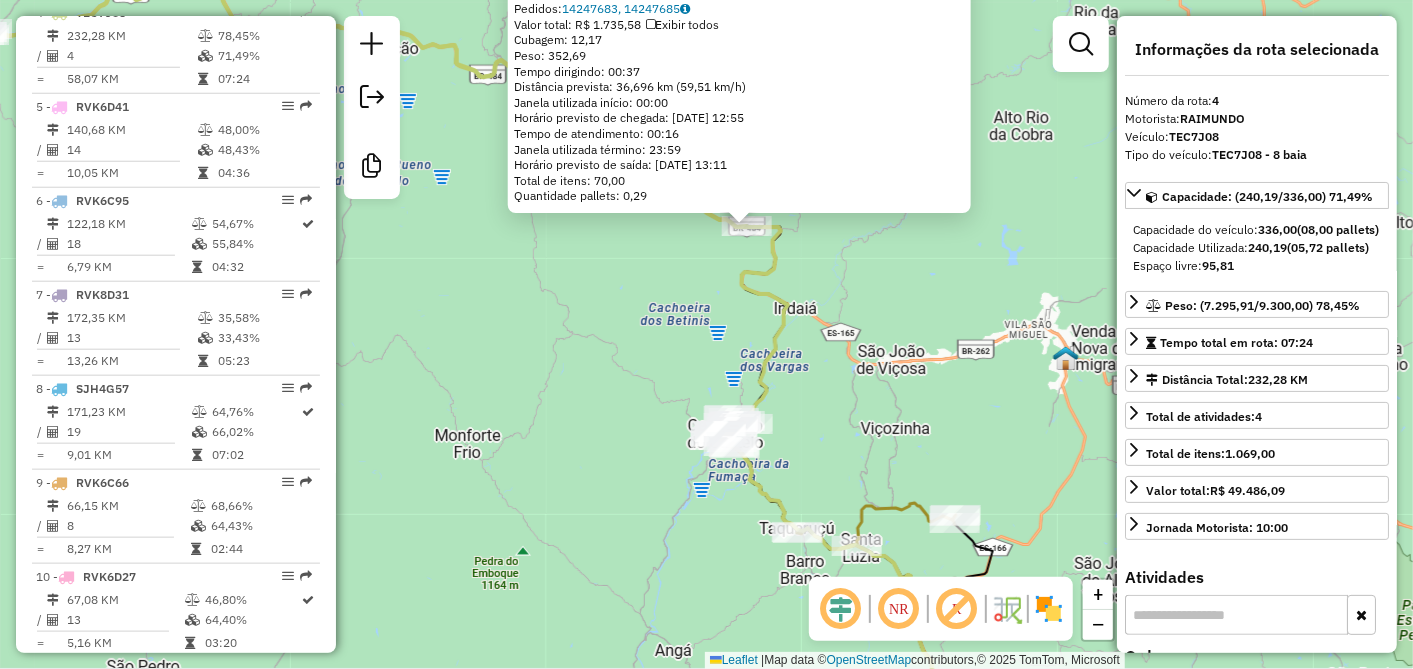 click on "5808 - LANCHONETE ALTO DA S  Endereço:  BR 262 - KM 118 SN   Bairro: ZONA RURAL ([GEOGRAPHIC_DATA] / [GEOGRAPHIC_DATA])   [GEOGRAPHIC_DATA]:  14247683, 14247685   Valor total: R$ 1.735,58   Exibir todos   Cubagem: 12,17  Peso: 352,69  Tempo dirigindo: 00:37   Distância prevista: 36,696 km (59,51 km/h)   [GEOGRAPHIC_DATA] utilizada início: 00:00   Horário previsto de chegada: [DATE] 12:55   Tempo de atendimento: 00:16   Janela utilizada término: 23:59   Horário previsto de saída: [DATE] 13:11   Total de itens: 70,00   Quantidade pallets: 0,29  × Janela de atendimento Grade de atendimento Capacidade Transportadoras Veículos Cliente Pedidos  Rotas Selecione os dias de semana para filtrar as janelas de atendimento  Seg   Ter   Qua   Qui   Sex   Sáb   Dom  Informe o período da janela de atendimento: De: Até:  Filtrar exatamente a janela do cliente  Considerar janela de atendimento padrão  Selecione os dias de semana para filtrar as grades de atendimento  Seg   Ter   Qua   Qui   Sex   Sáb   Dom   Peso mínimo:   De:   Até:" 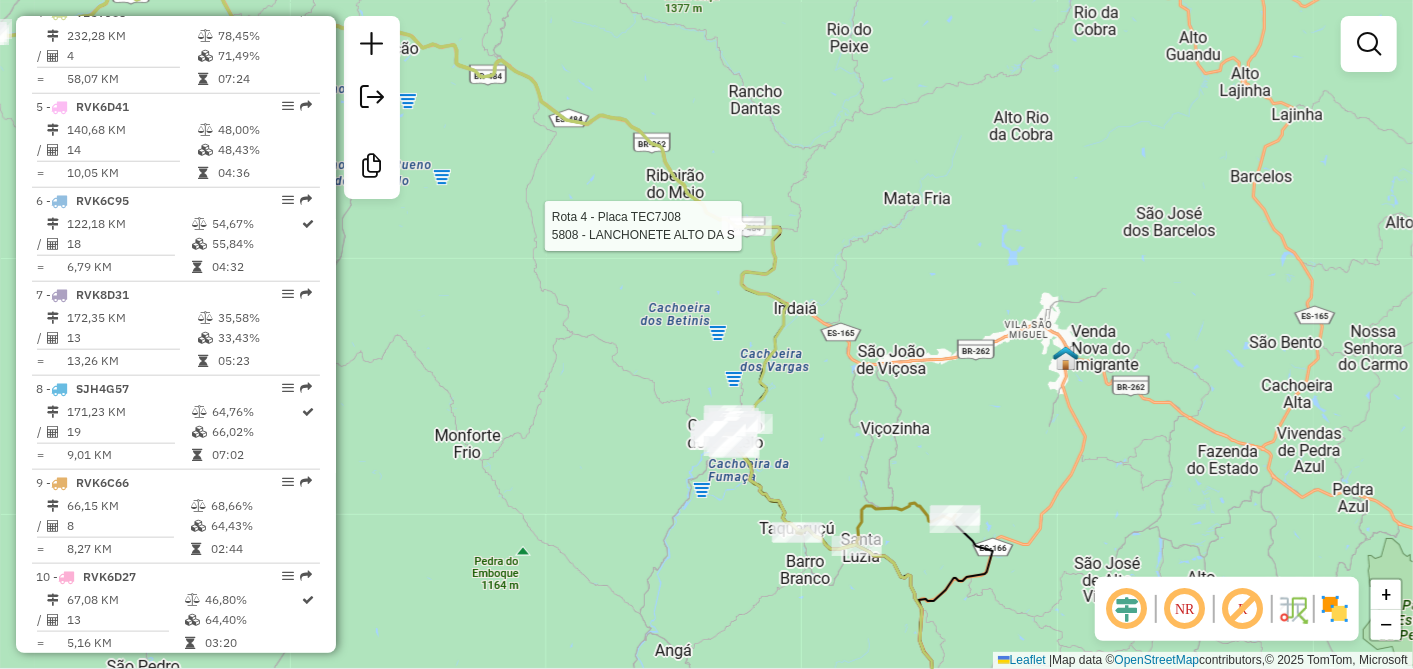select on "**********" 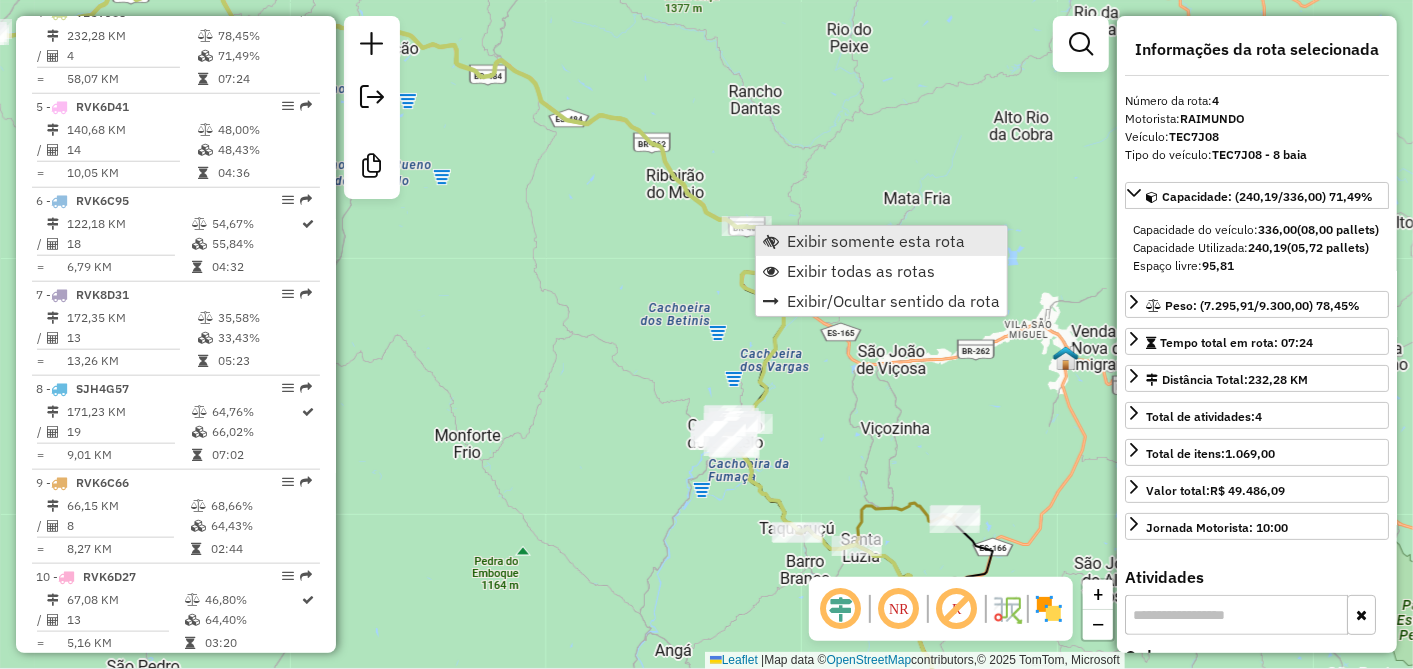 click on "Exibir somente esta rota" at bounding box center (876, 241) 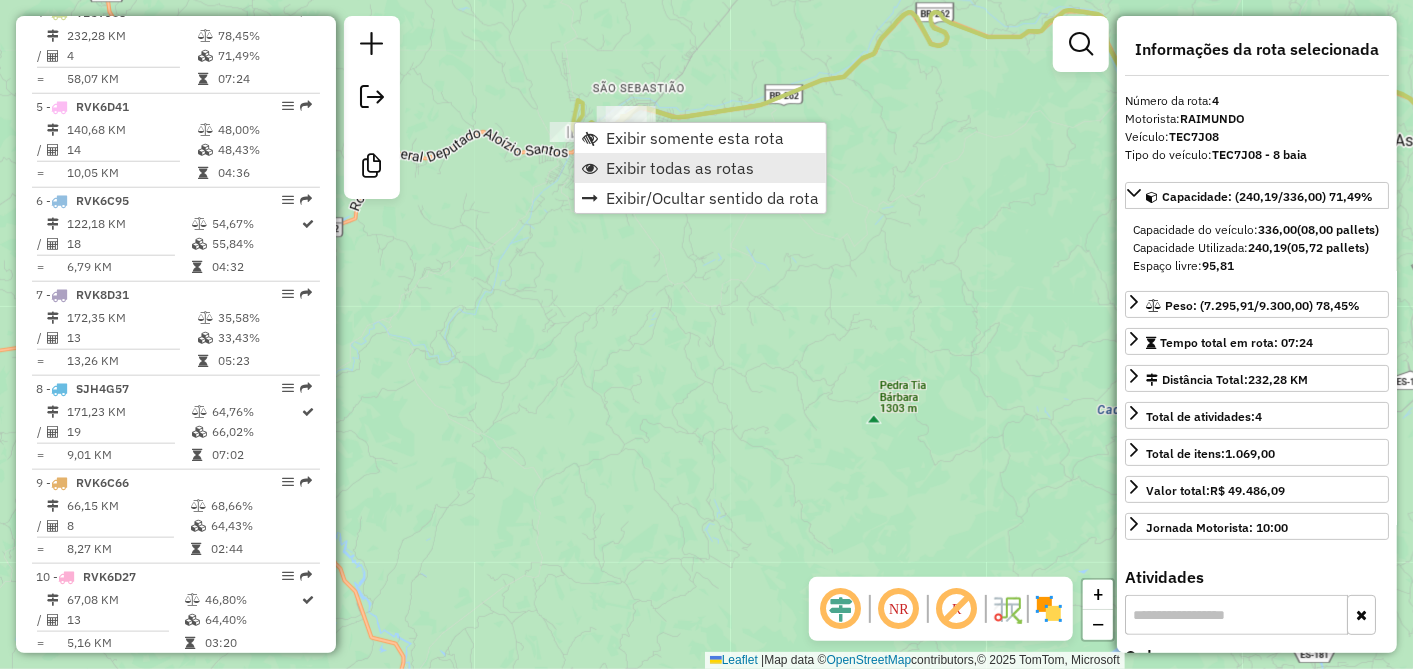 click on "Exibir todas as rotas" at bounding box center [680, 168] 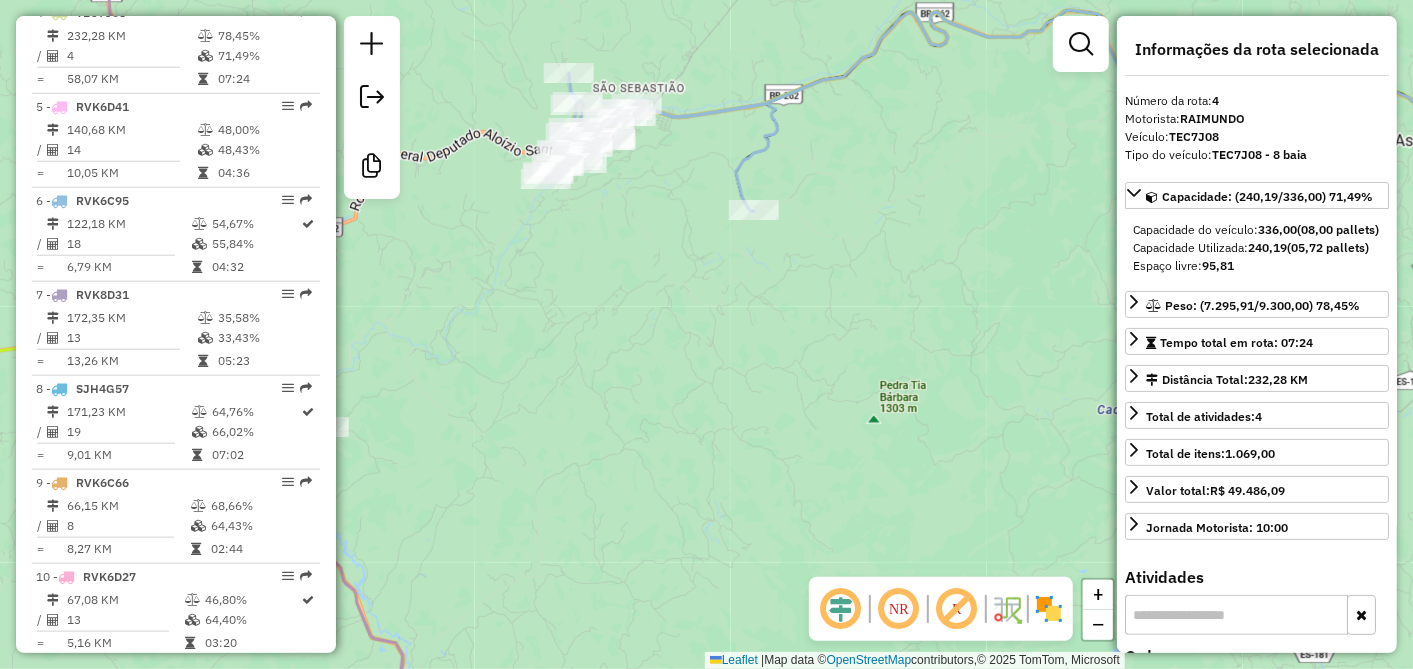 click on "Janela de atendimento Grade de atendimento Capacidade Transportadoras Veículos Cliente Pedidos  Rotas Selecione os dias de semana para filtrar as janelas de atendimento  Seg   Ter   Qua   Qui   Sex   Sáb   Dom  Informe o período da janela de atendimento: De: Até:  Filtrar exatamente a janela do cliente  Considerar janela de atendimento padrão  Selecione os dias de semana para filtrar as grades de atendimento  Seg   Ter   Qua   Qui   Sex   Sáb   Dom   Considerar clientes sem dia de atendimento cadastrado  Clientes fora do dia de atendimento selecionado Filtrar as atividades entre os valores definidos abaixo:  Peso mínimo:   Peso máximo:   Cubagem mínima:   Cubagem máxima:   De:   Até:  Filtrar as atividades entre o tempo de atendimento definido abaixo:  De:   Até:   Considerar capacidade total dos clientes não roteirizados Transportadora: Selecione um ou mais itens Tipo de veículo: Selecione um ou mais itens Veículo: Selecione um ou mais itens Motorista: Selecione um ou mais itens Nome: Rótulo:" 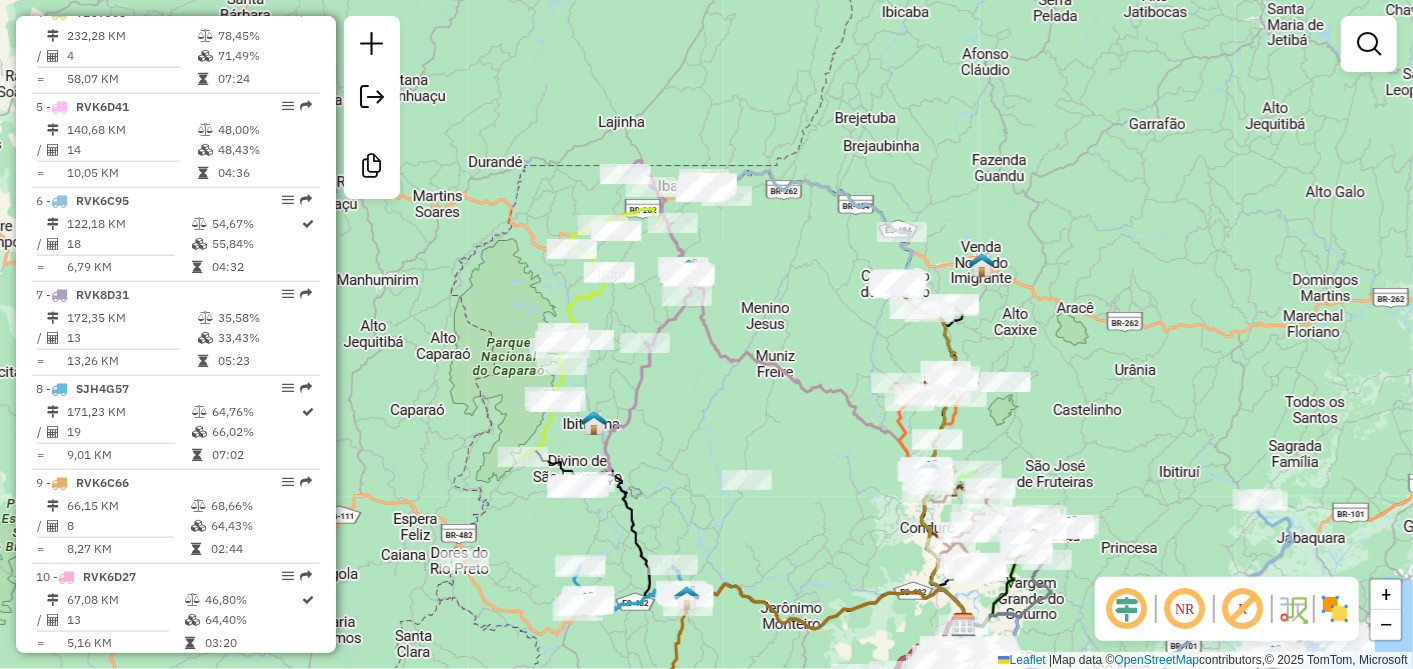 drag, startPoint x: 1135, startPoint y: 258, endPoint x: 982, endPoint y: 286, distance: 155.54099 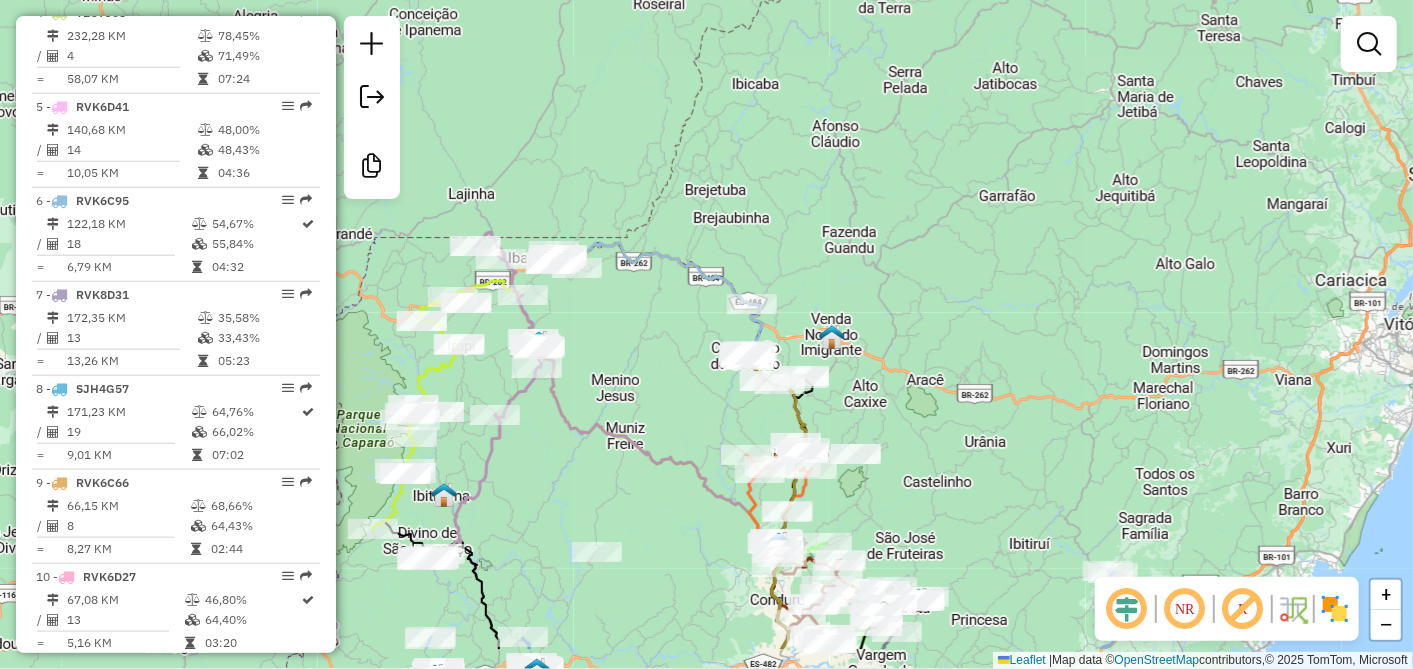 drag, startPoint x: 1002, startPoint y: 441, endPoint x: 1002, endPoint y: 265, distance: 176 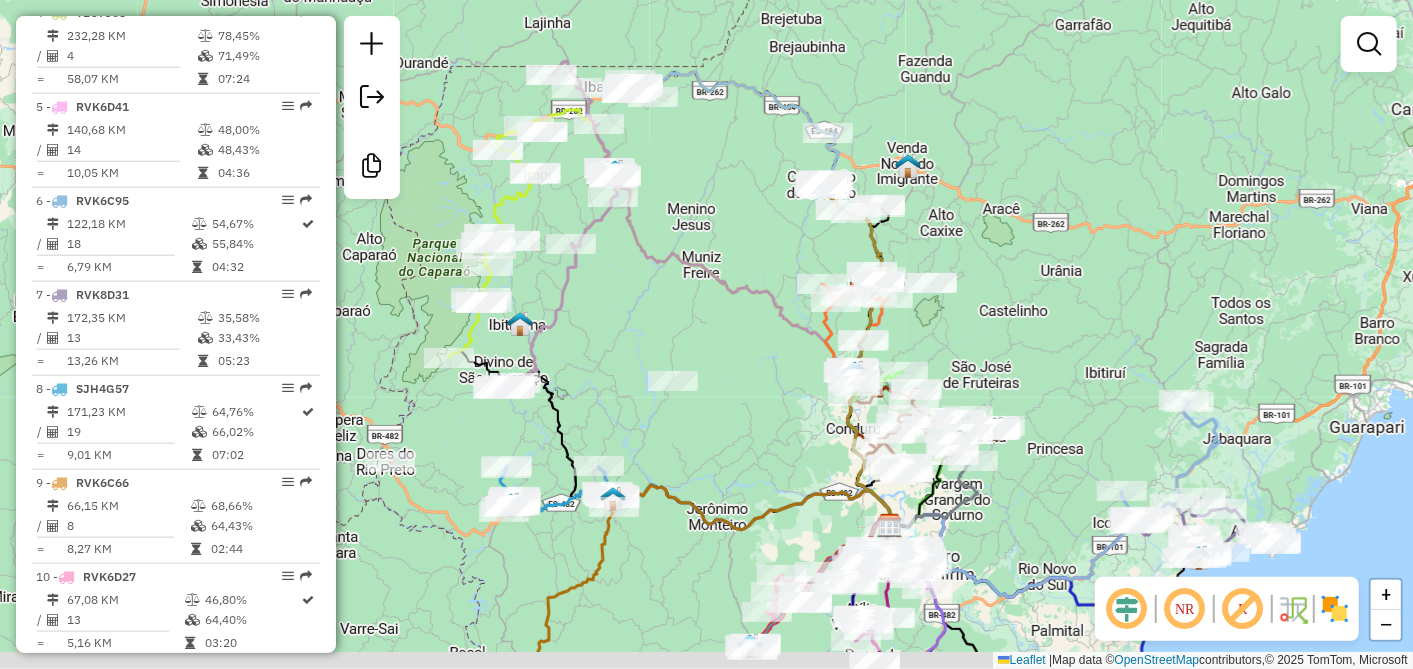 drag, startPoint x: 940, startPoint y: 308, endPoint x: 1055, endPoint y: 202, distance: 156.40013 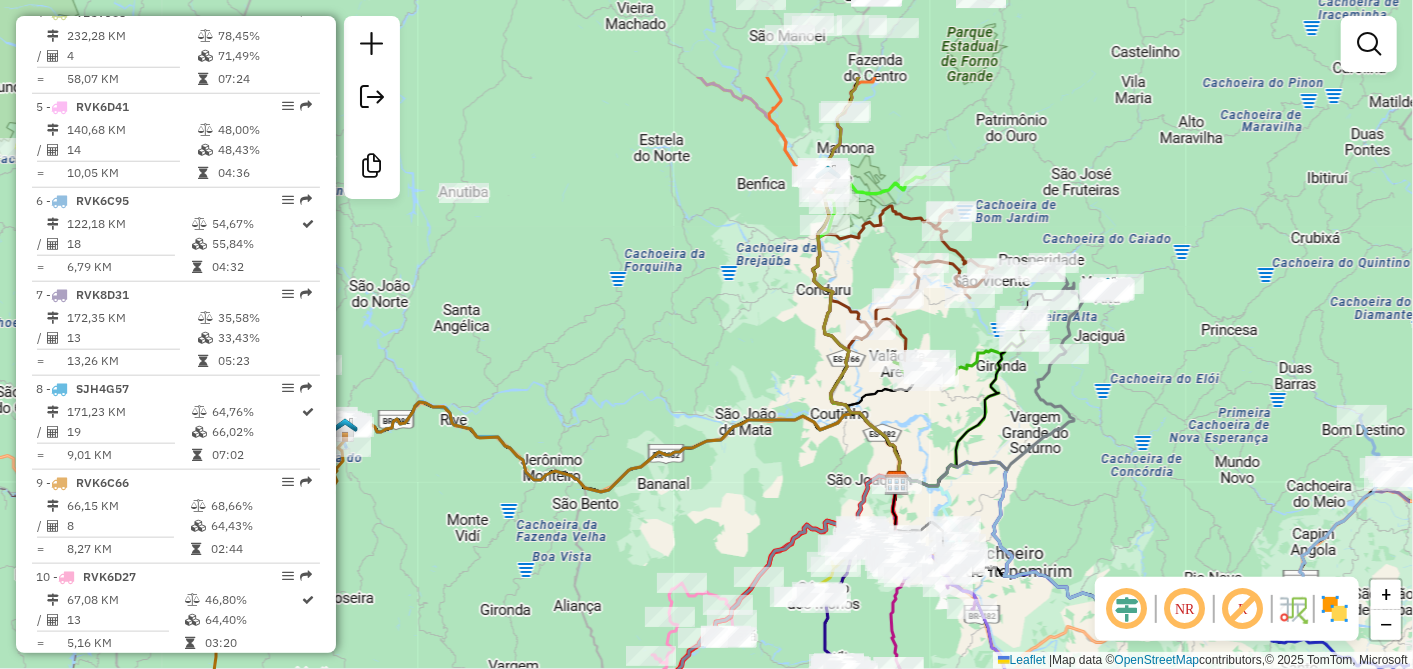 drag, startPoint x: 1213, startPoint y: 351, endPoint x: 1068, endPoint y: 496, distance: 205.06097 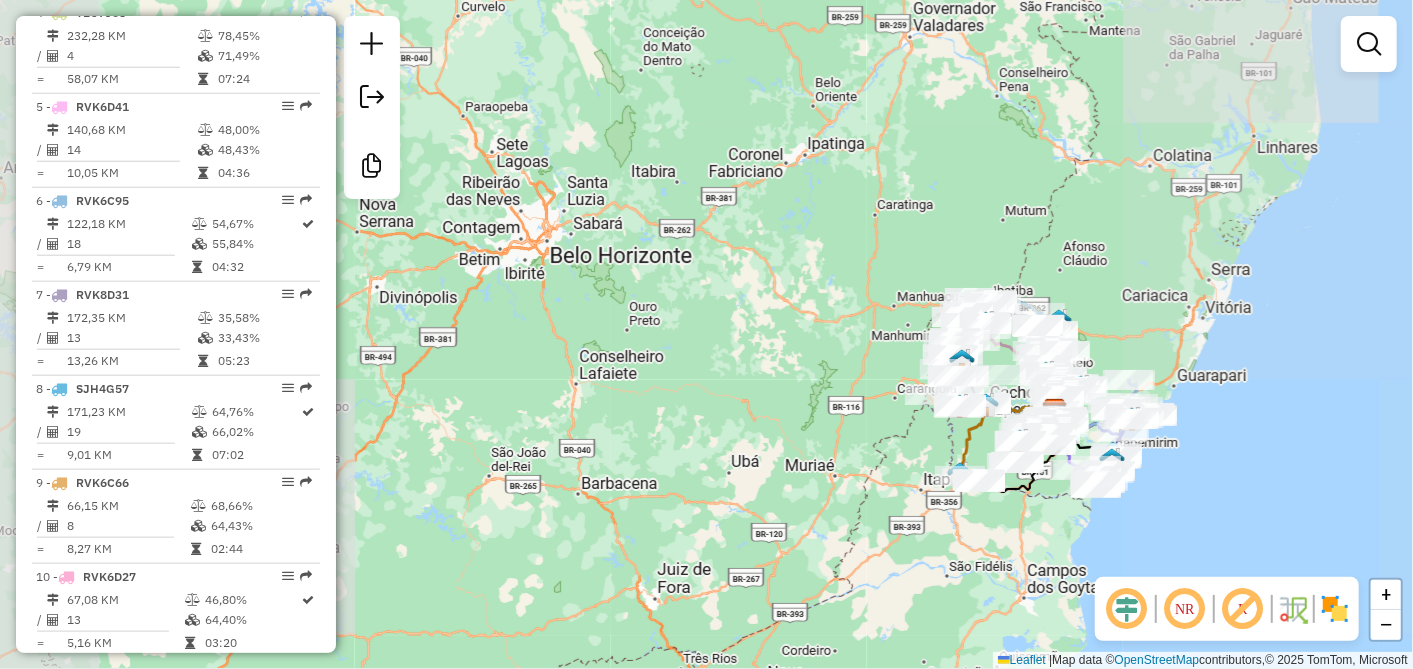 click on "Janela de atendimento Grade de atendimento Capacidade Transportadoras Veículos Cliente Pedidos  Rotas Selecione os dias de semana para filtrar as janelas de atendimento  Seg   Ter   Qua   Qui   Sex   Sáb   Dom  Informe o período da janela de atendimento: De: Até:  Filtrar exatamente a janela do cliente  Considerar janela de atendimento padrão  Selecione os dias de semana para filtrar as grades de atendimento  Seg   Ter   Qua   Qui   Sex   Sáb   Dom   Considerar clientes sem dia de atendimento cadastrado  Clientes fora do dia de atendimento selecionado Filtrar as atividades entre os valores definidos abaixo:  Peso mínimo:   Peso máximo:   Cubagem mínima:   Cubagem máxima:   De:   Até:  Filtrar as atividades entre o tempo de atendimento definido abaixo:  De:   Até:   Considerar capacidade total dos clientes não roteirizados Transportadora: Selecione um ou mais itens Tipo de veículo: Selecione um ou mais itens Veículo: Selecione um ou mais itens Motorista: Selecione um ou mais itens Nome: Rótulo:" 